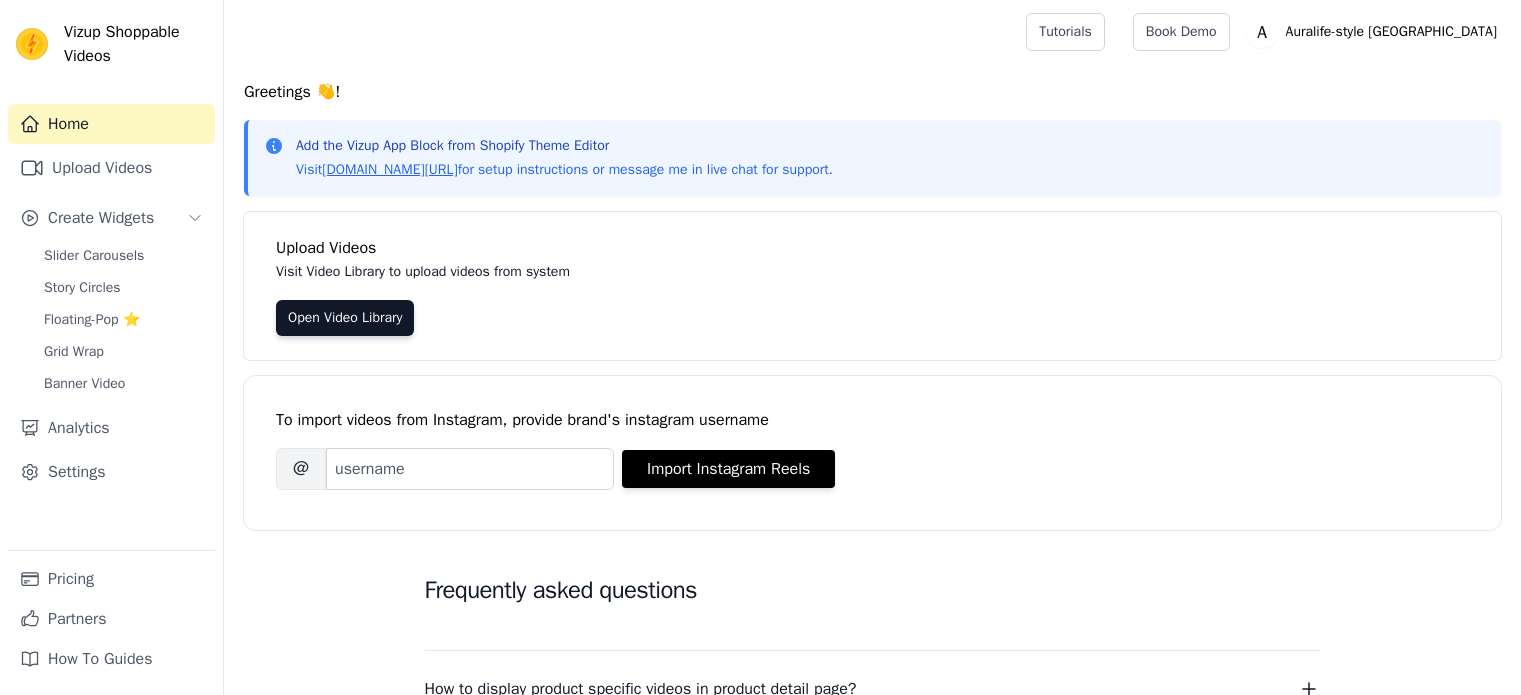 scroll, scrollTop: 0, scrollLeft: 0, axis: both 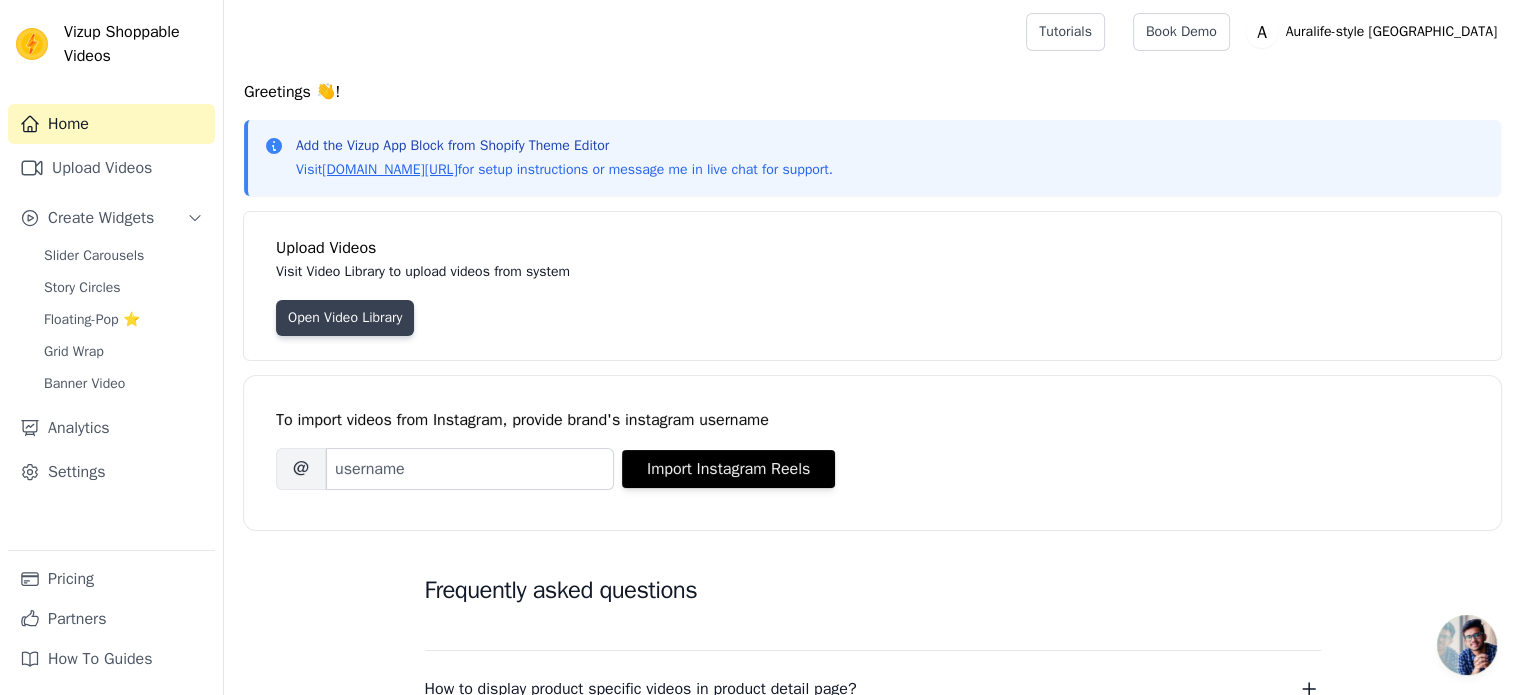 click on "Open Video Library" at bounding box center (345, 318) 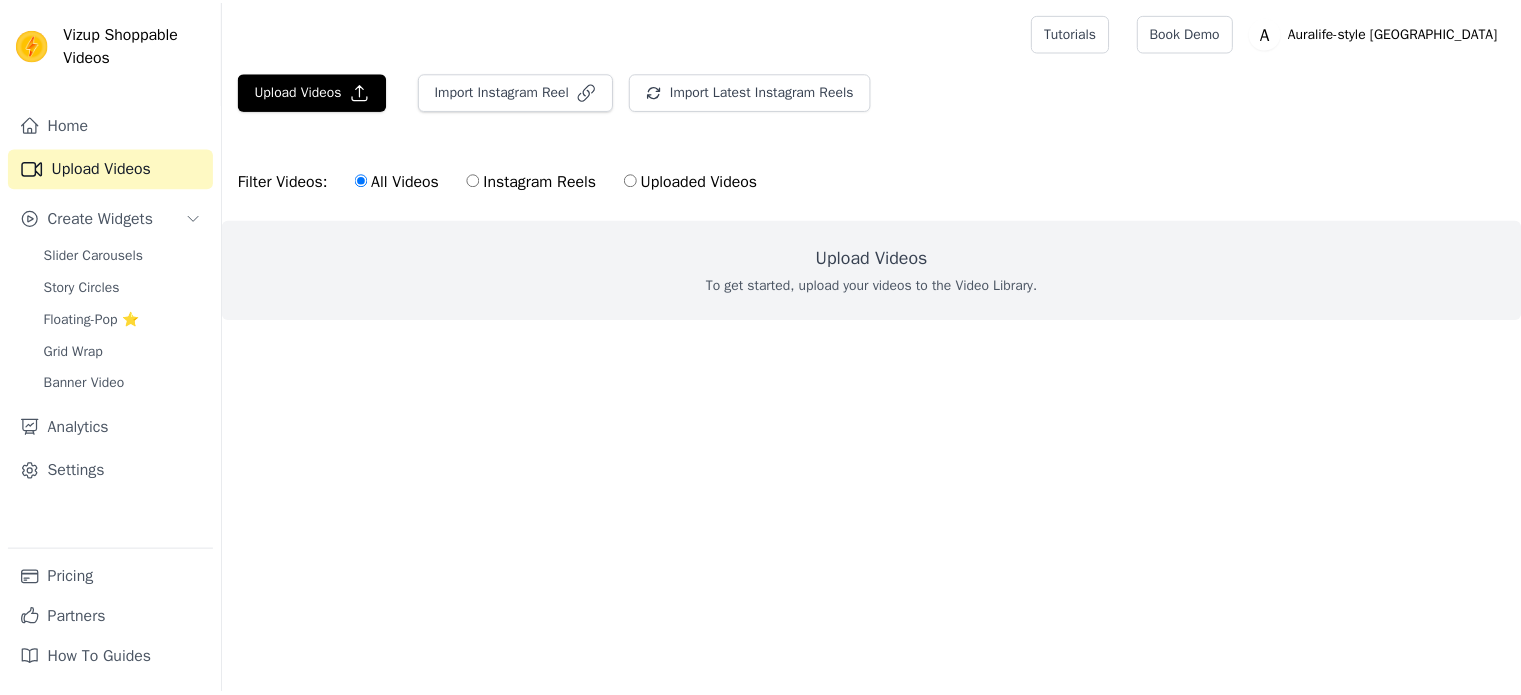 scroll, scrollTop: 0, scrollLeft: 0, axis: both 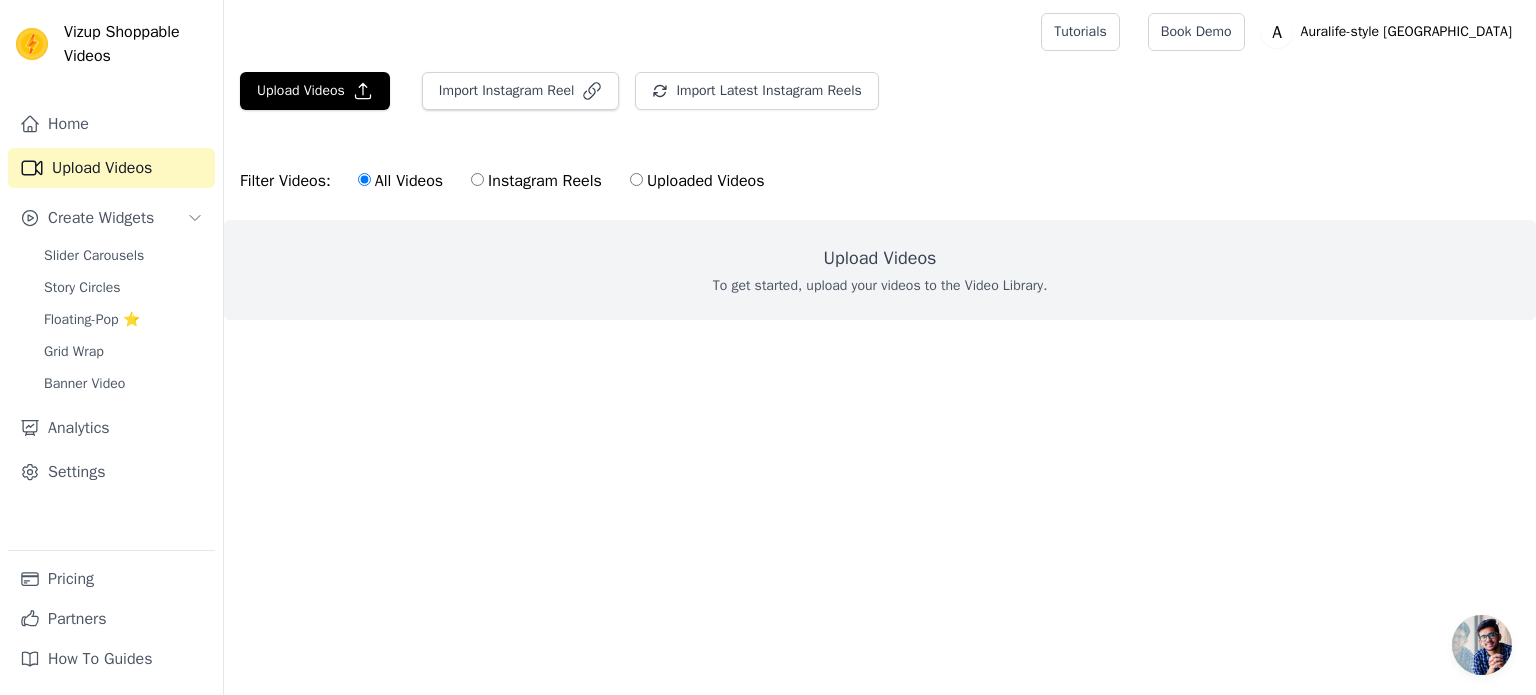 click on "To get started, upload your videos to the Video Library." at bounding box center (880, 286) 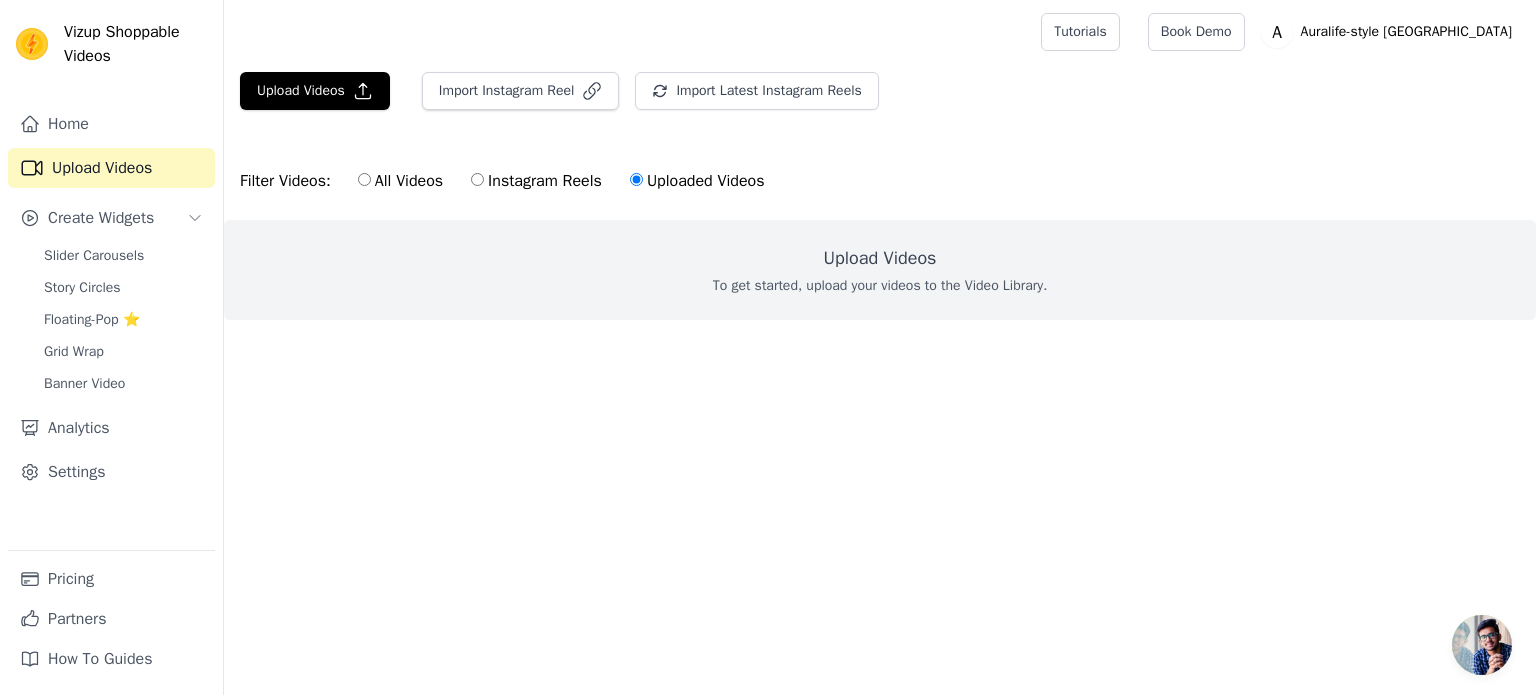 click on "Upload Videos   To get started, upload your videos to the Video Library." at bounding box center [880, 270] 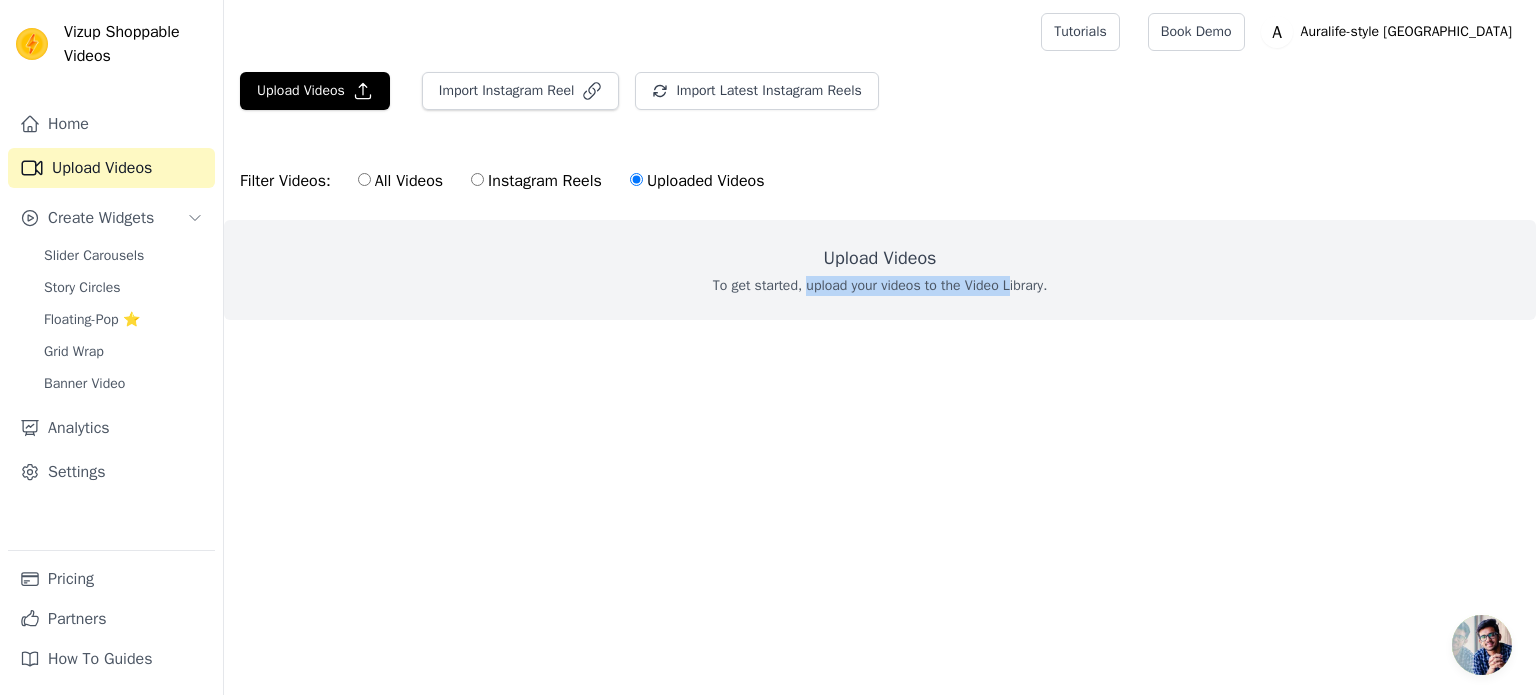 drag, startPoint x: 801, startPoint y: 293, endPoint x: 1011, endPoint y: 307, distance: 210.46616 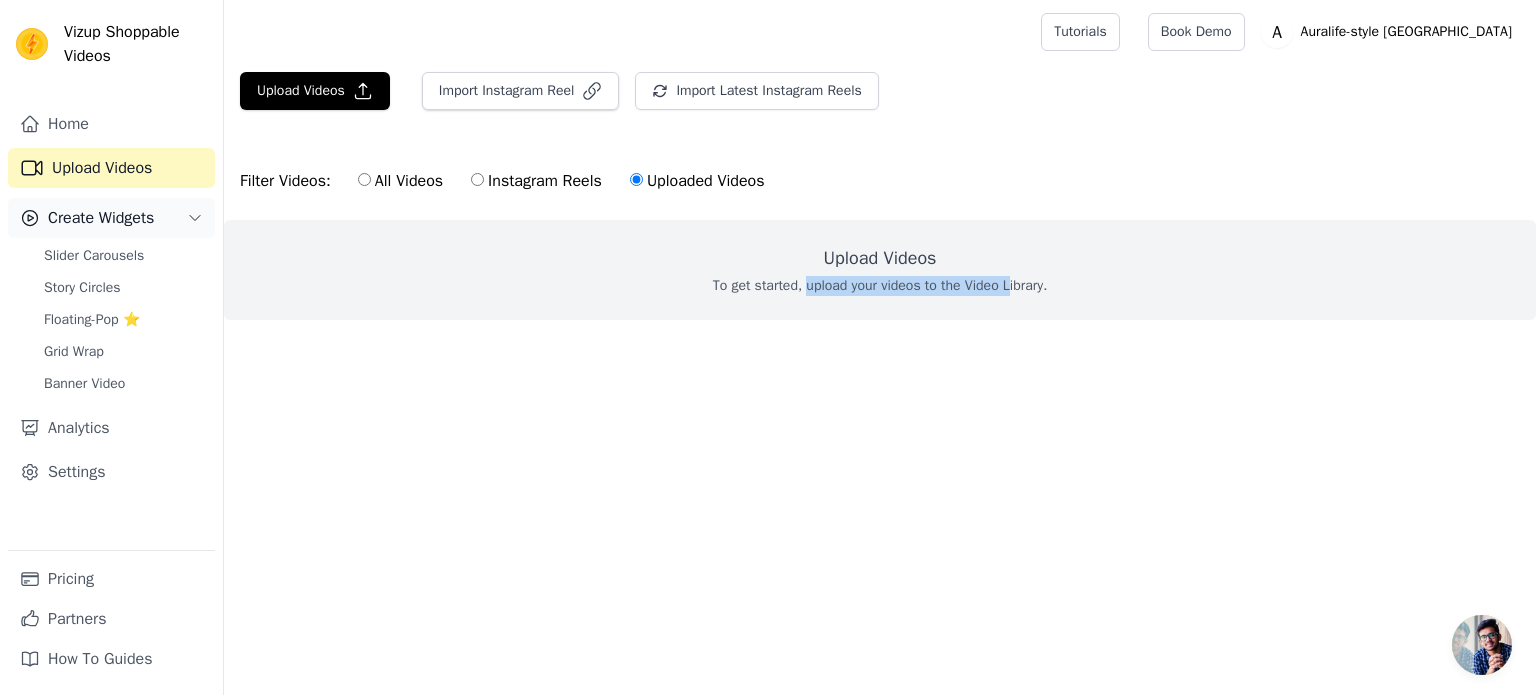 click on "Create Widgets" at bounding box center [111, 218] 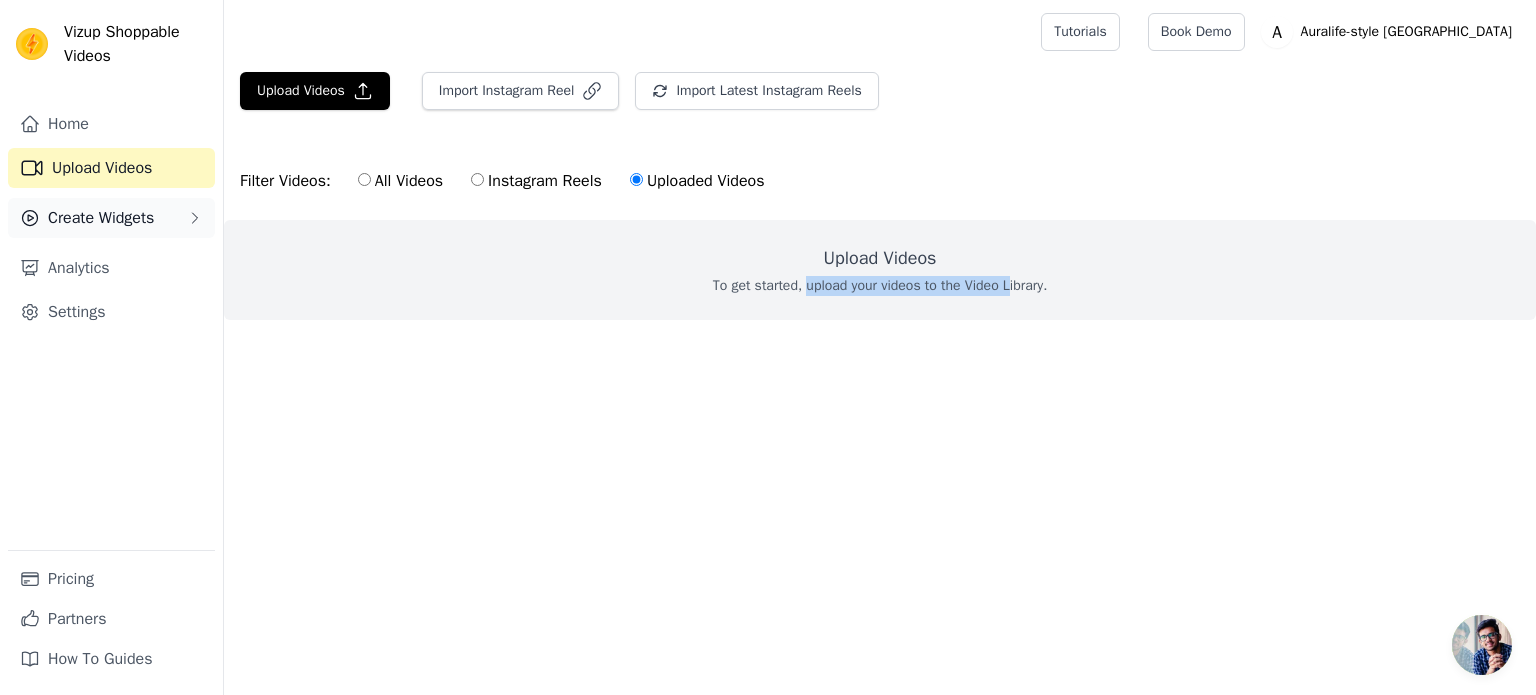 click on "Create Widgets" at bounding box center [111, 218] 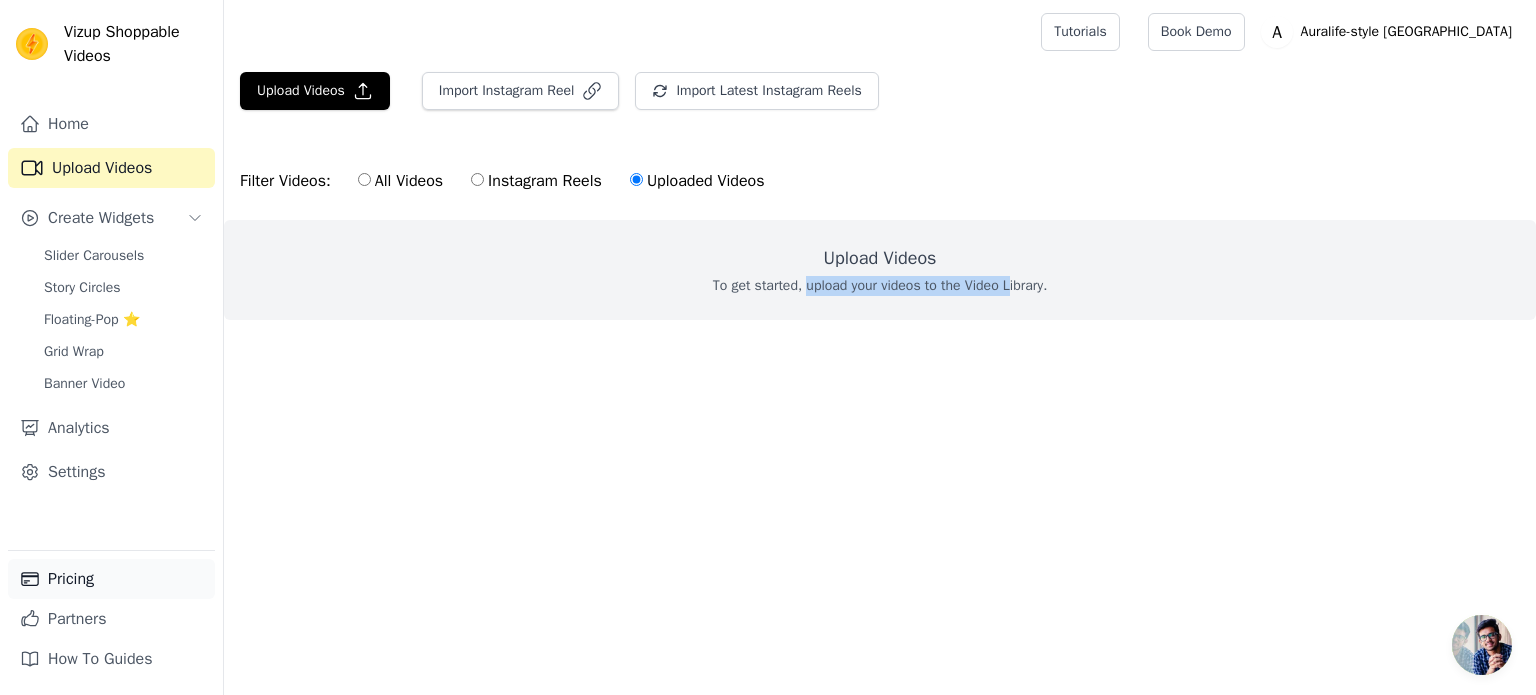 click on "Pricing" at bounding box center [111, 579] 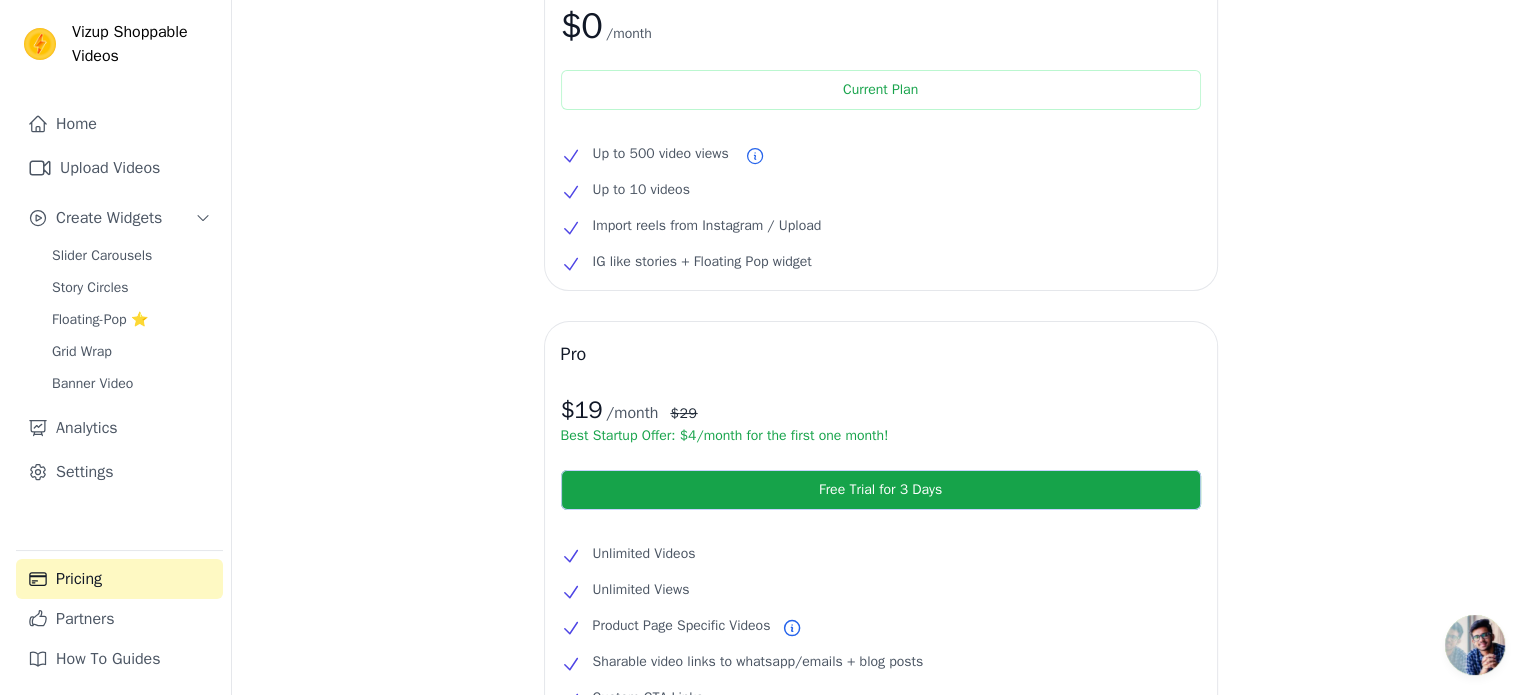 scroll, scrollTop: 0, scrollLeft: 0, axis: both 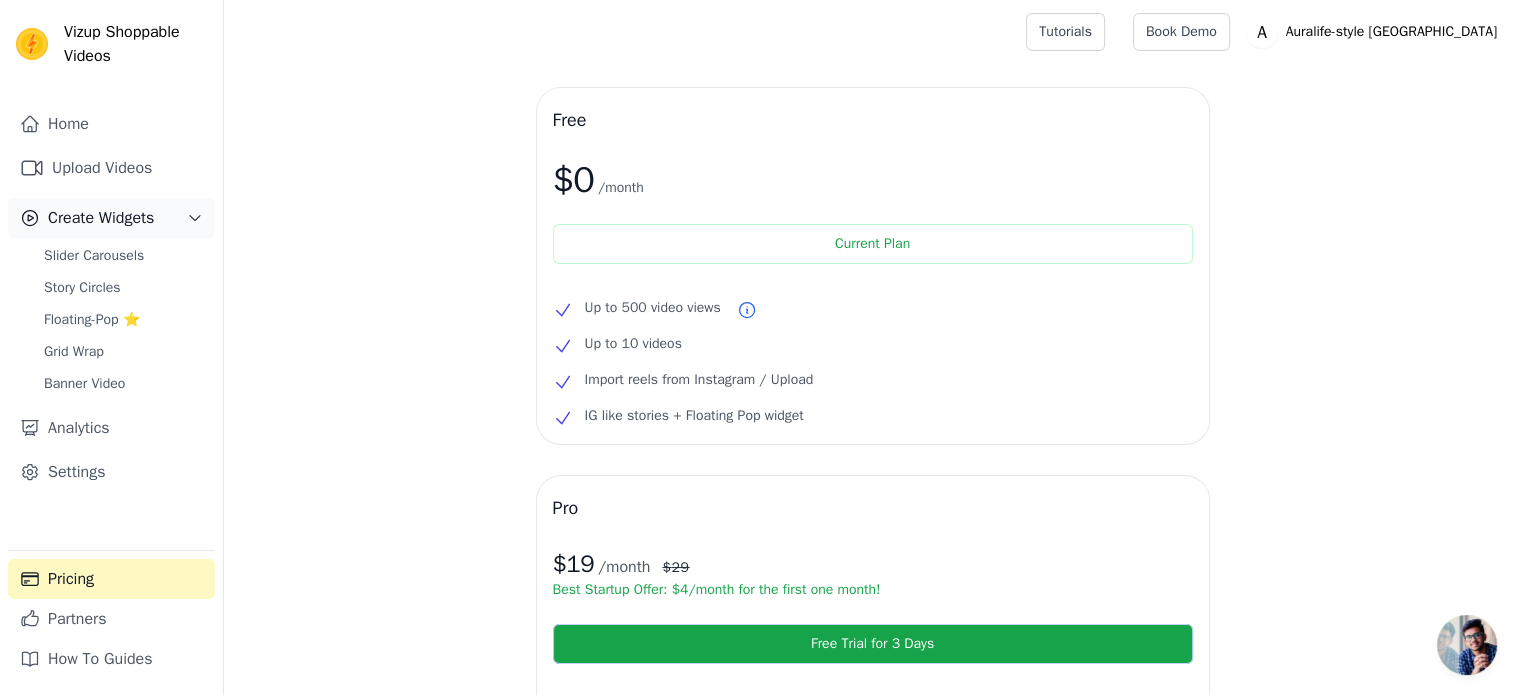 click on "Create Widgets" at bounding box center (101, 218) 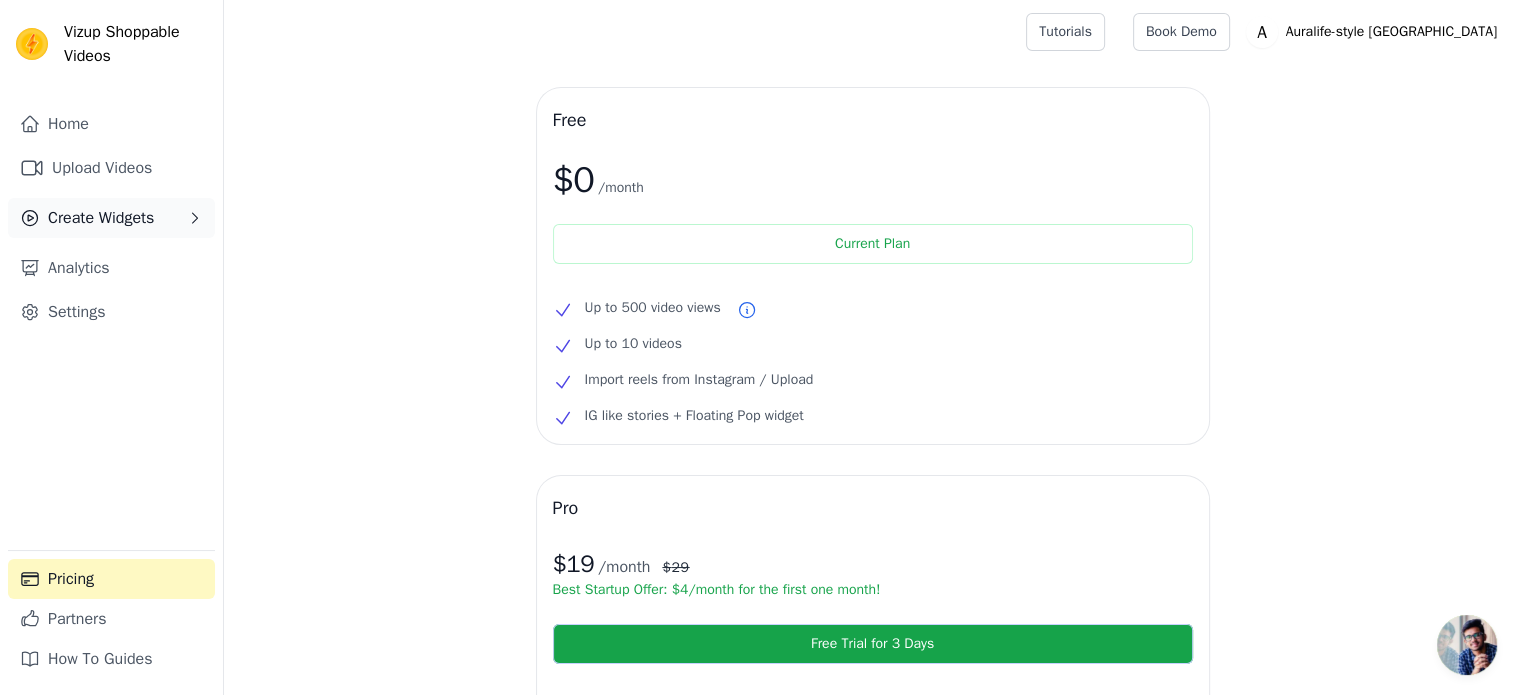 click on "Create Widgets" at bounding box center [101, 218] 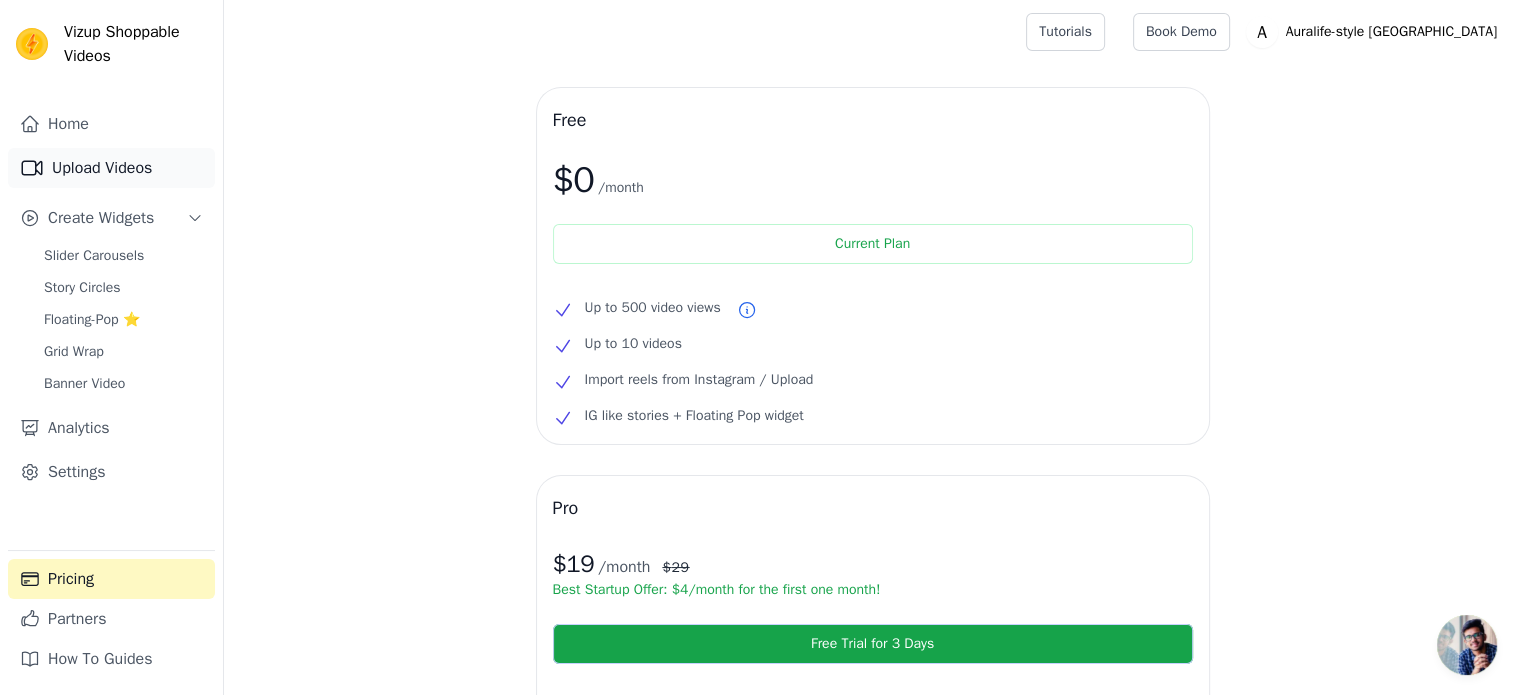 click on "Upload Videos" at bounding box center [111, 168] 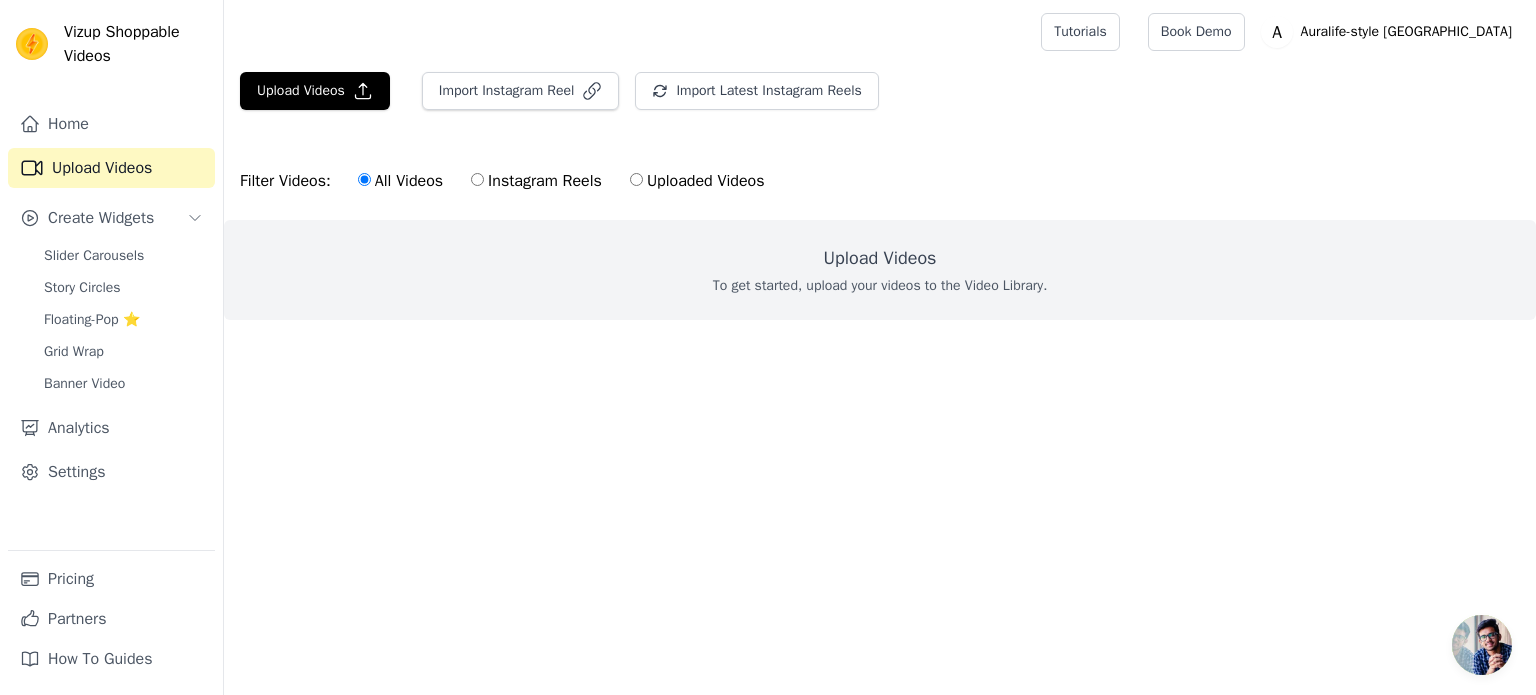 click on "To get started, upload your videos to the Video Library." at bounding box center (880, 286) 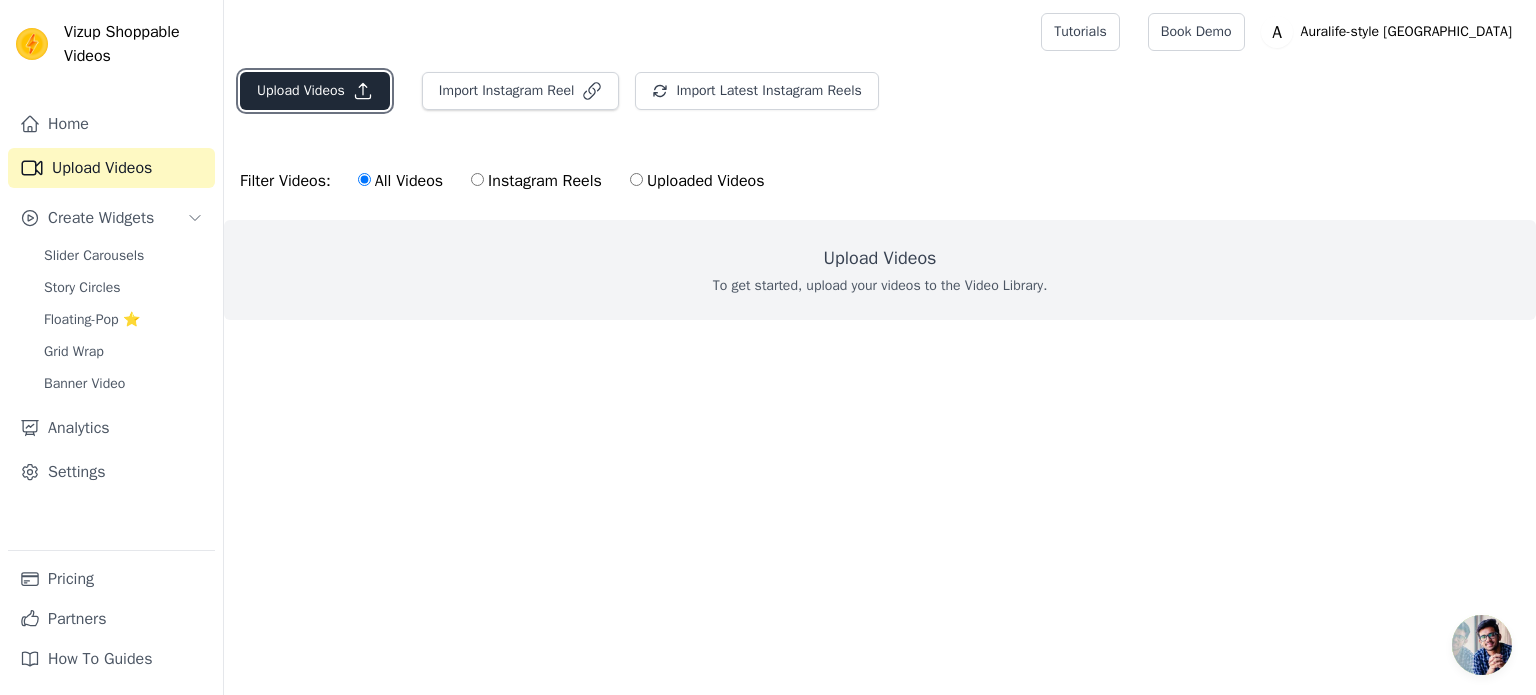 click 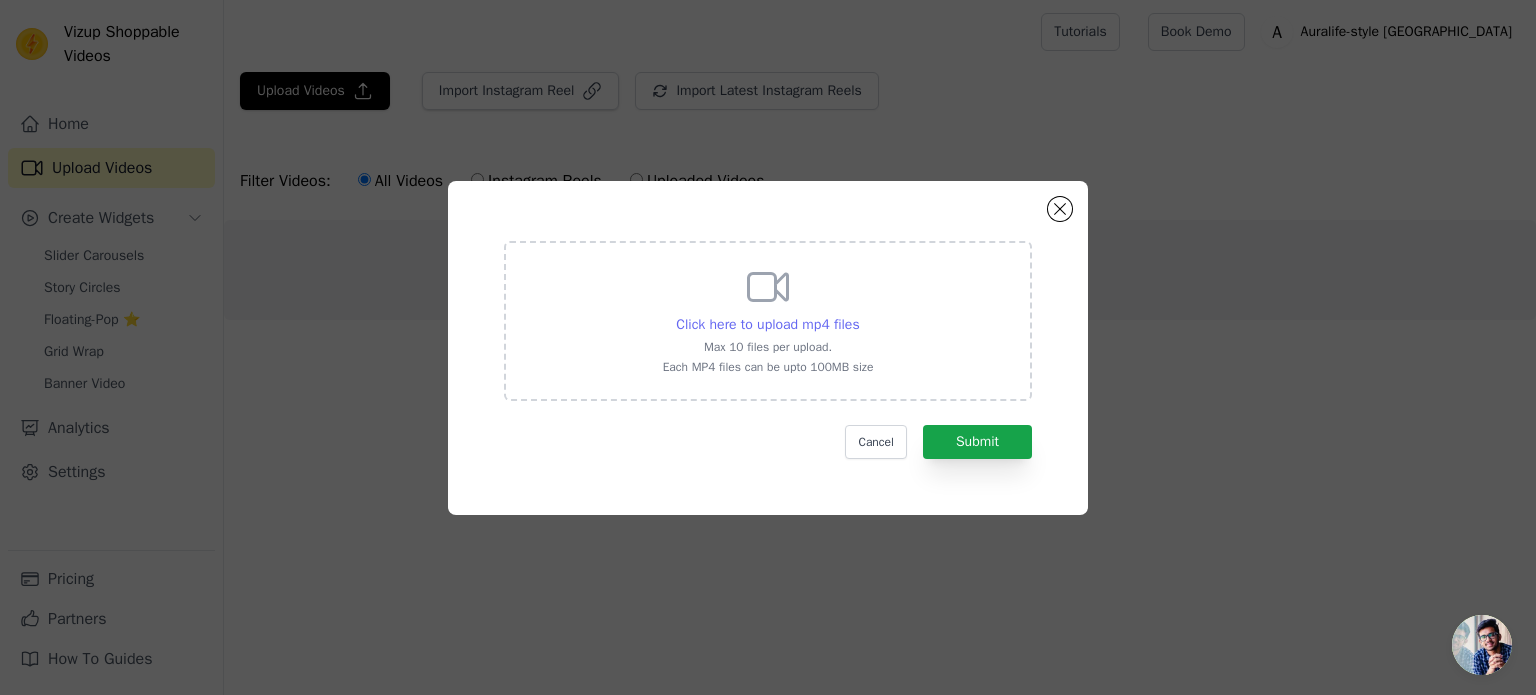 click on "Click here to upload mp4 files" at bounding box center [767, 324] 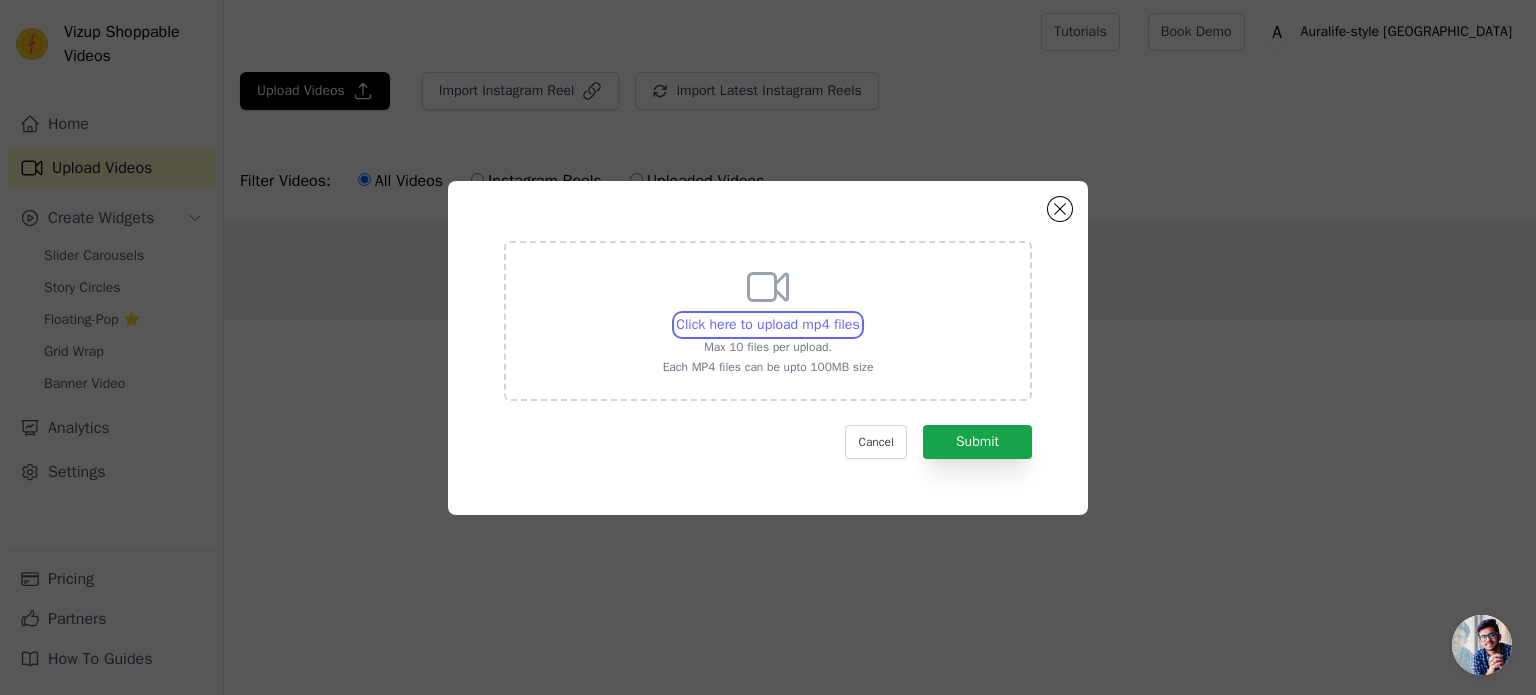 click on "Click here to upload mp4 files     Max 10 files per upload.   Each MP4 files can be upto 100MB size" at bounding box center [859, 314] 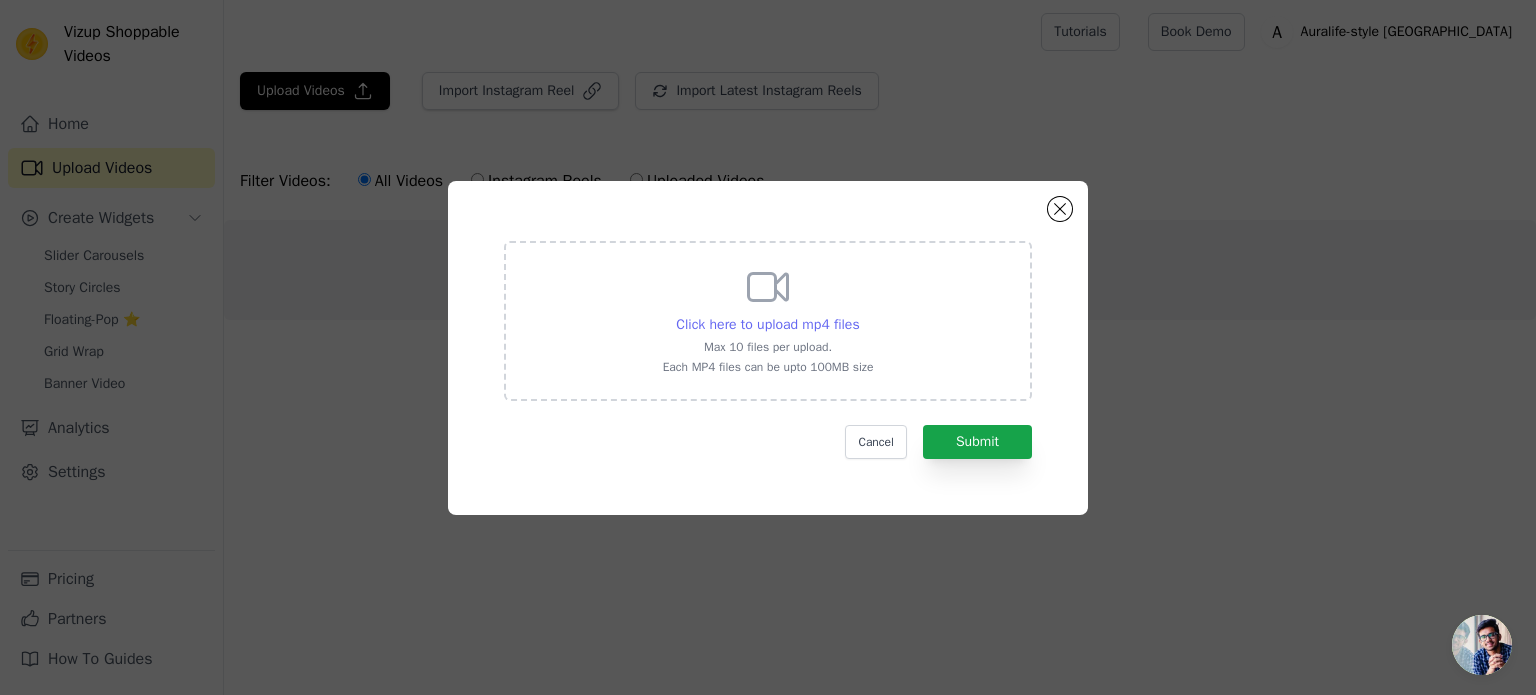 click on "Click here to upload mp4 files" at bounding box center (767, 324) 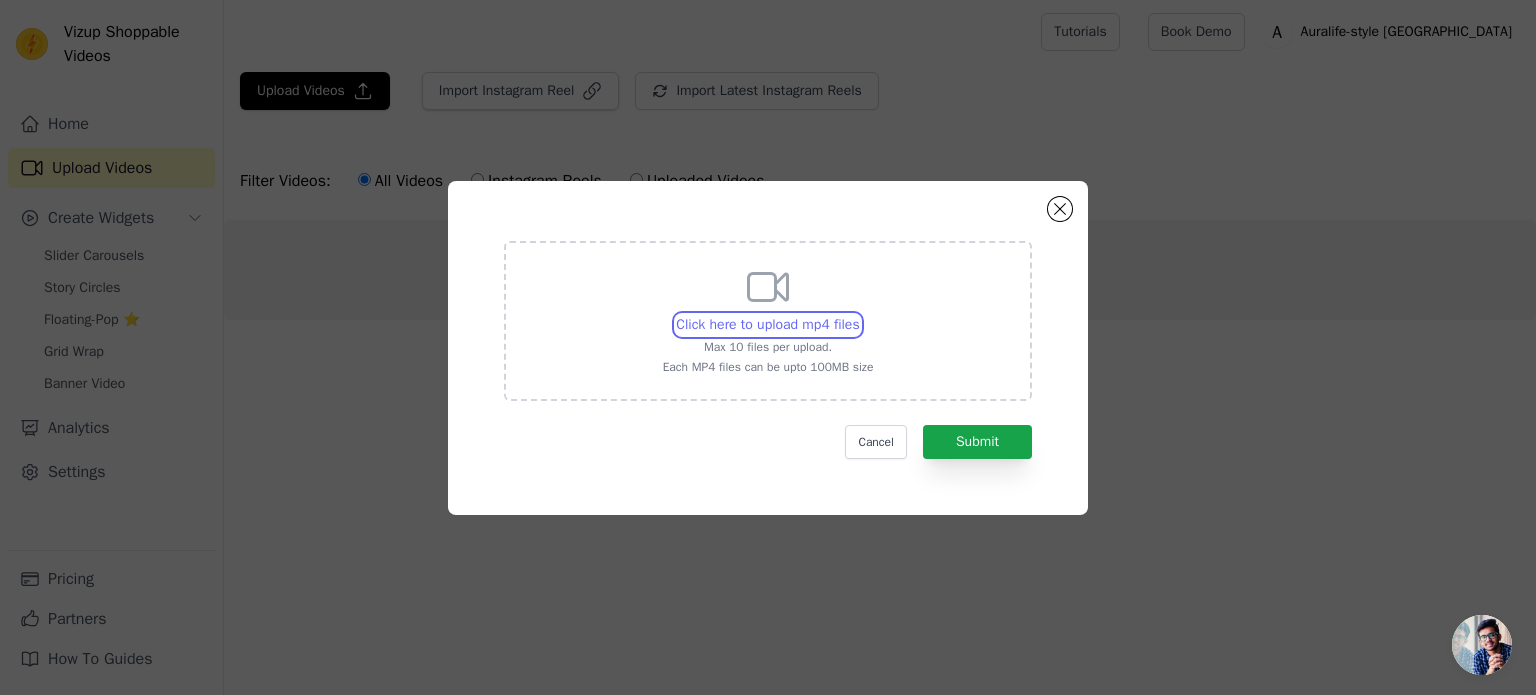 click on "Click here to upload mp4 files     Max 10 files per upload.   Each MP4 files can be upto 100MB size" at bounding box center [859, 314] 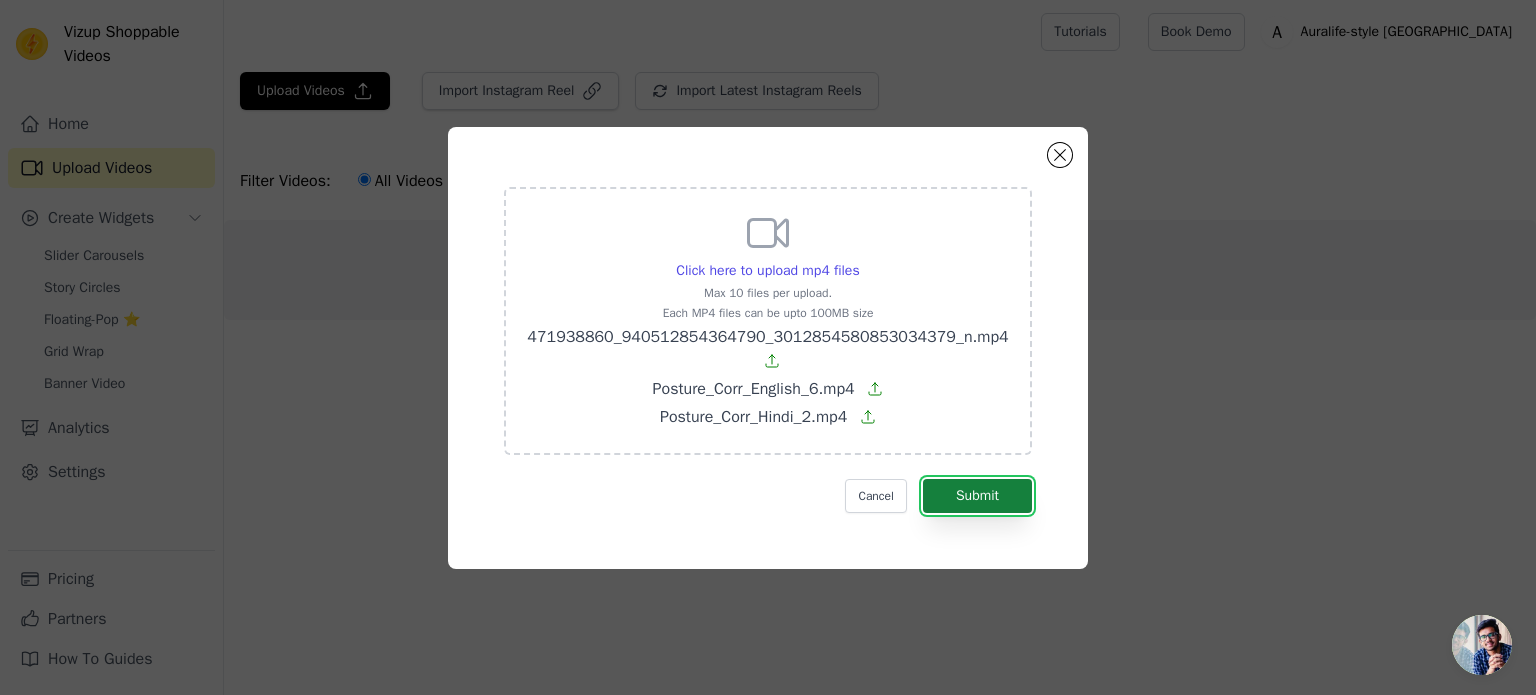 click on "Submit" at bounding box center [977, 496] 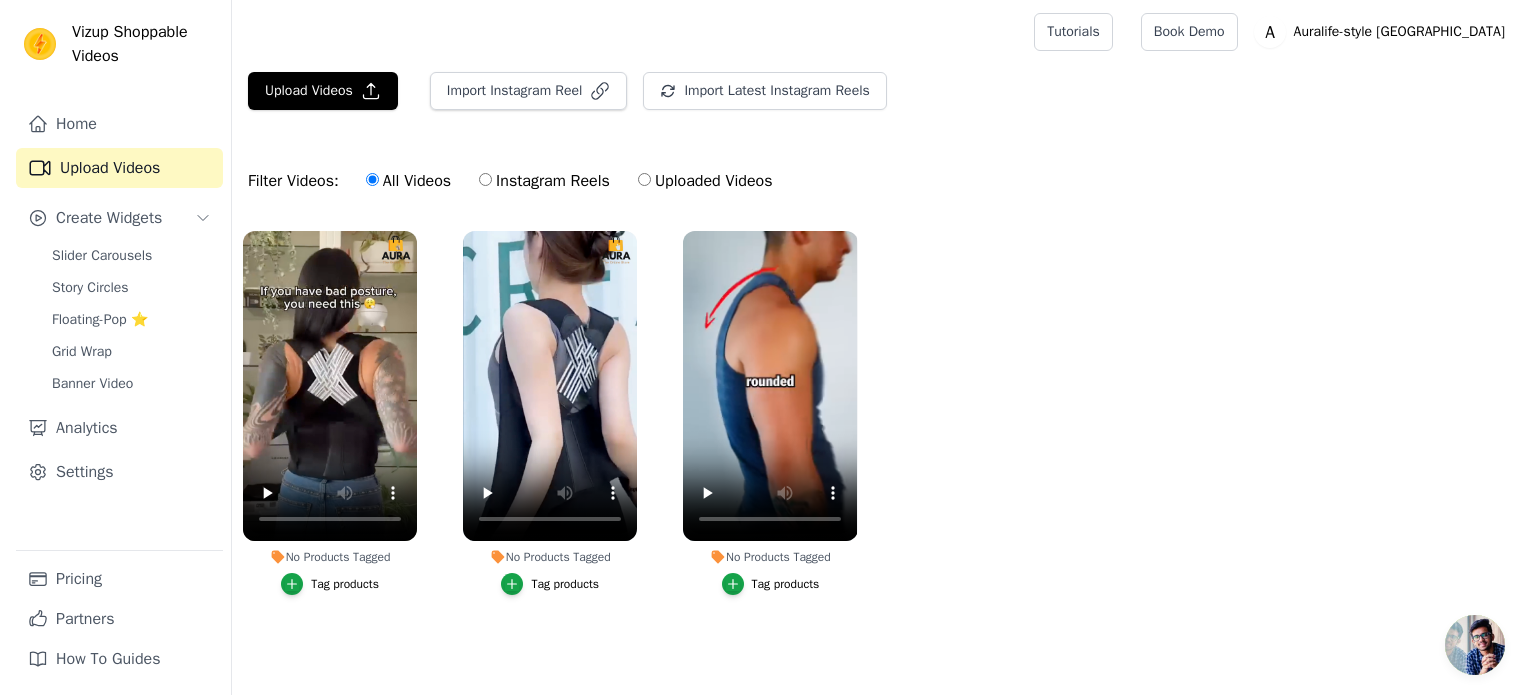 scroll, scrollTop: 0, scrollLeft: 0, axis: both 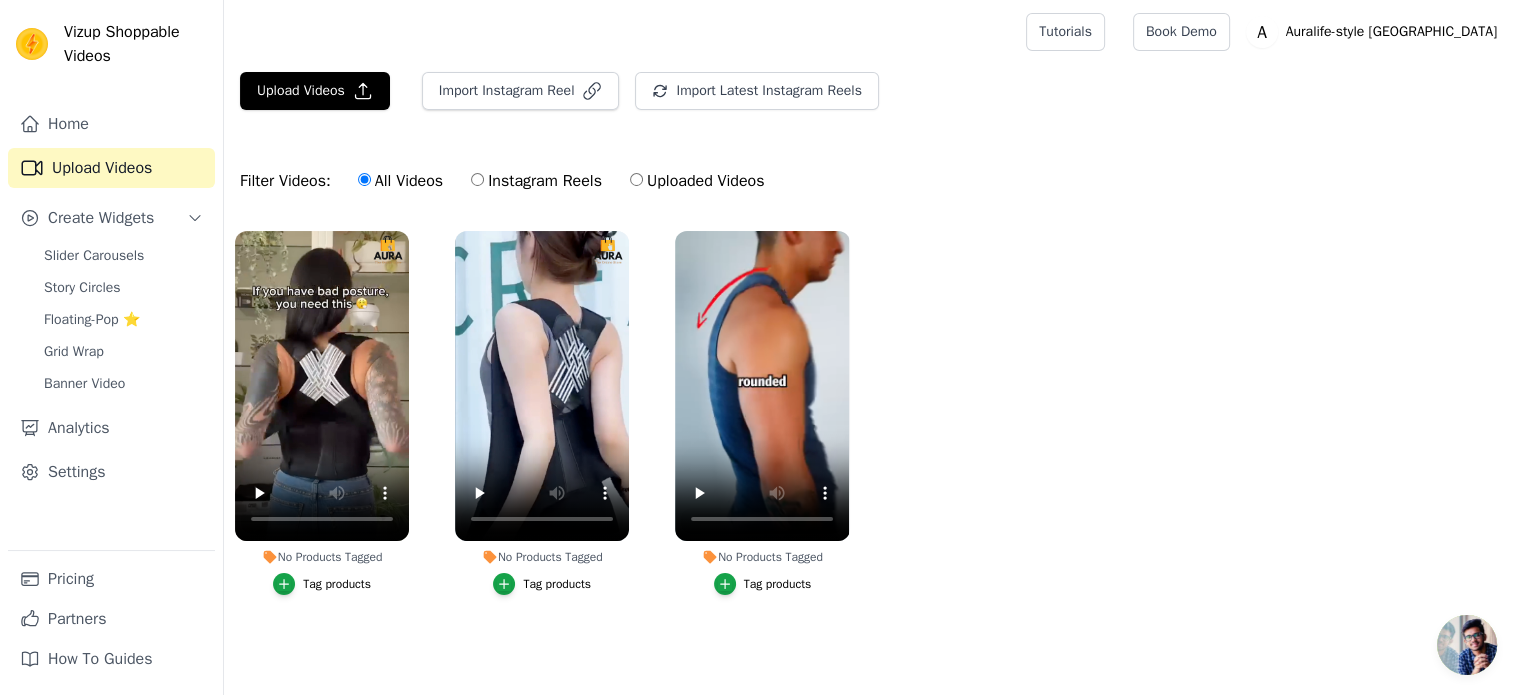 click on "Tag products" at bounding box center [337, 584] 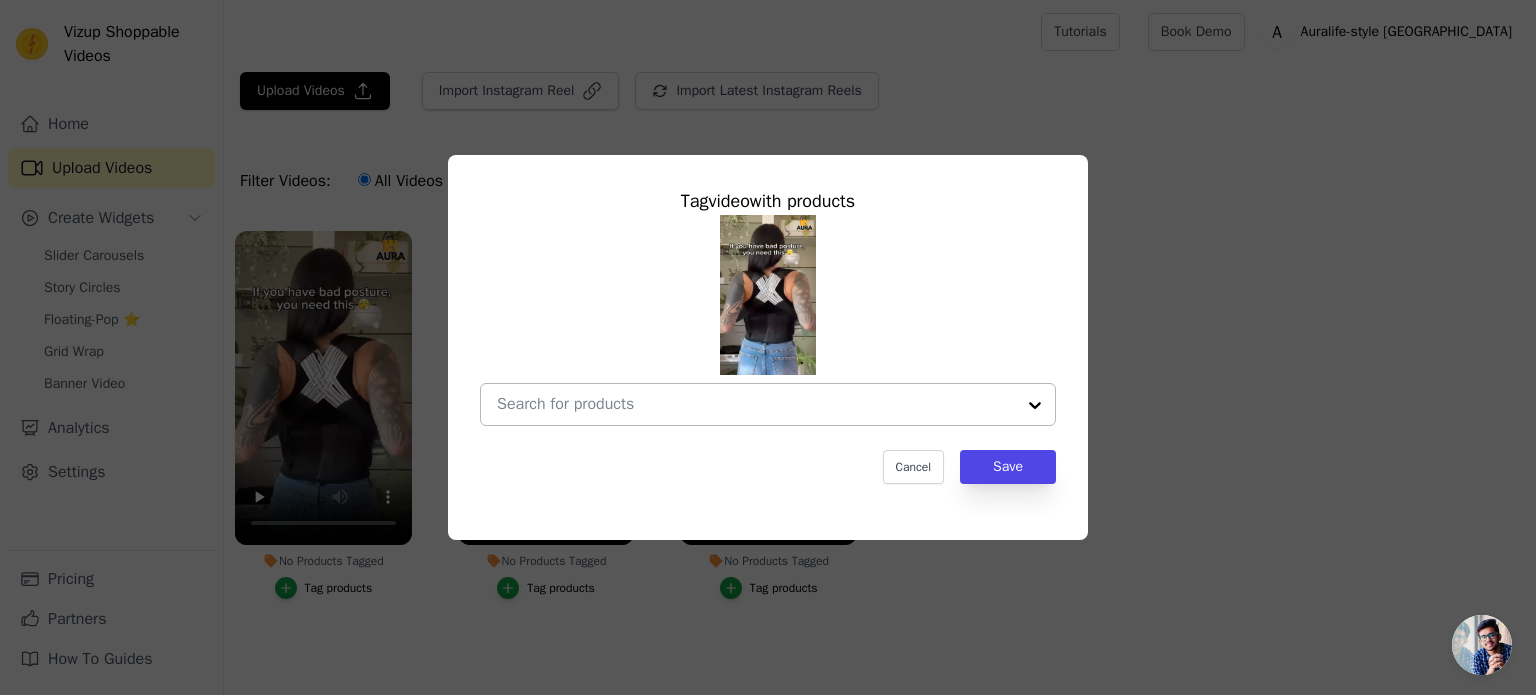click on "No Products Tagged     Tag  video  with products                         Cancel   Save     Tag products" at bounding box center [756, 404] 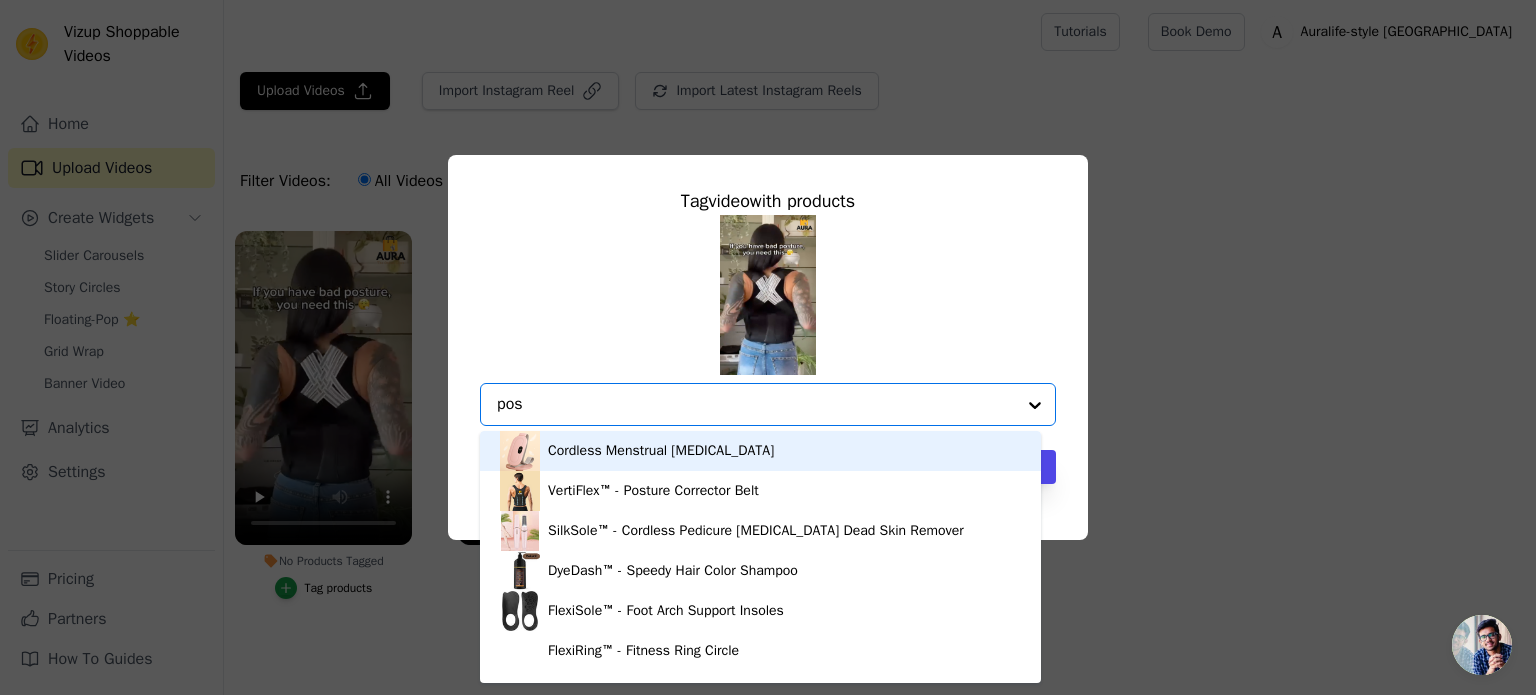 type on "post" 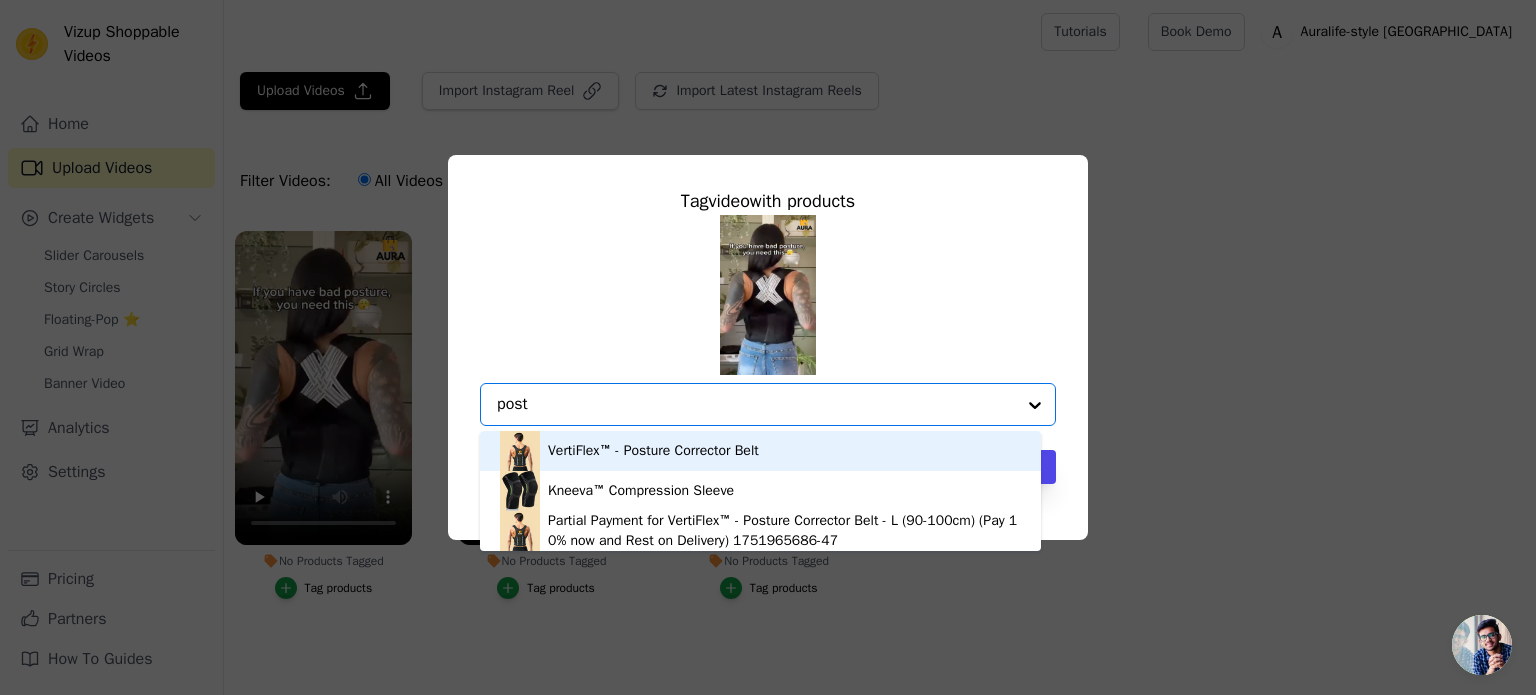 click on "VertiFlex™ - Posture Corrector Belt" at bounding box center (653, 451) 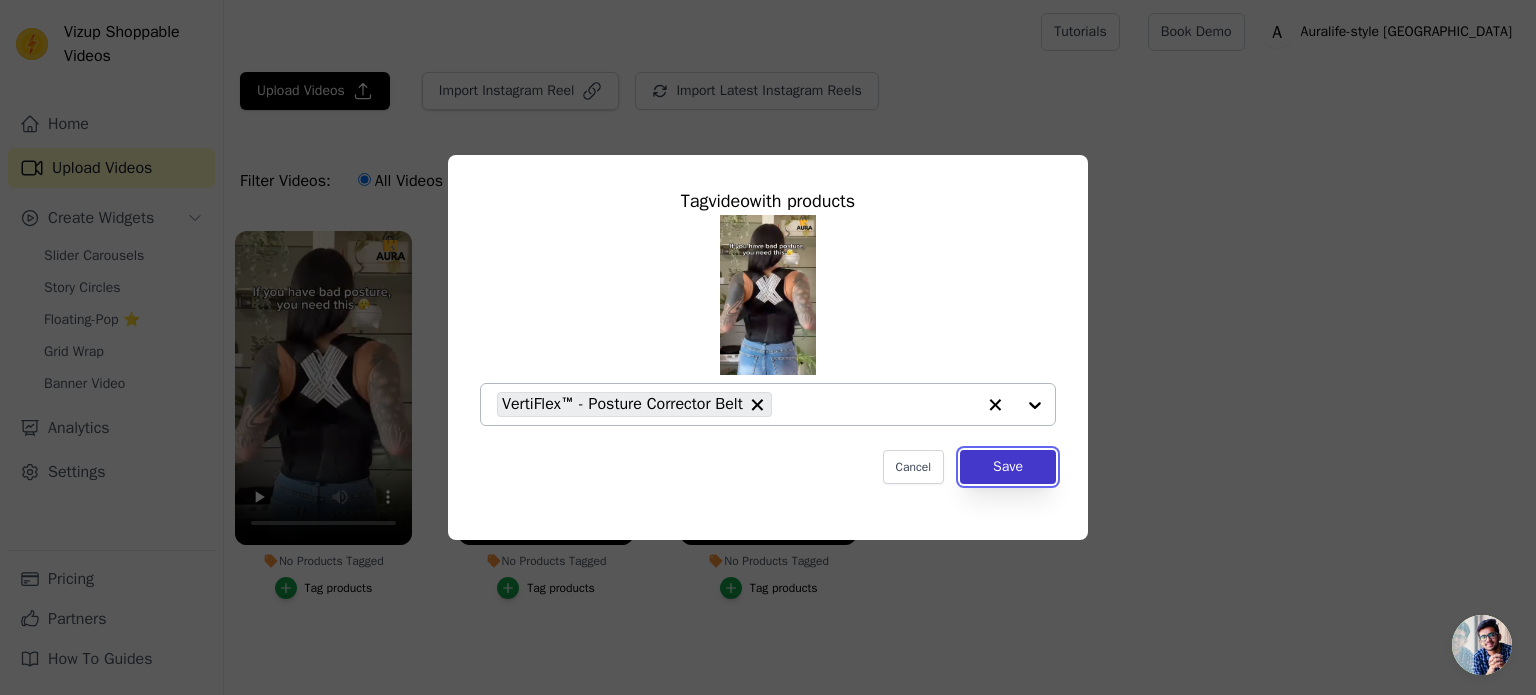 click on "Save" at bounding box center [1008, 467] 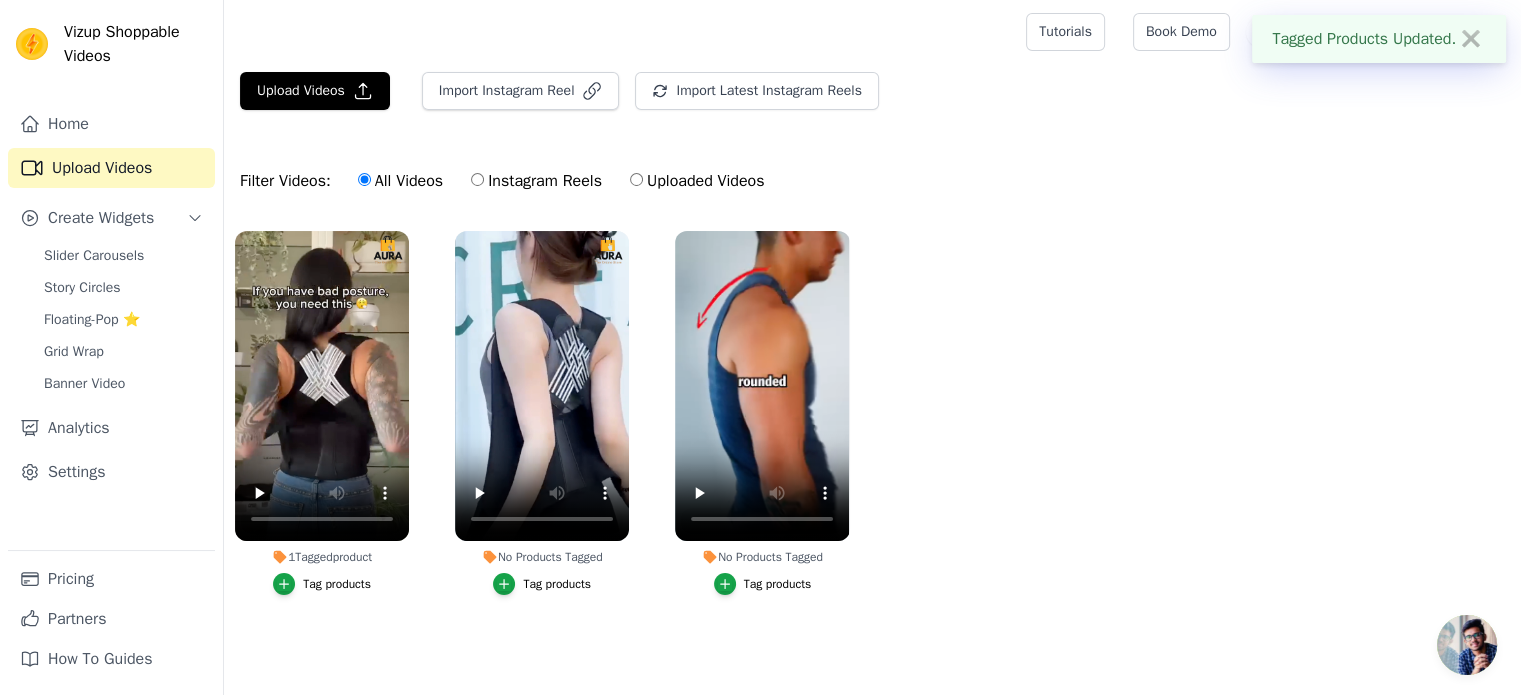 click on "Tag products" at bounding box center [557, 584] 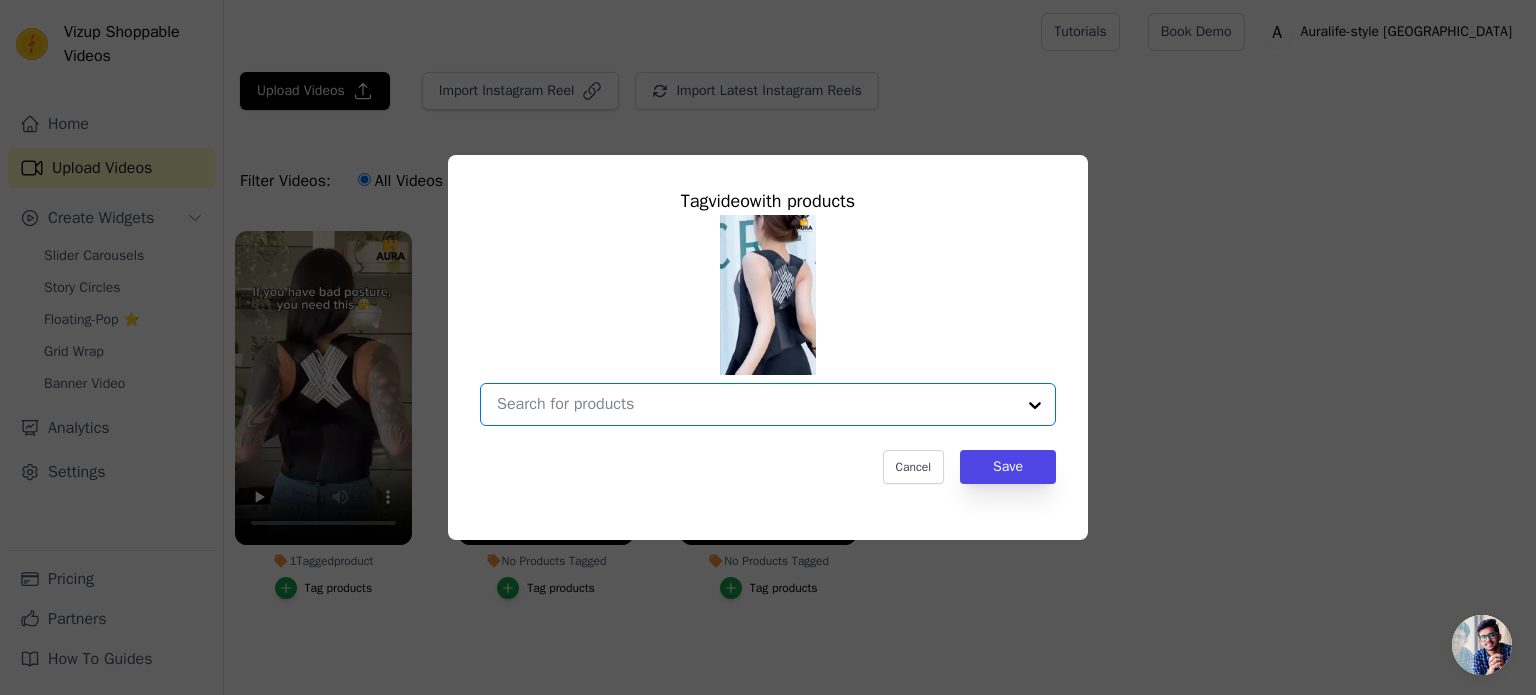 click on "No Products Tagged     Tag  video  with products       Option undefined, selected.   Select is focused, type to refine list, press down to open the menu.                   Cancel   Save     Tag products" at bounding box center (756, 404) 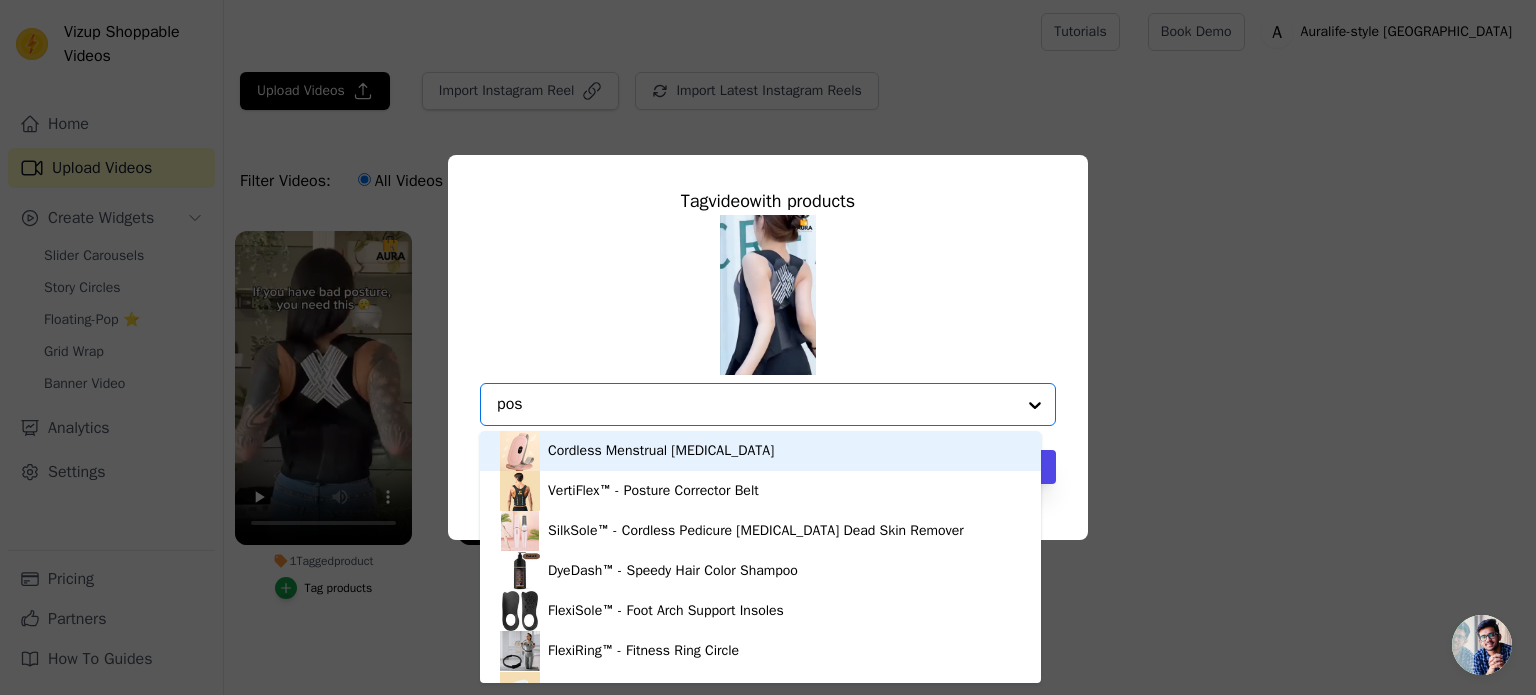 type on "post" 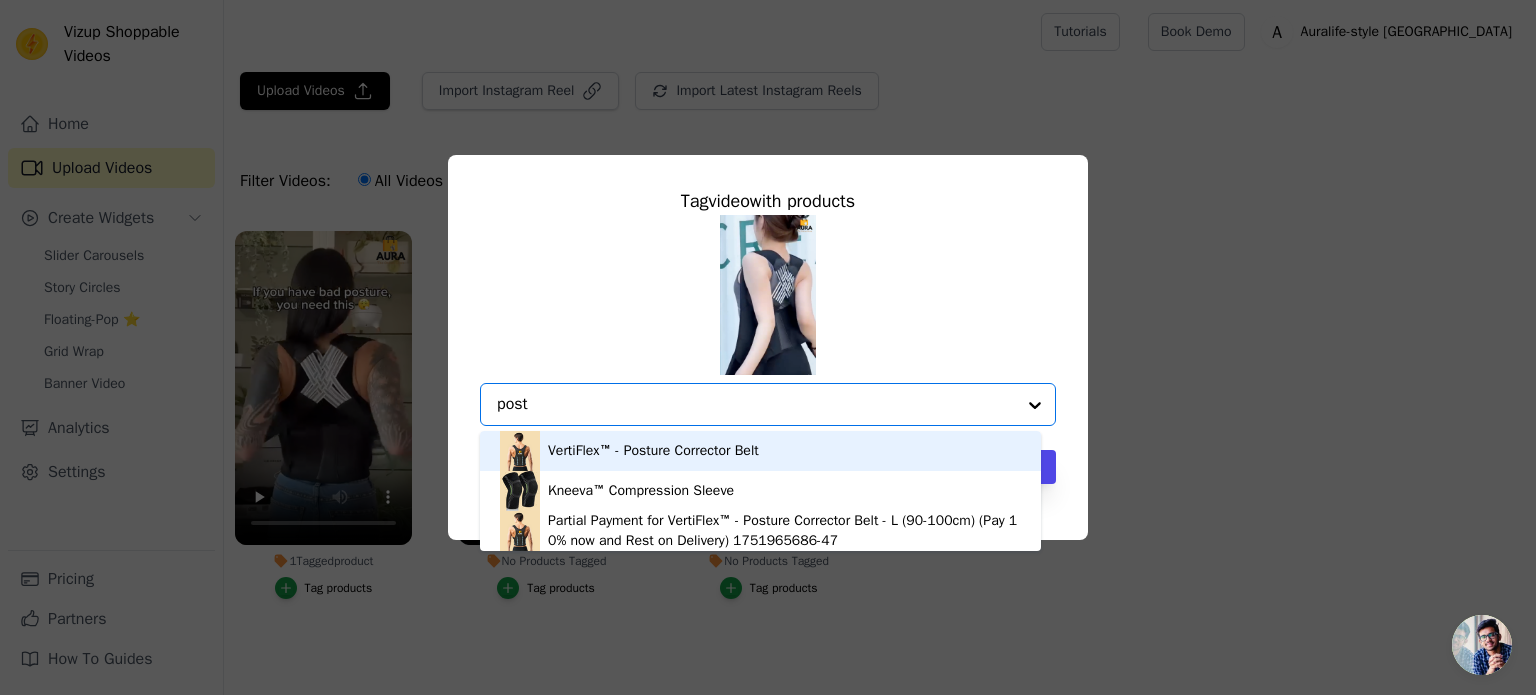 click on "VertiFlex™ - Posture Corrector Belt" at bounding box center [653, 451] 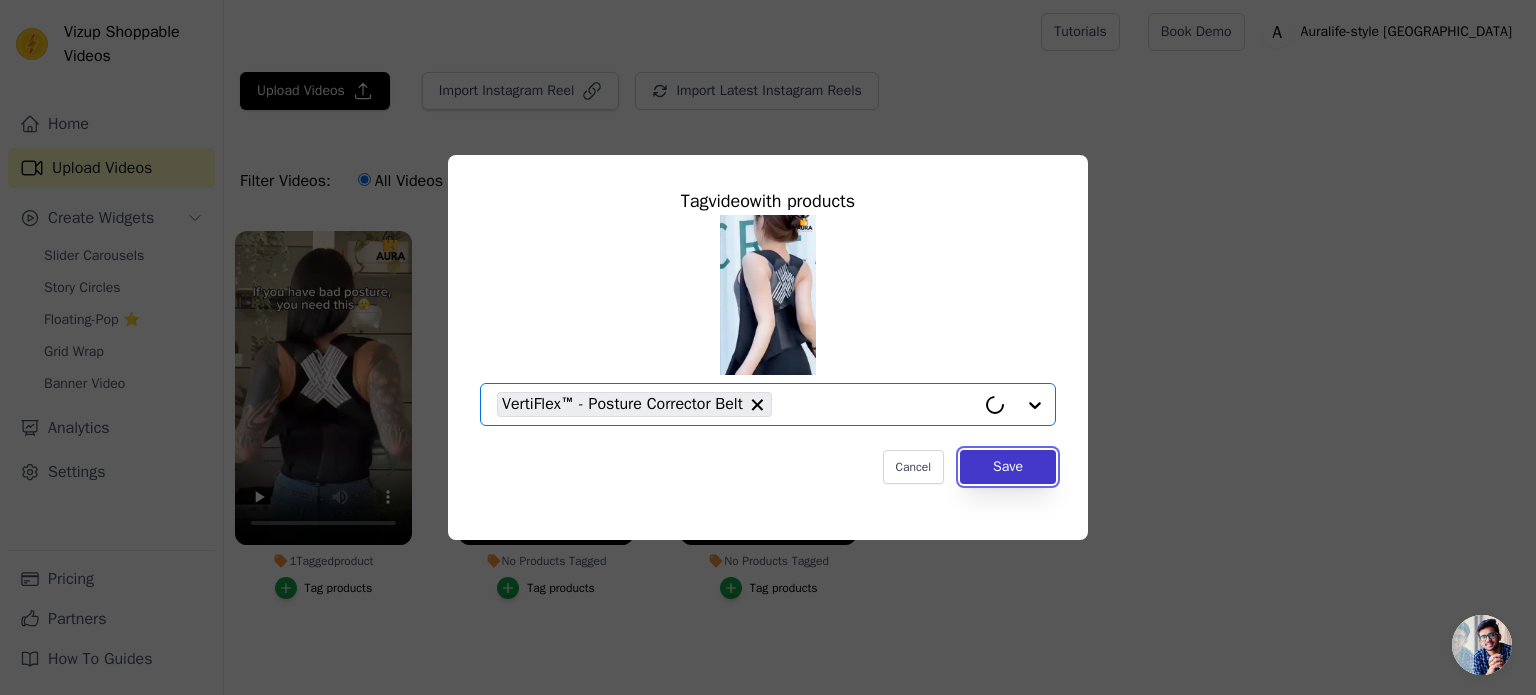click on "Save" at bounding box center (1008, 467) 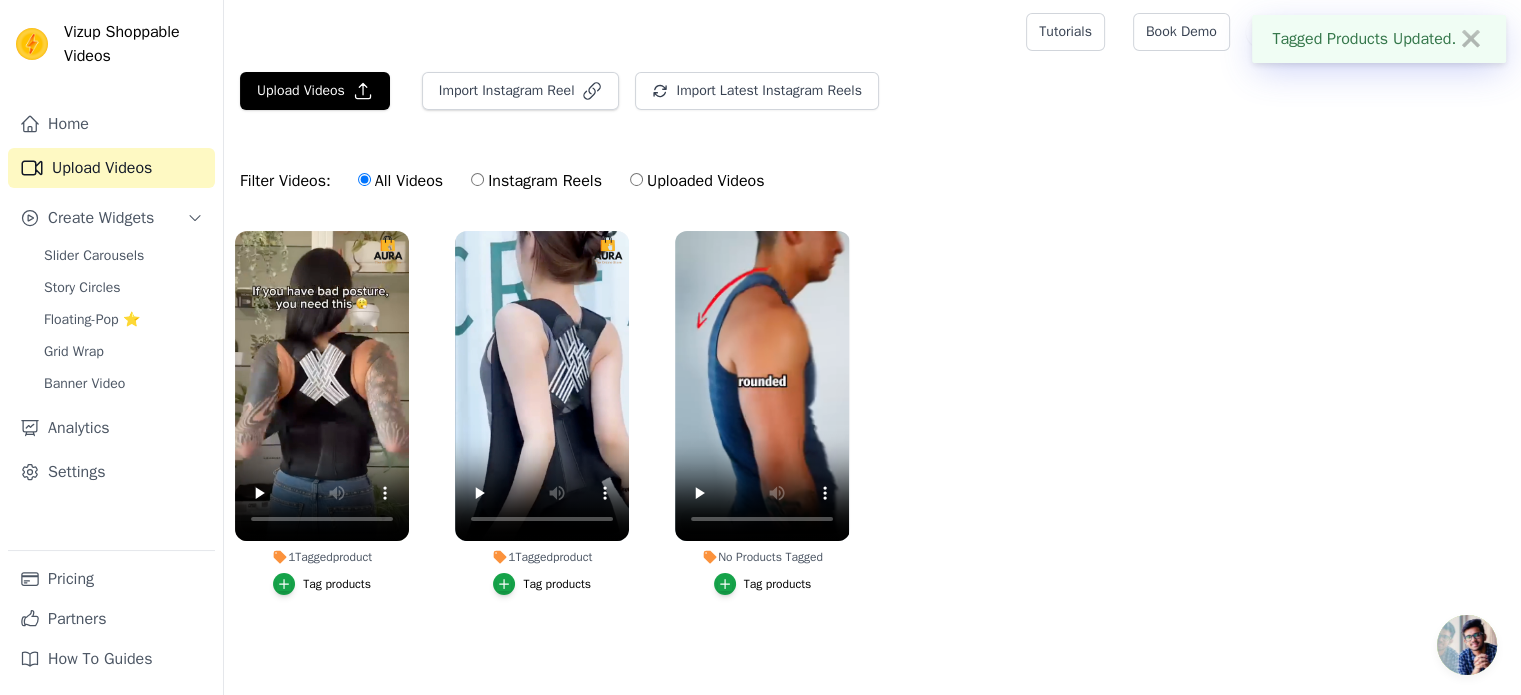 click on "Tag products" at bounding box center [778, 584] 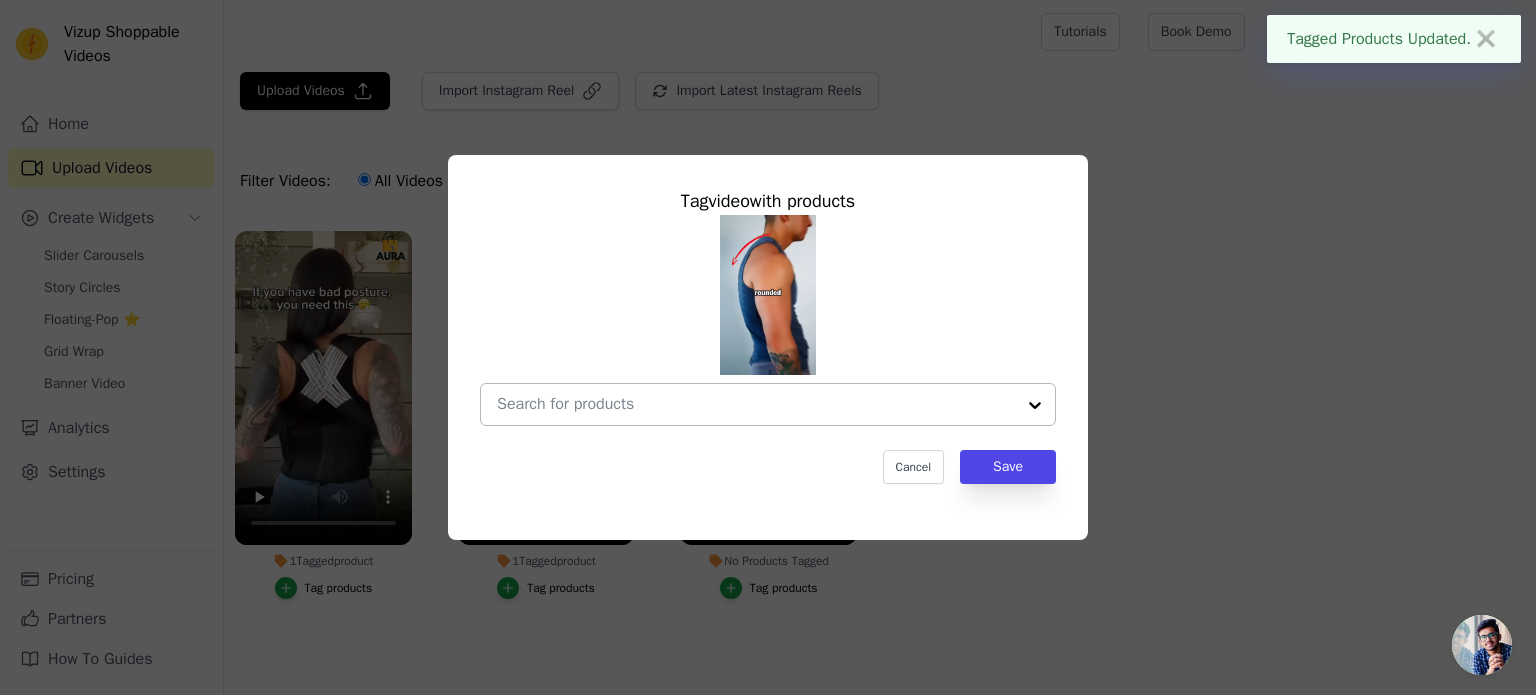 click at bounding box center (756, 404) 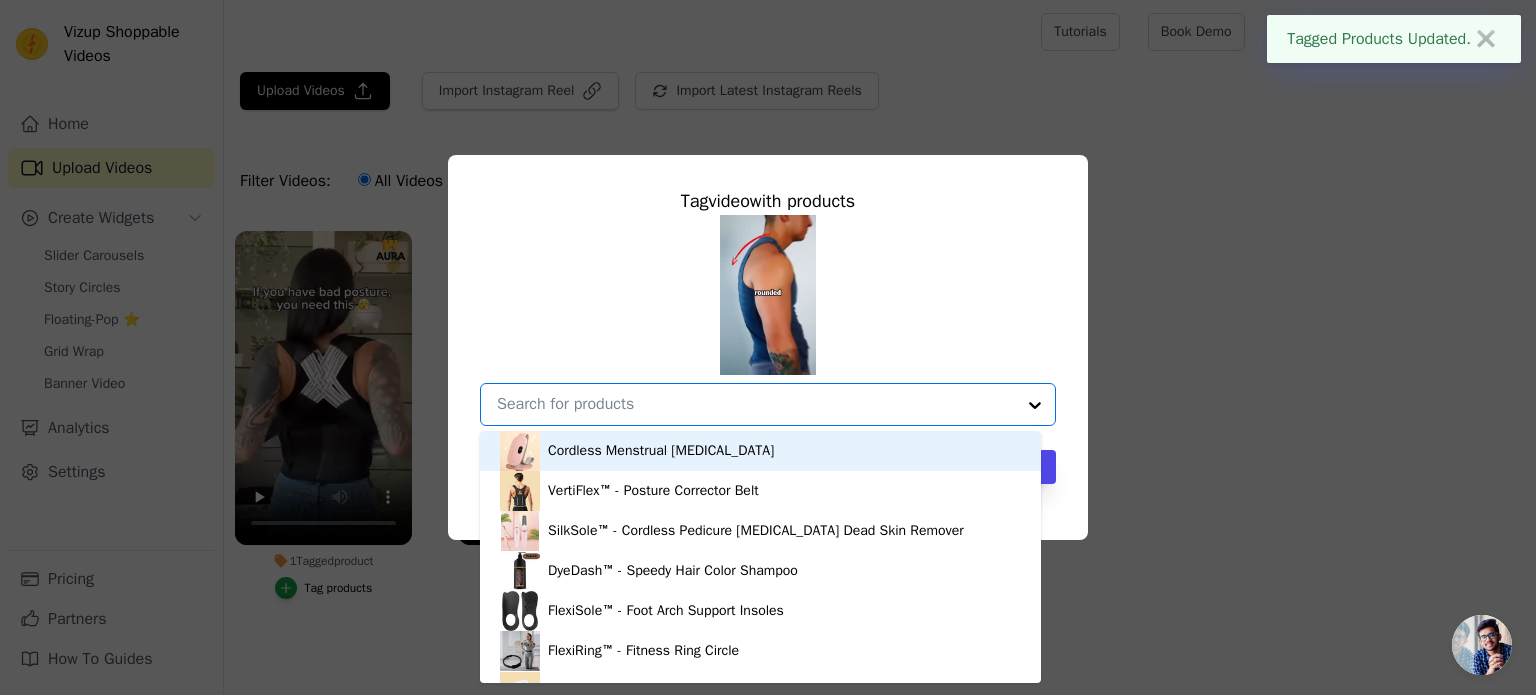 click on "No Products Tagged     Tag  video  with products         Cordless Menstrual Heating Pad     VertiFlex™ - Posture Corrector Belt     SilkSole™ - Cordless Pedicure Callus Dead Skin Remover     DyeDash™ - Speedy Hair Color Shampoo     FlexiSole™ - Foot Arch Support Insoles     FlexiRing™ - Fitness Ring Circle     GlowVita™ - Anti Ageing Cream Instant Beauty     YogiGrip™ - Yoga Socks with Grips     ERelaxio™ - Cervical Pillow     GoldenZen™ - 24K Gold Facial Massage Roller     SilkTress™ - Mini Hair Straightener     Kneeva™ Compression Sleeve     Thandak - USB Air Cooler Fan     Portable Neck Fan     Blackhead Pore Cleaner - Men and Women     Smart Visual Ear Wax Cleaner     7kg Magnetic Load Phone Holder     Electric Scalp Massager     Partial Payment for VertiFlex™ - Posture Corrector Belt - L (90-100cm) (Pay 10% now and Rest on Delivery) 1751965686-47     Gift wrapping     Men's Nude Makeup Cream 50gm         Eyelash Growth Liquid         Touch Up 4-in-1 Makeup Pen" at bounding box center [756, 404] 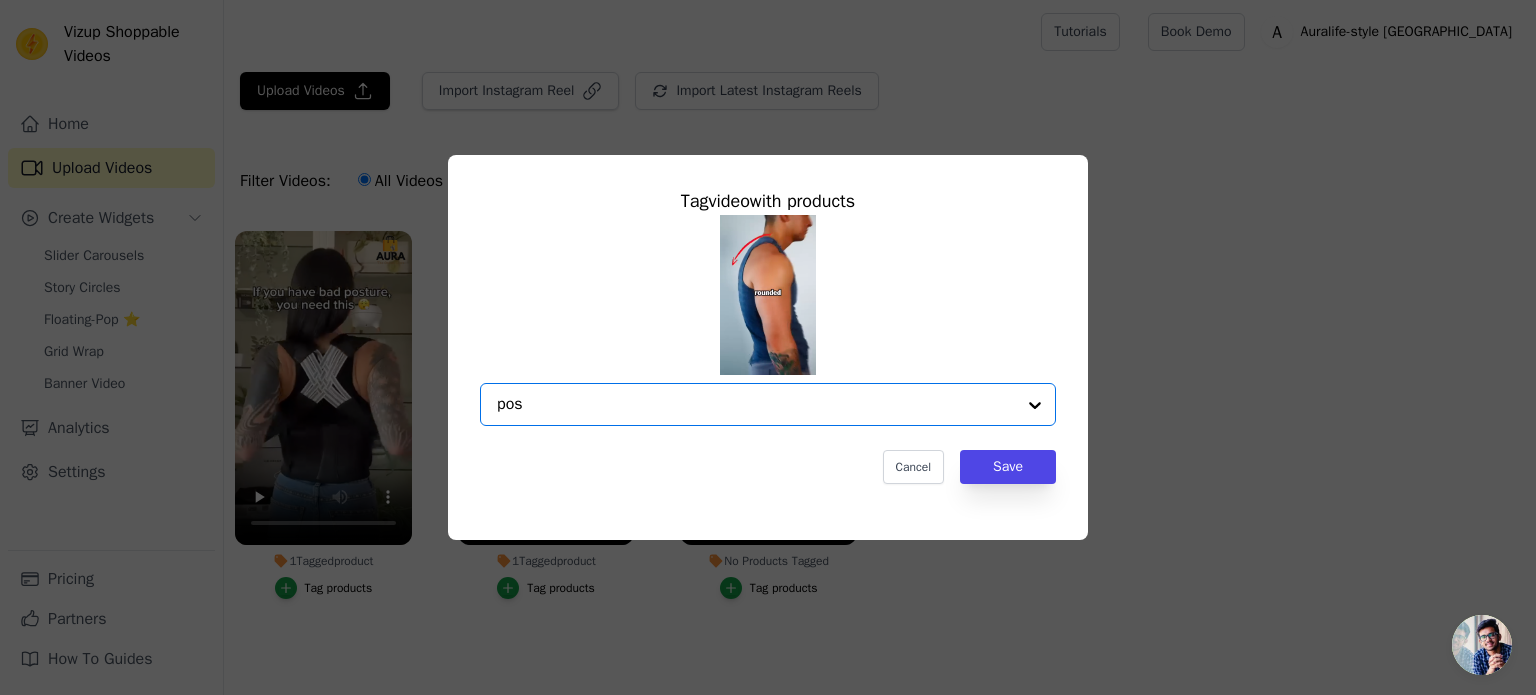 type on "post" 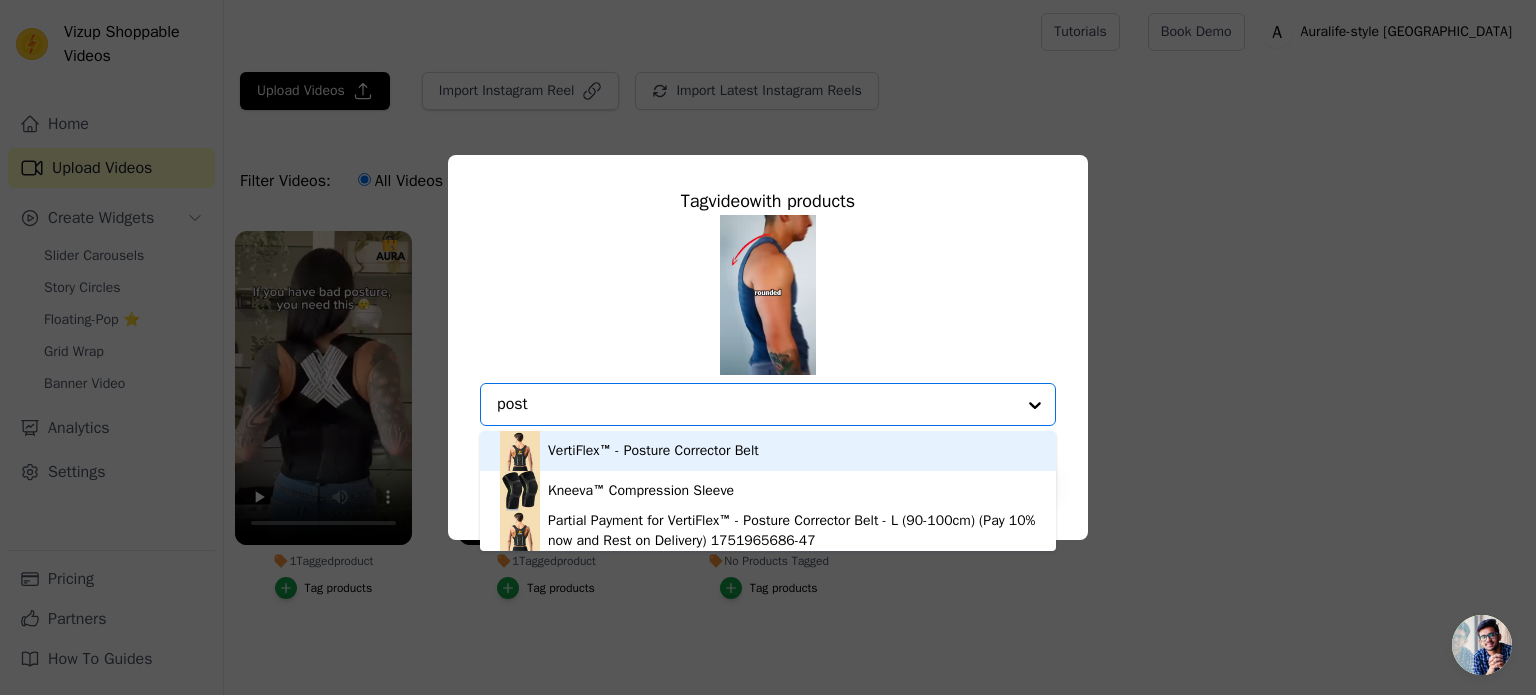 click on "VertiFlex™ - Posture Corrector Belt" at bounding box center [768, 451] 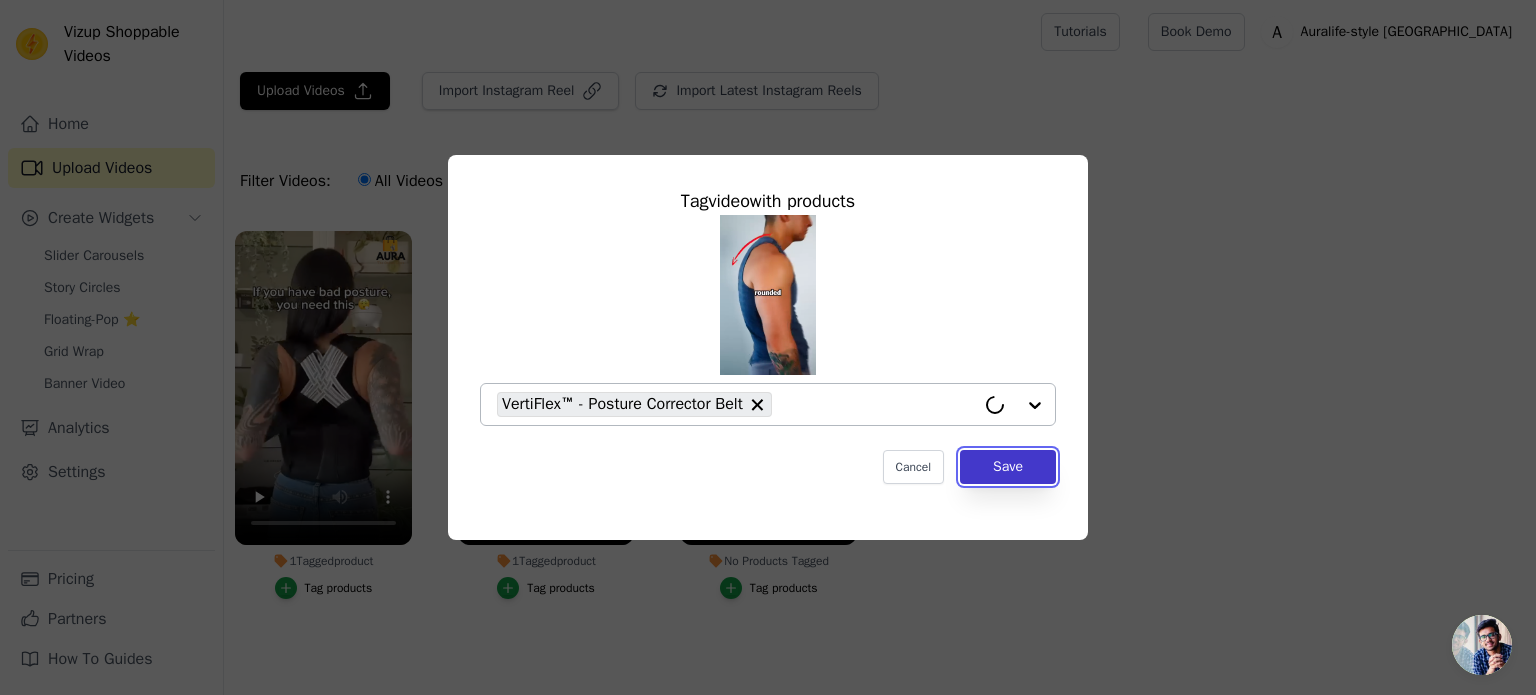 click on "Save" at bounding box center [1008, 467] 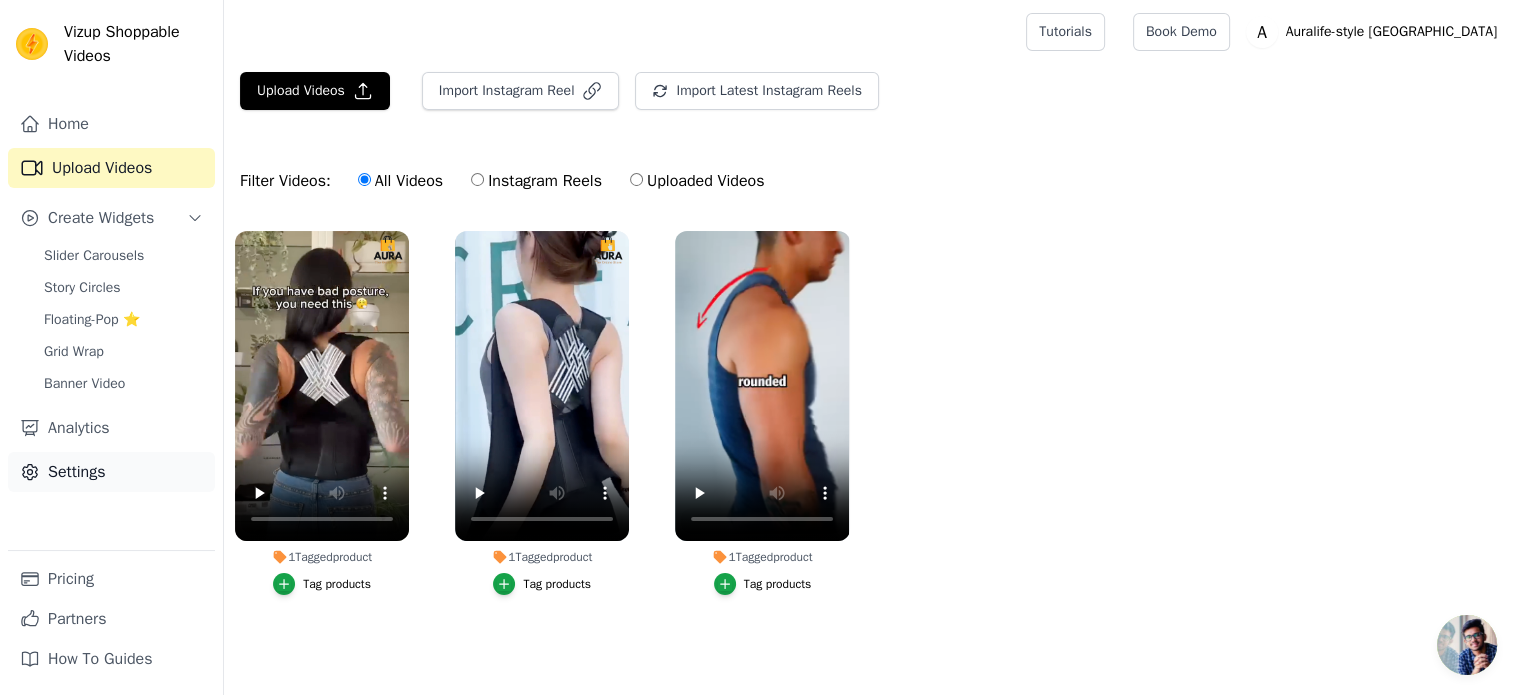 click on "Settings" at bounding box center [111, 472] 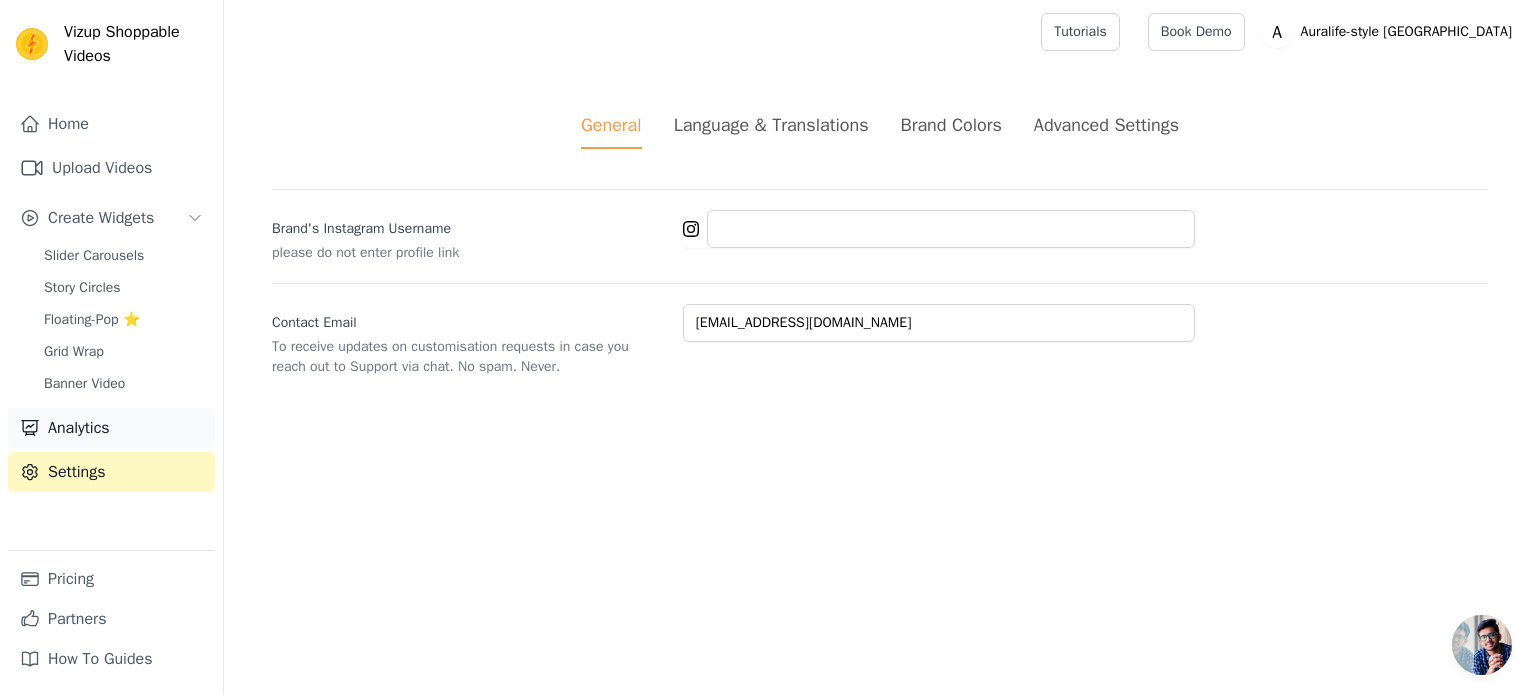 click on "Analytics" at bounding box center (111, 428) 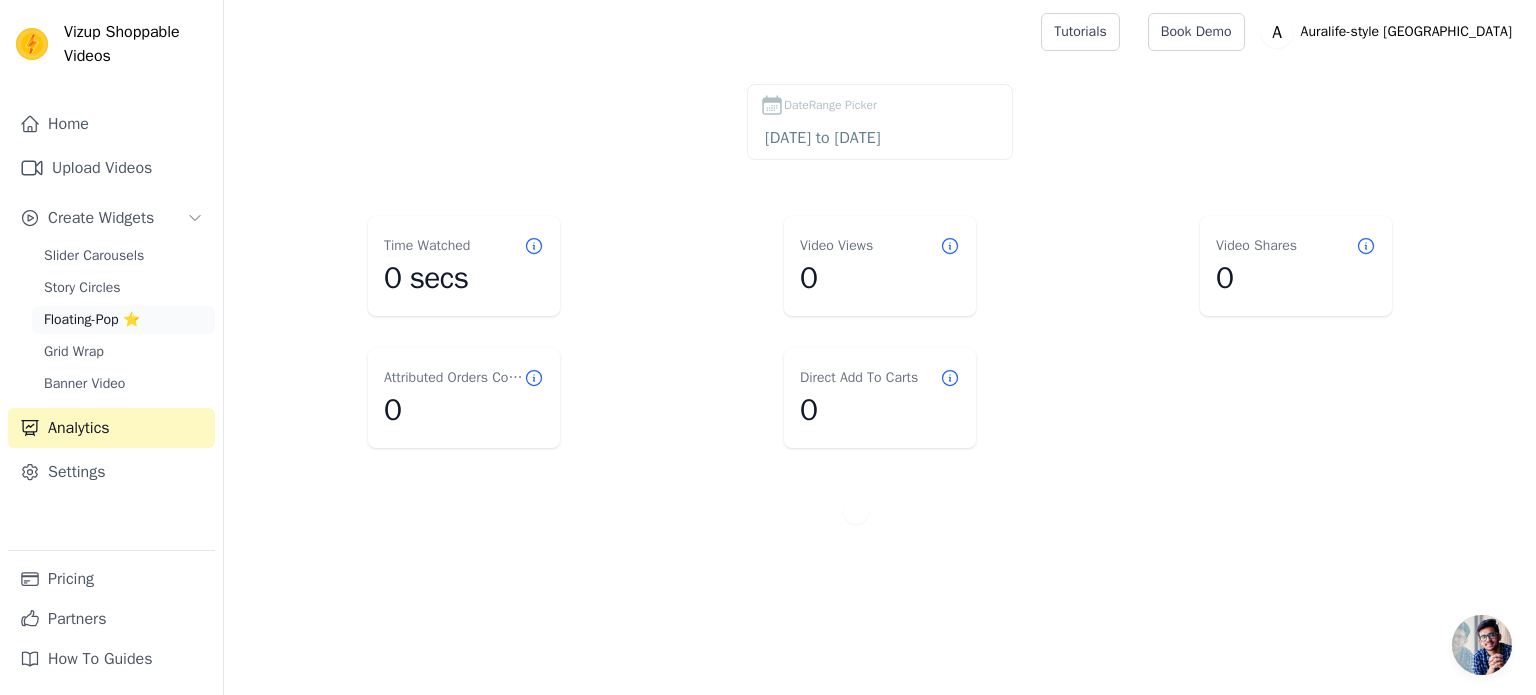 click on "Floating-Pop ⭐" at bounding box center [92, 320] 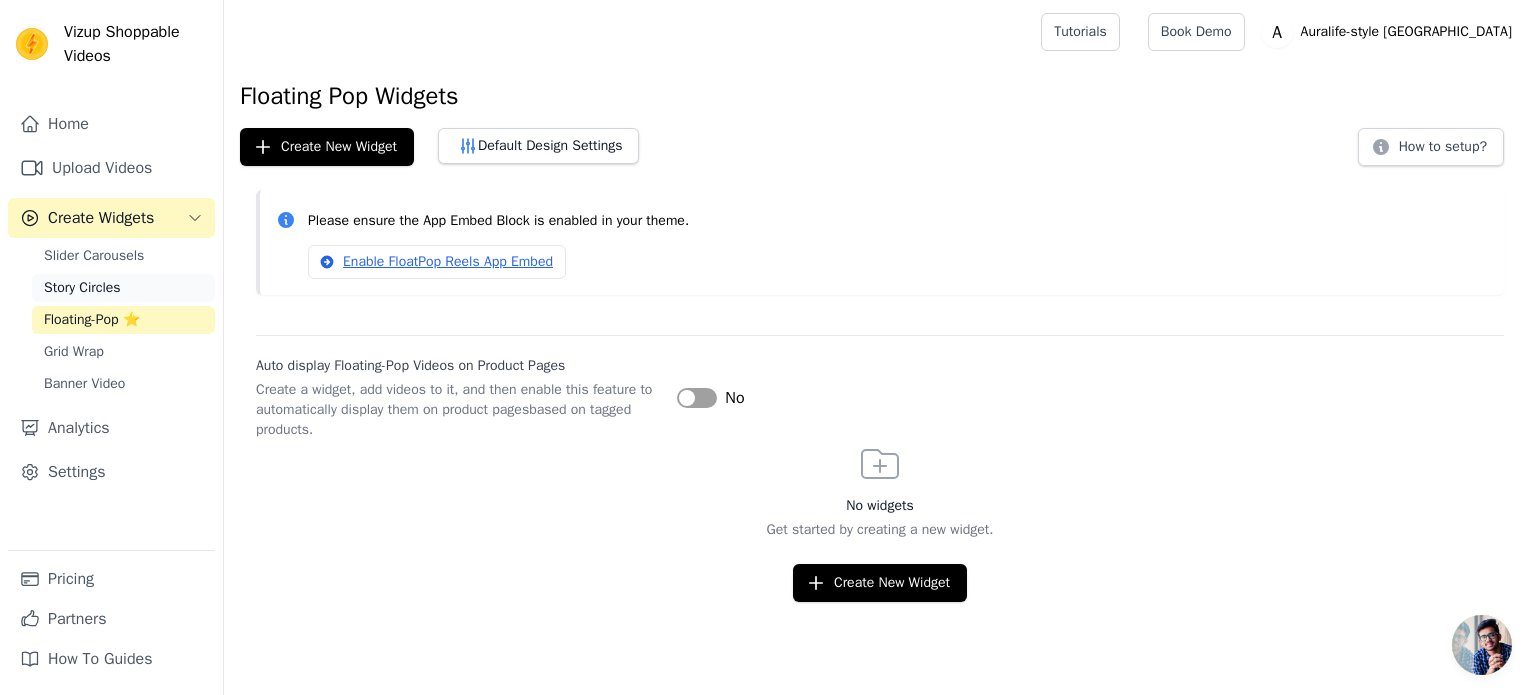 click on "Story Circles" at bounding box center (82, 288) 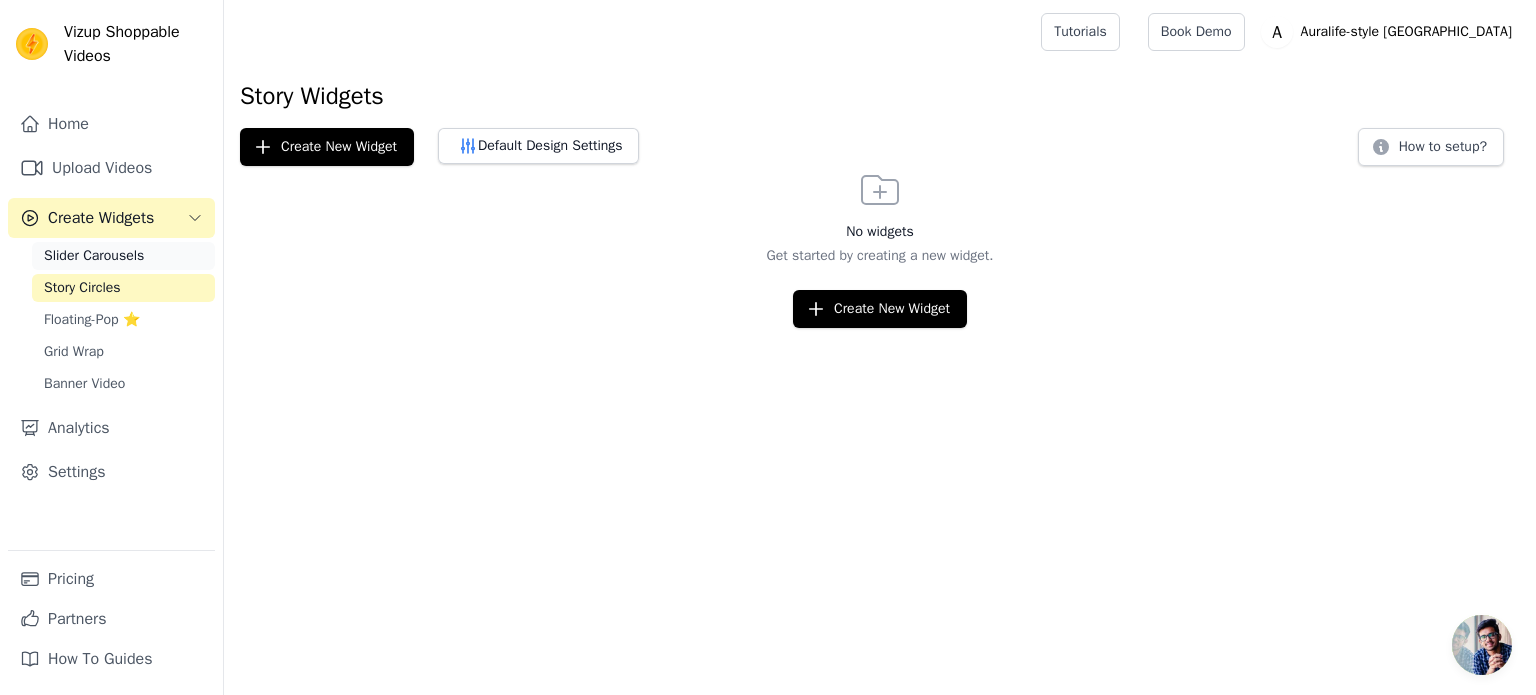click on "Slider Carousels" at bounding box center (123, 256) 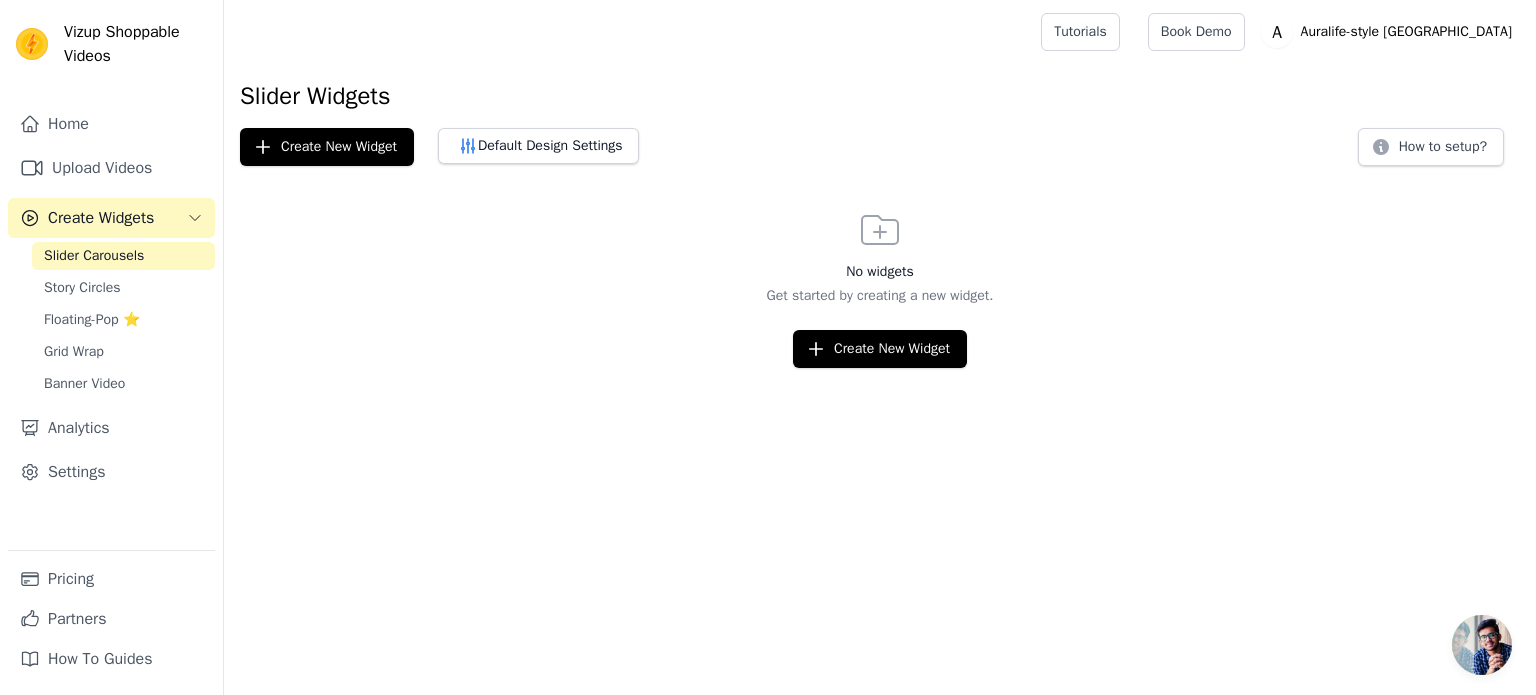 click on "Create Widgets" at bounding box center [101, 218] 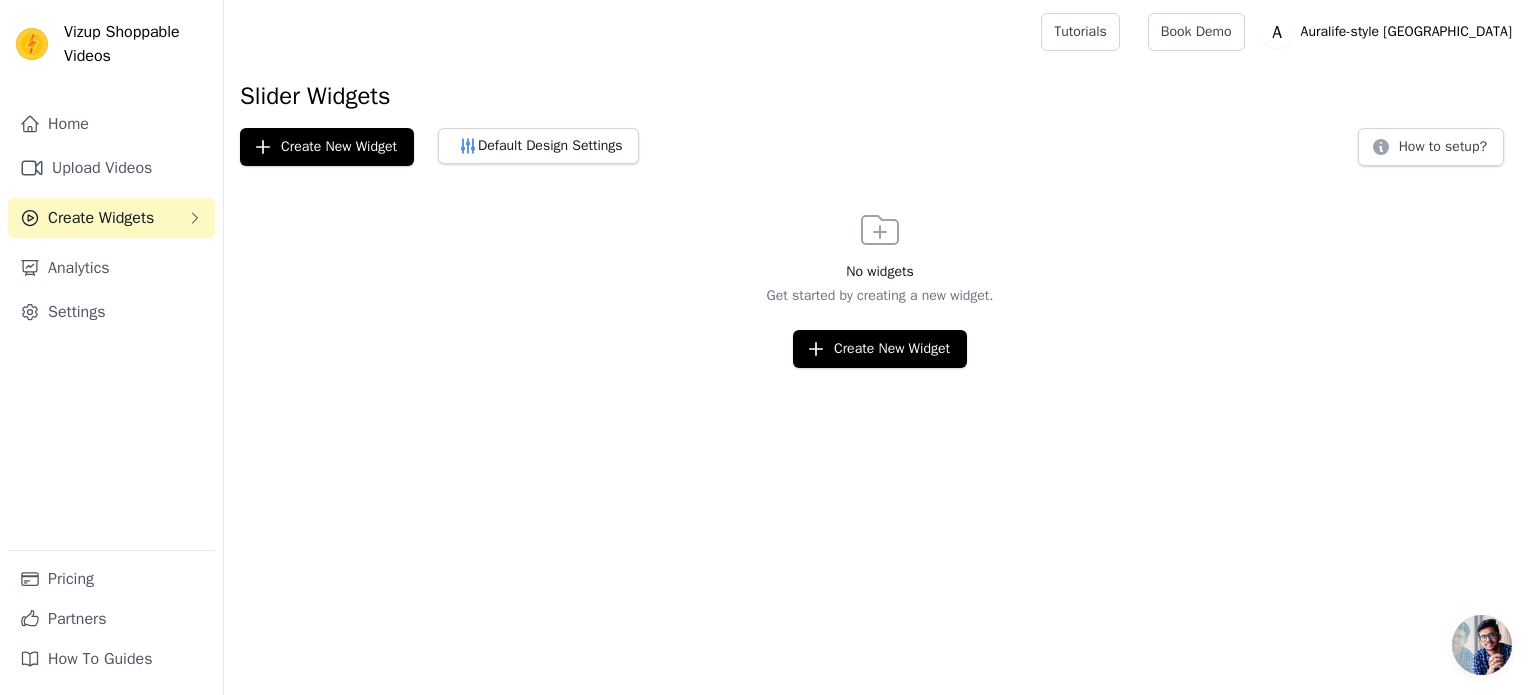 click on "Create Widgets" at bounding box center [101, 218] 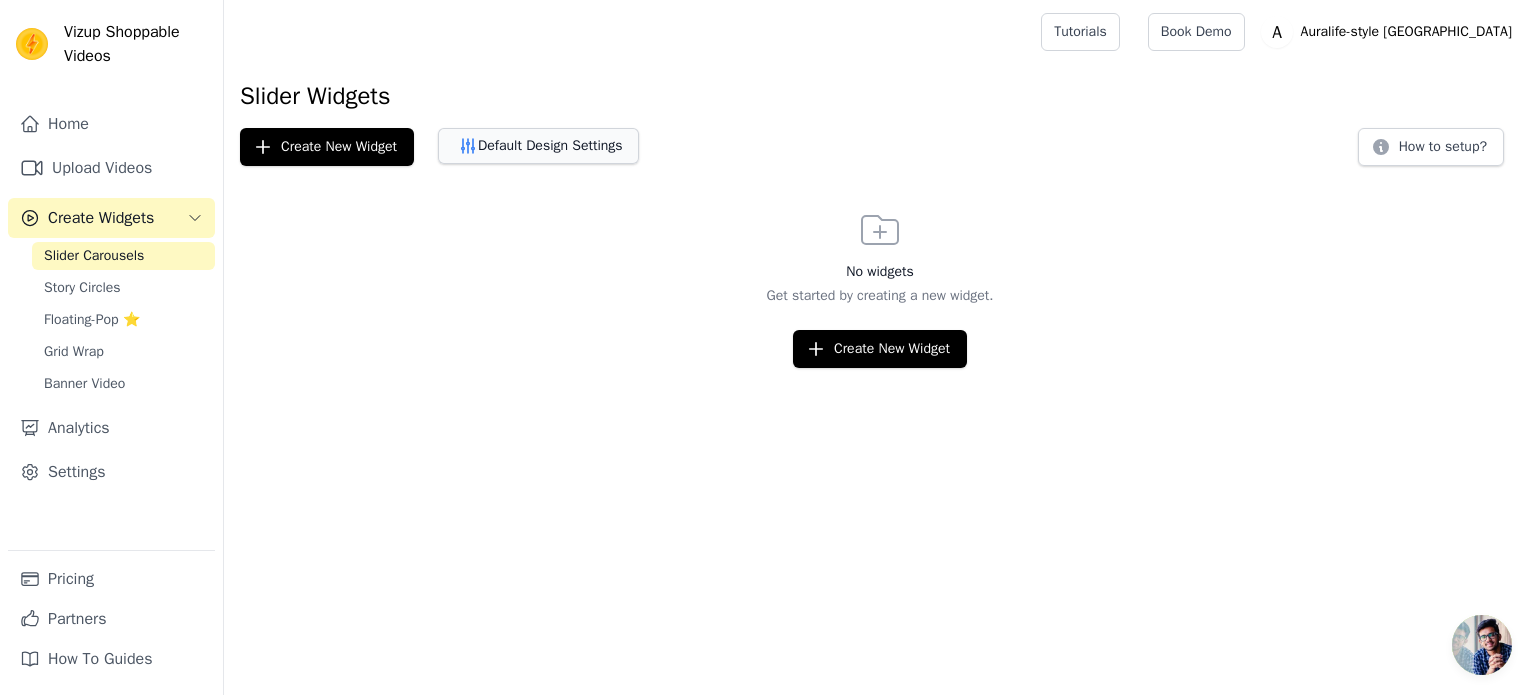 click on "Default Design Settings" at bounding box center (538, 146) 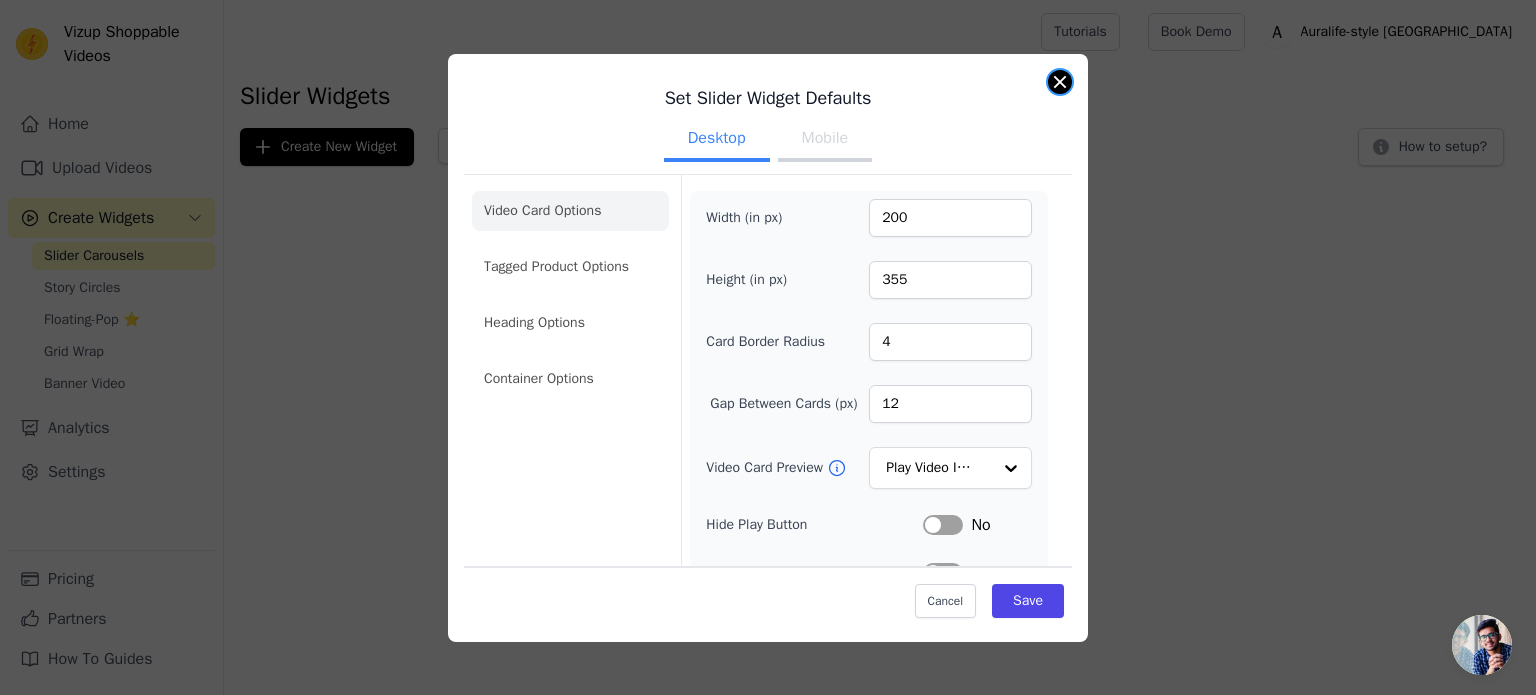 click at bounding box center (1060, 82) 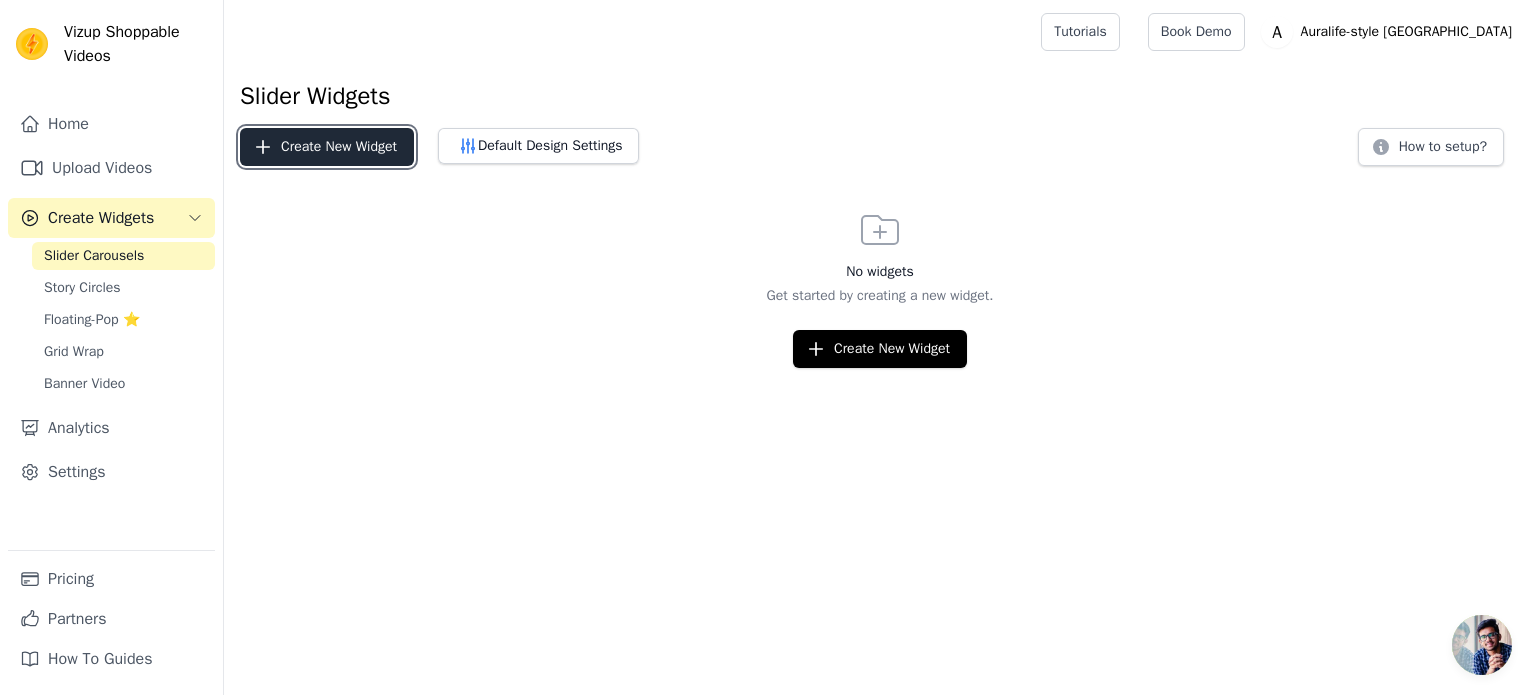 click on "Create New Widget" at bounding box center [327, 147] 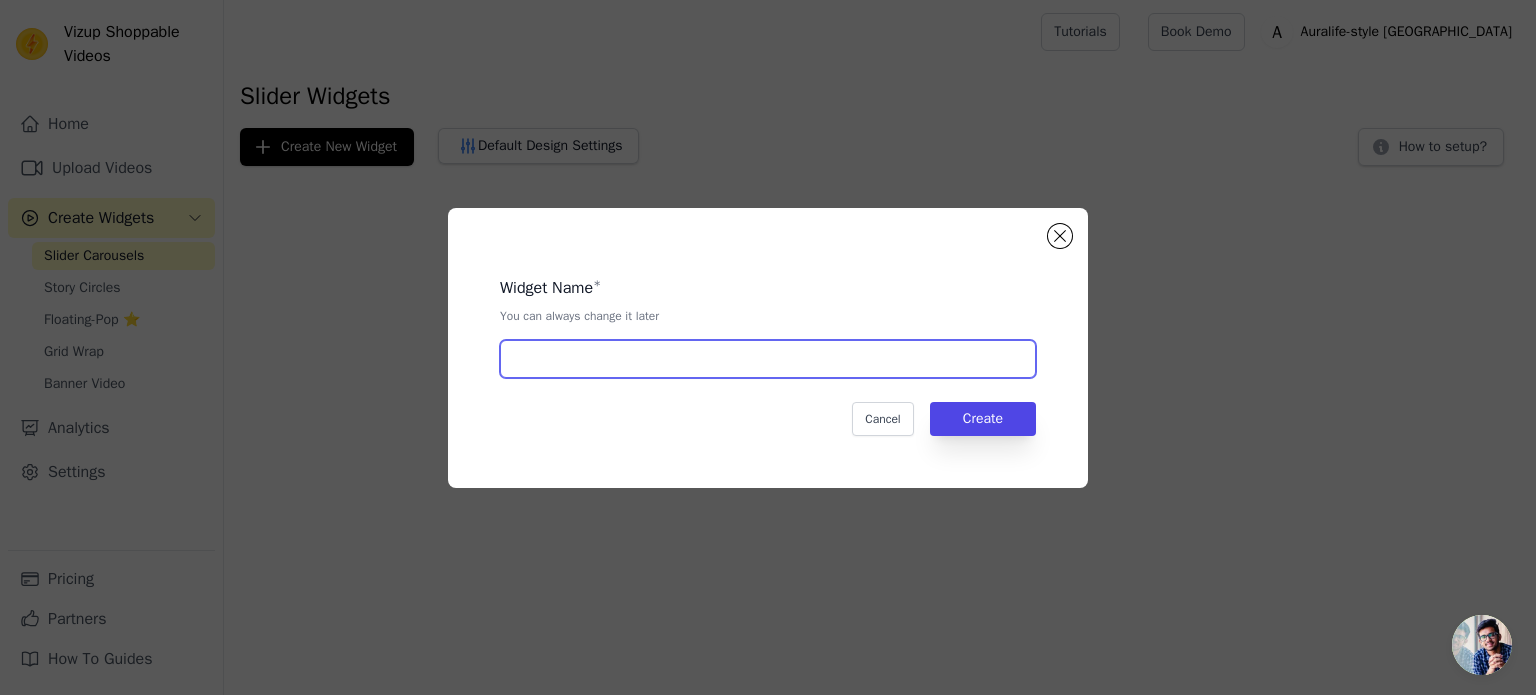 click at bounding box center (768, 359) 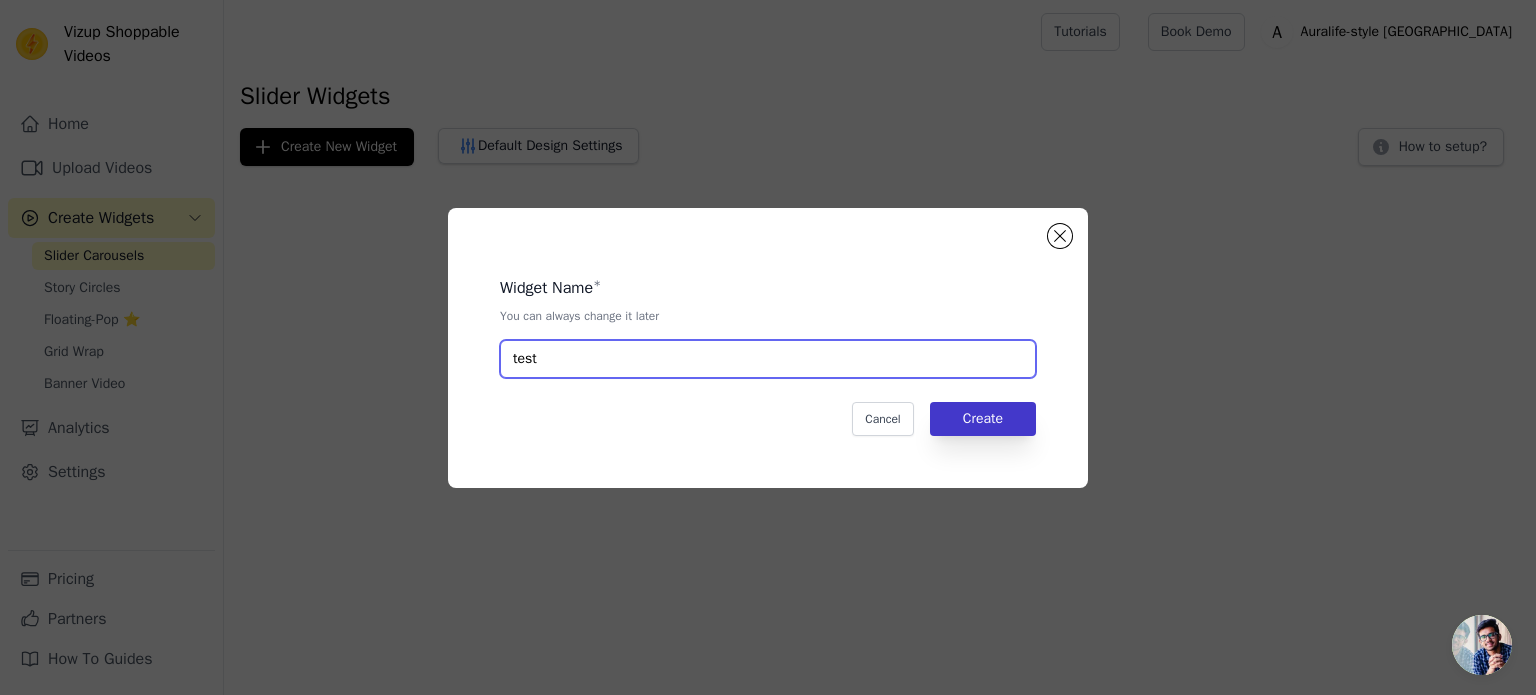 type on "test" 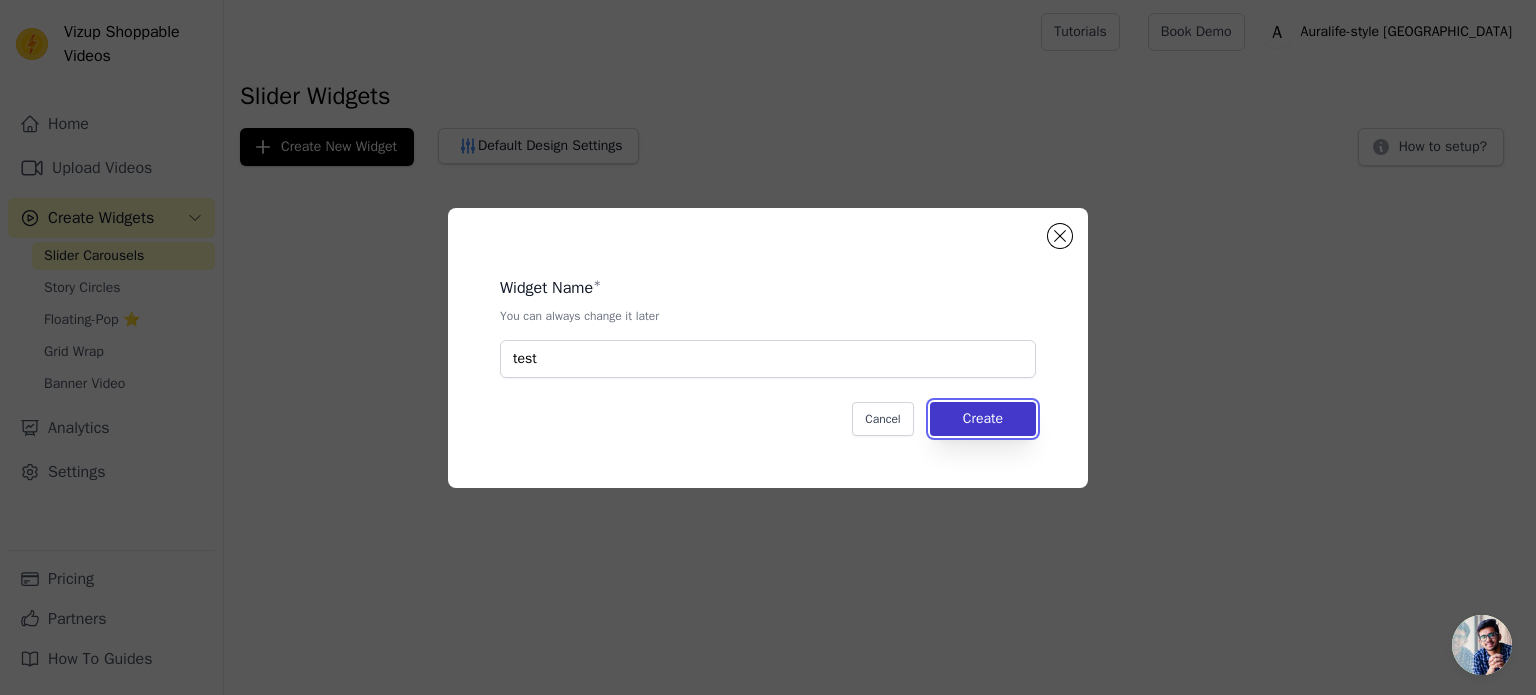 click on "Create" at bounding box center [983, 419] 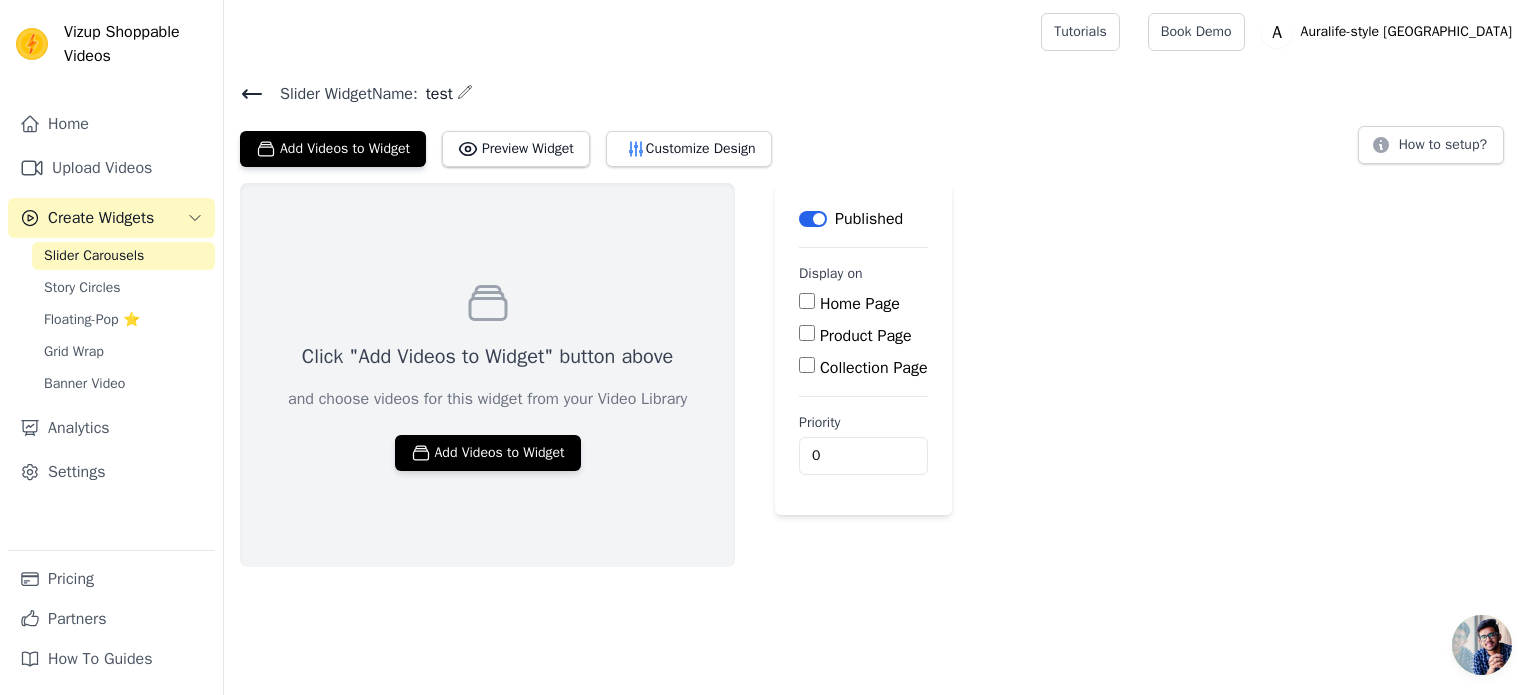 click on "Create Widgets" at bounding box center (101, 218) 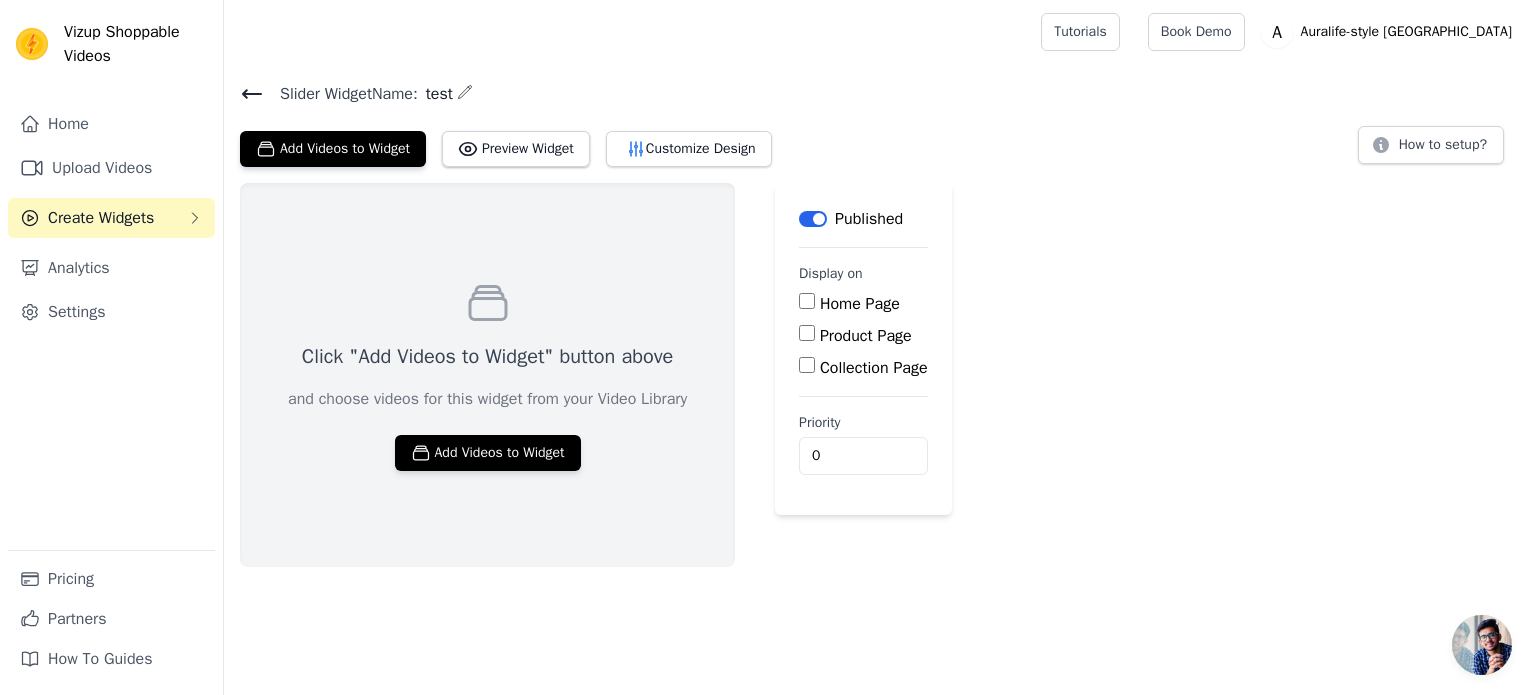 click on "Create Widgets" at bounding box center (101, 218) 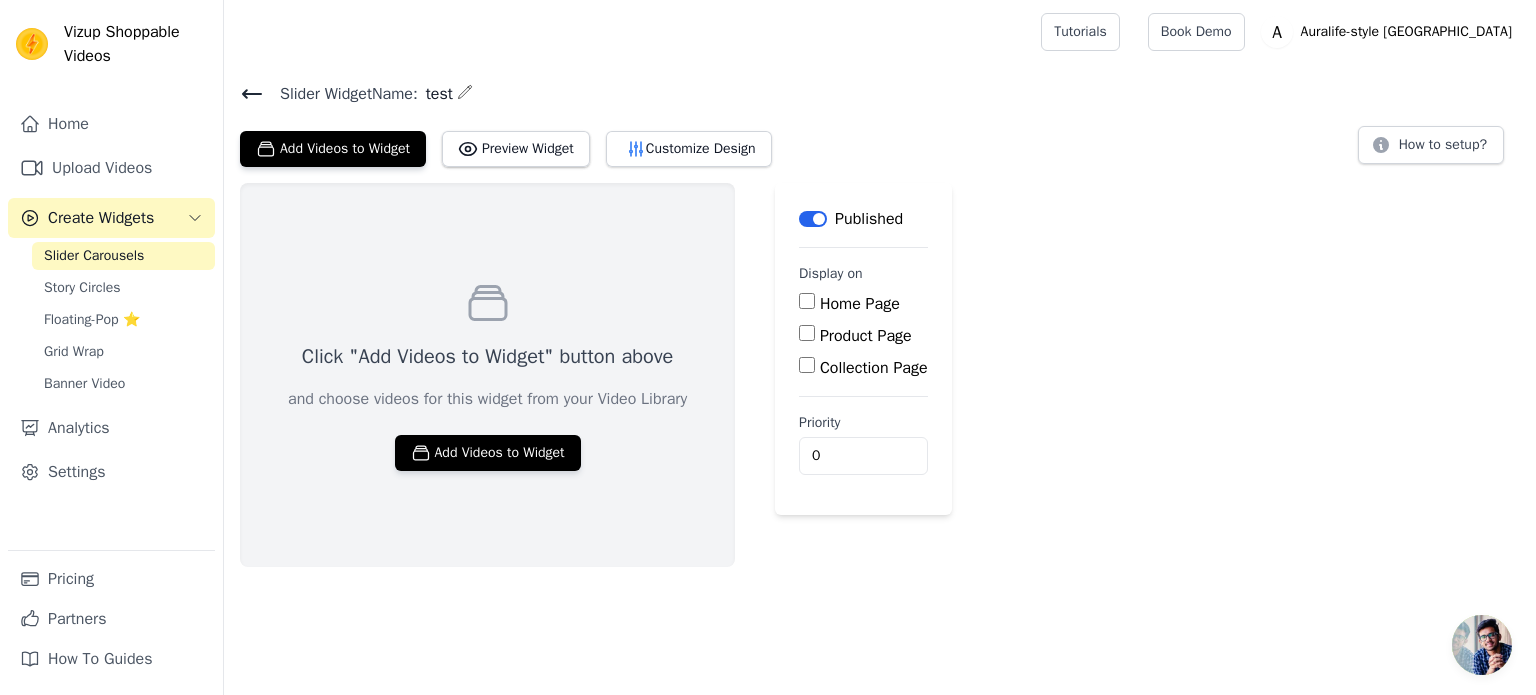 click 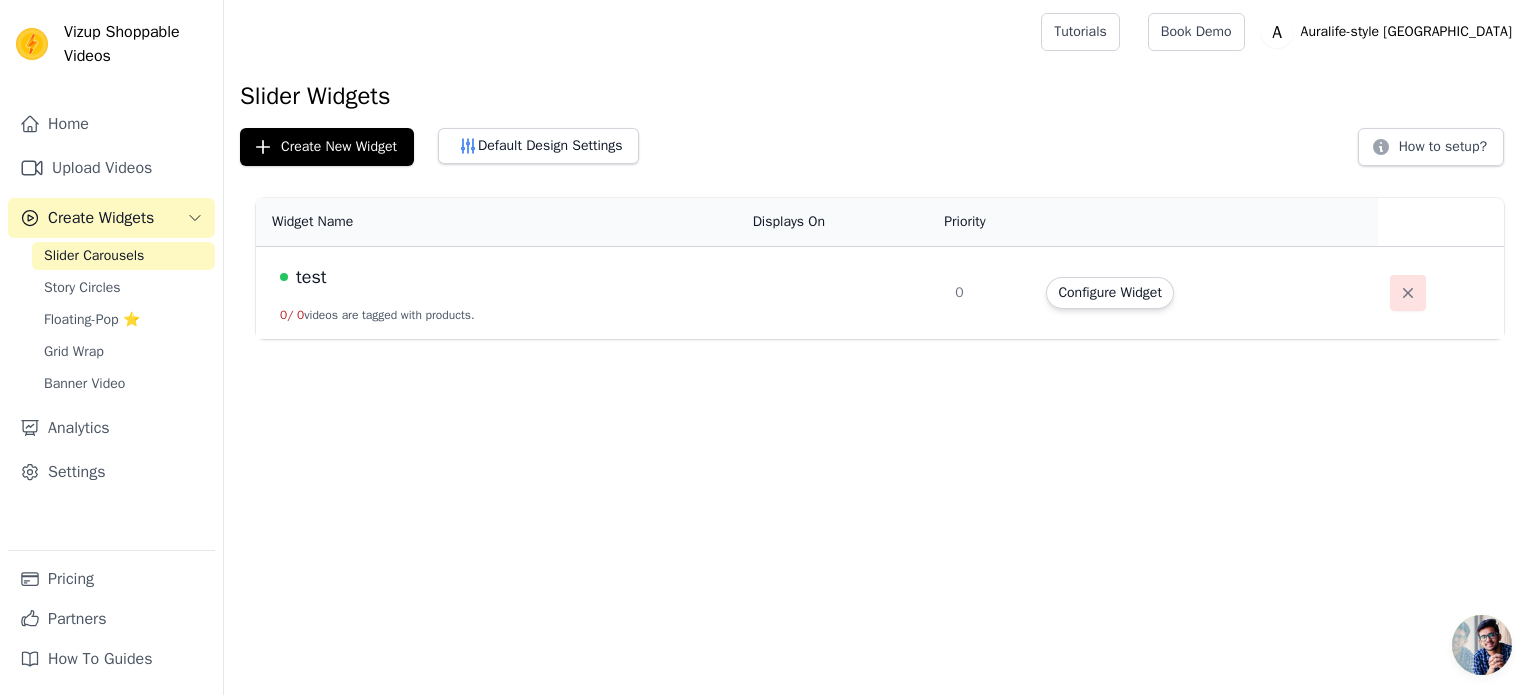 click 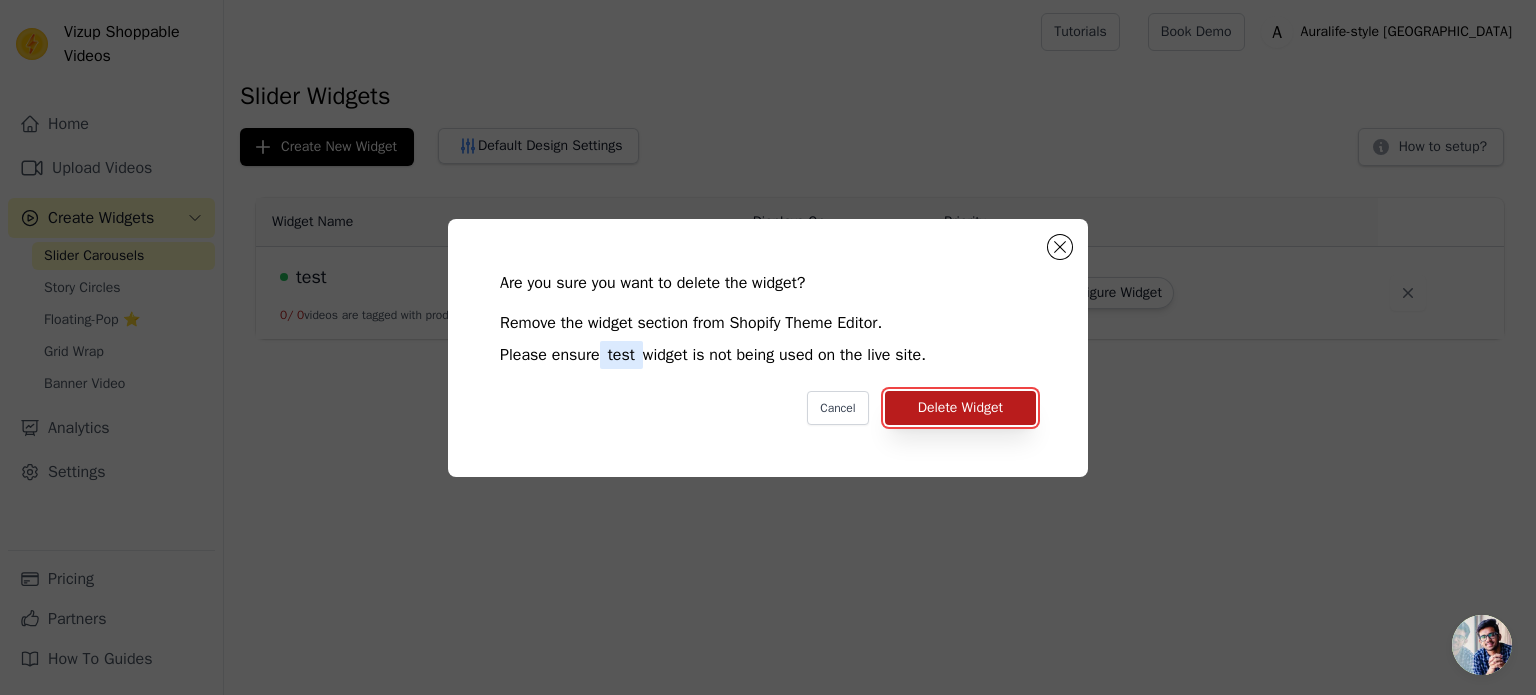 click on "Delete Widget" at bounding box center (960, 408) 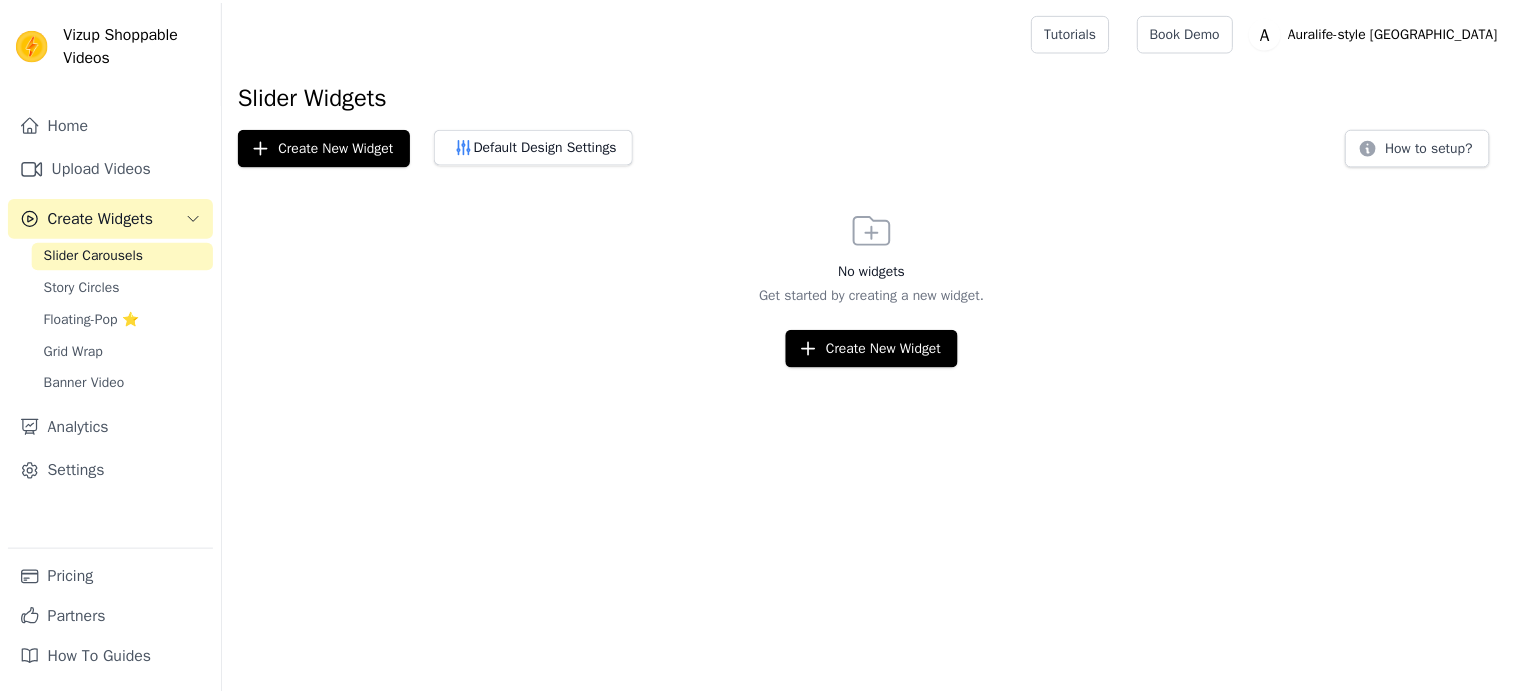 scroll, scrollTop: 0, scrollLeft: 0, axis: both 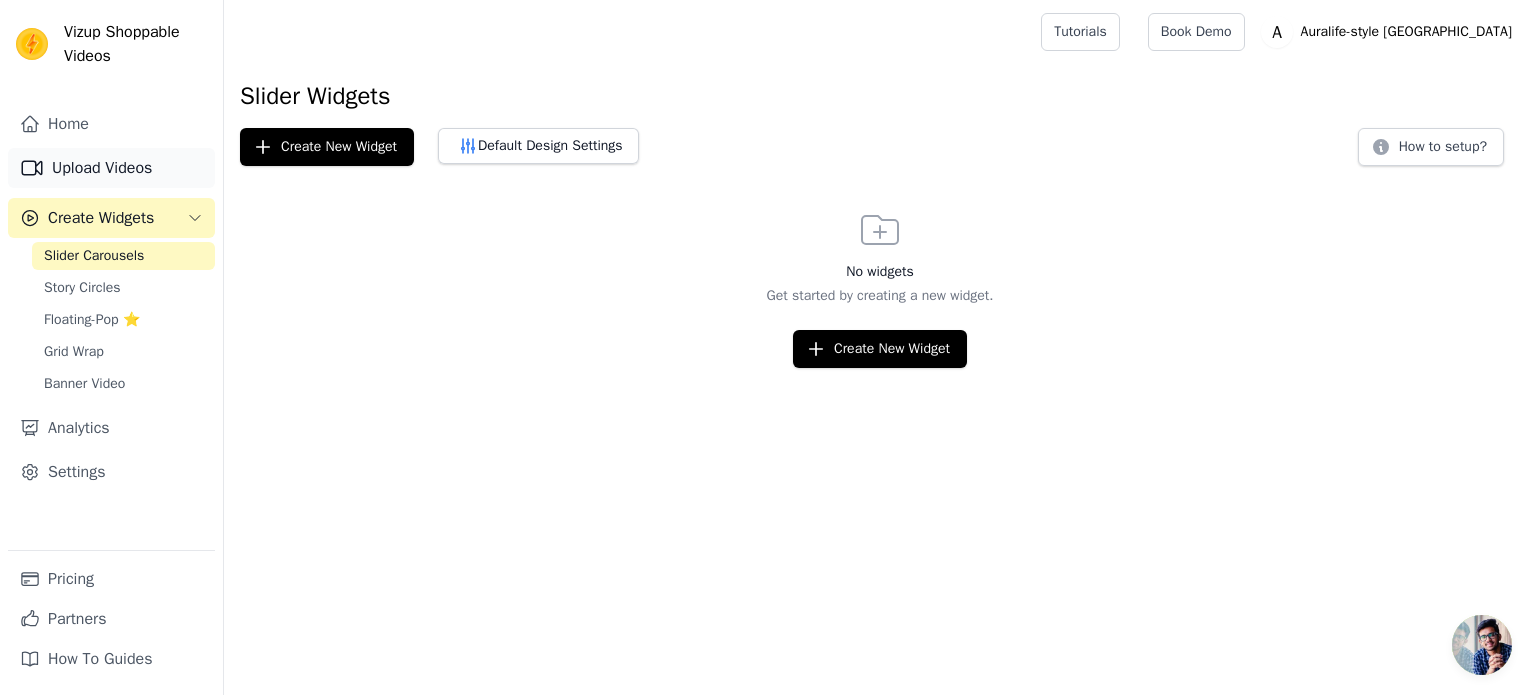 click on "Upload Videos" at bounding box center (111, 168) 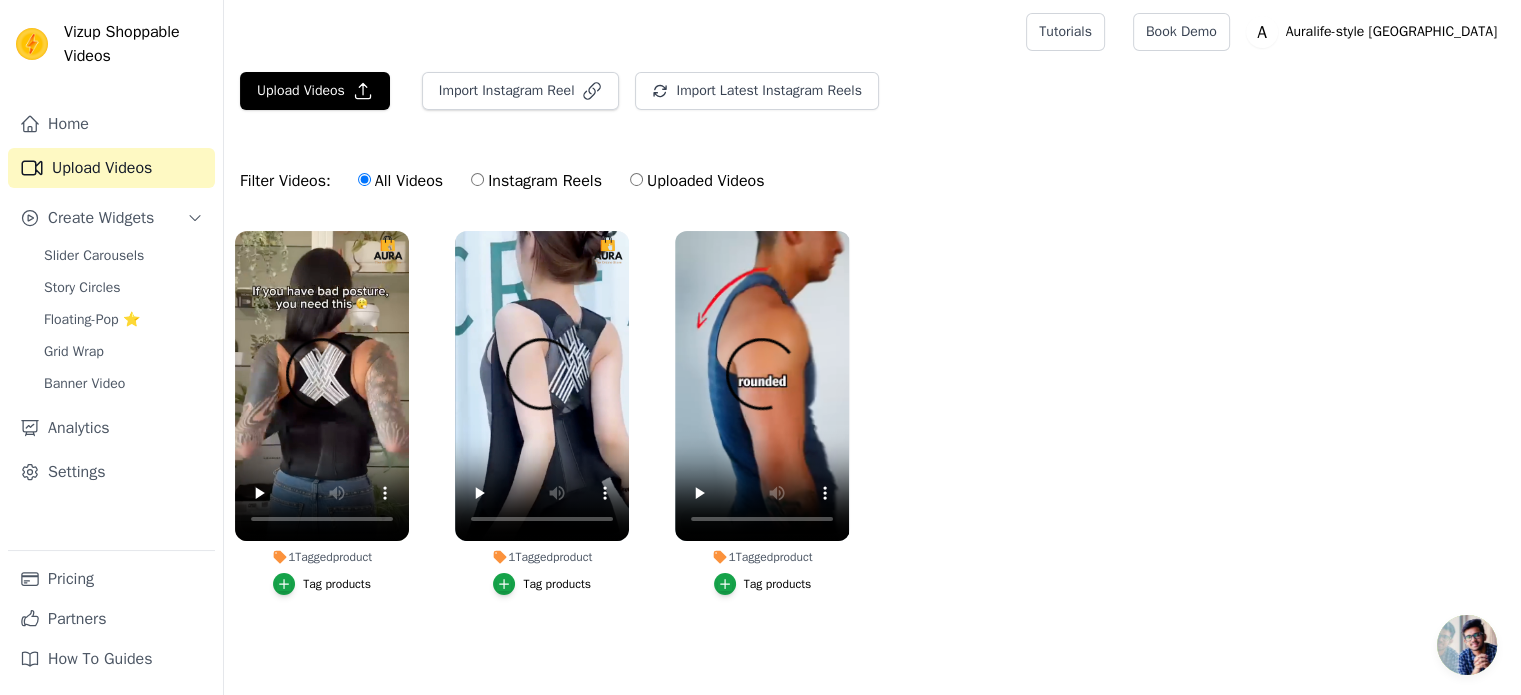 scroll, scrollTop: 8, scrollLeft: 0, axis: vertical 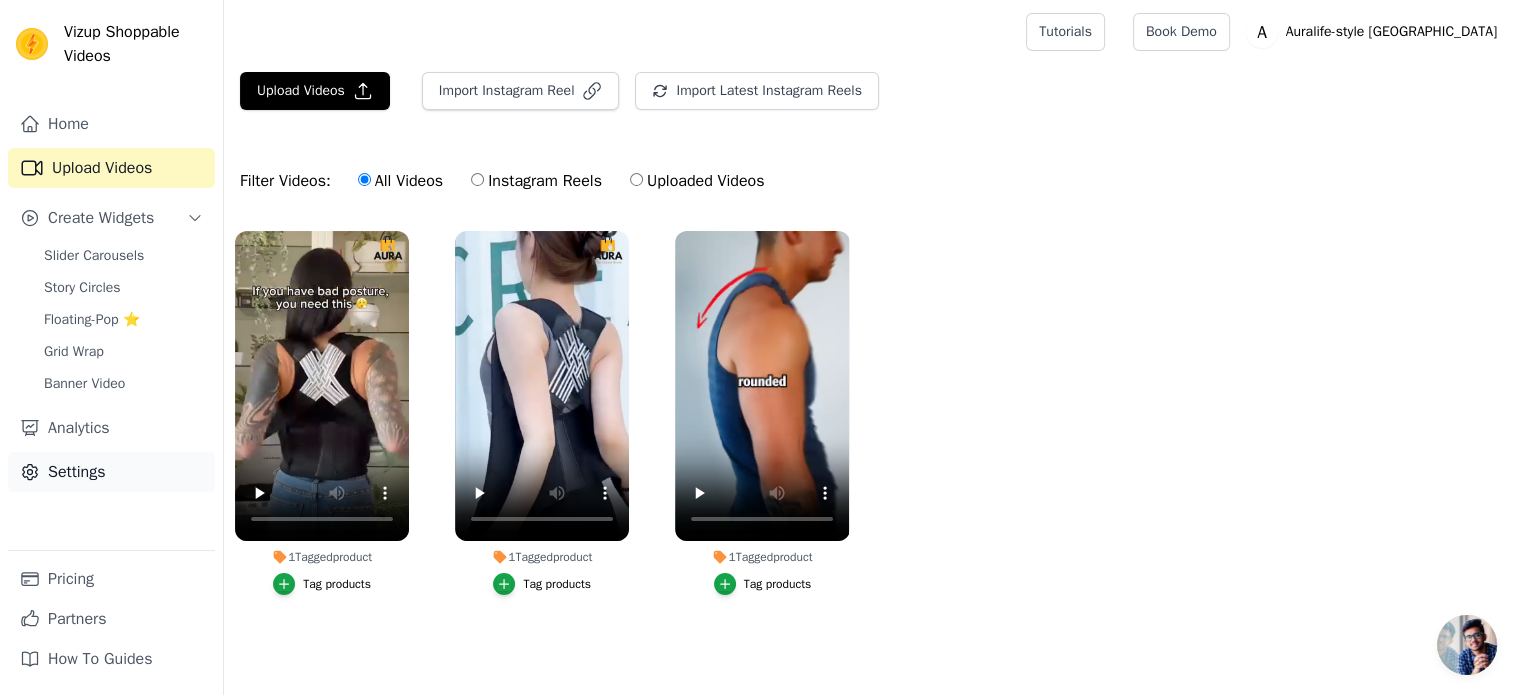 click on "Settings" at bounding box center (111, 472) 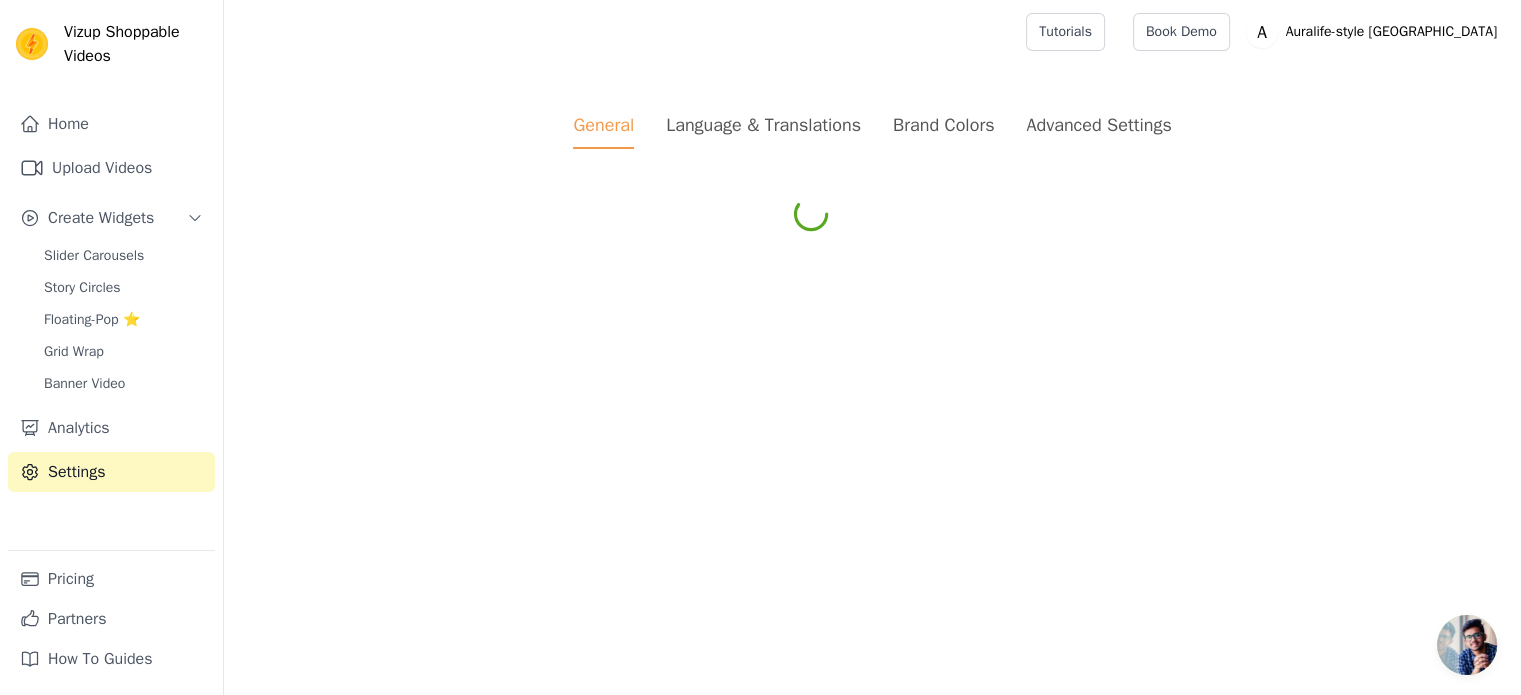 scroll, scrollTop: 0, scrollLeft: 0, axis: both 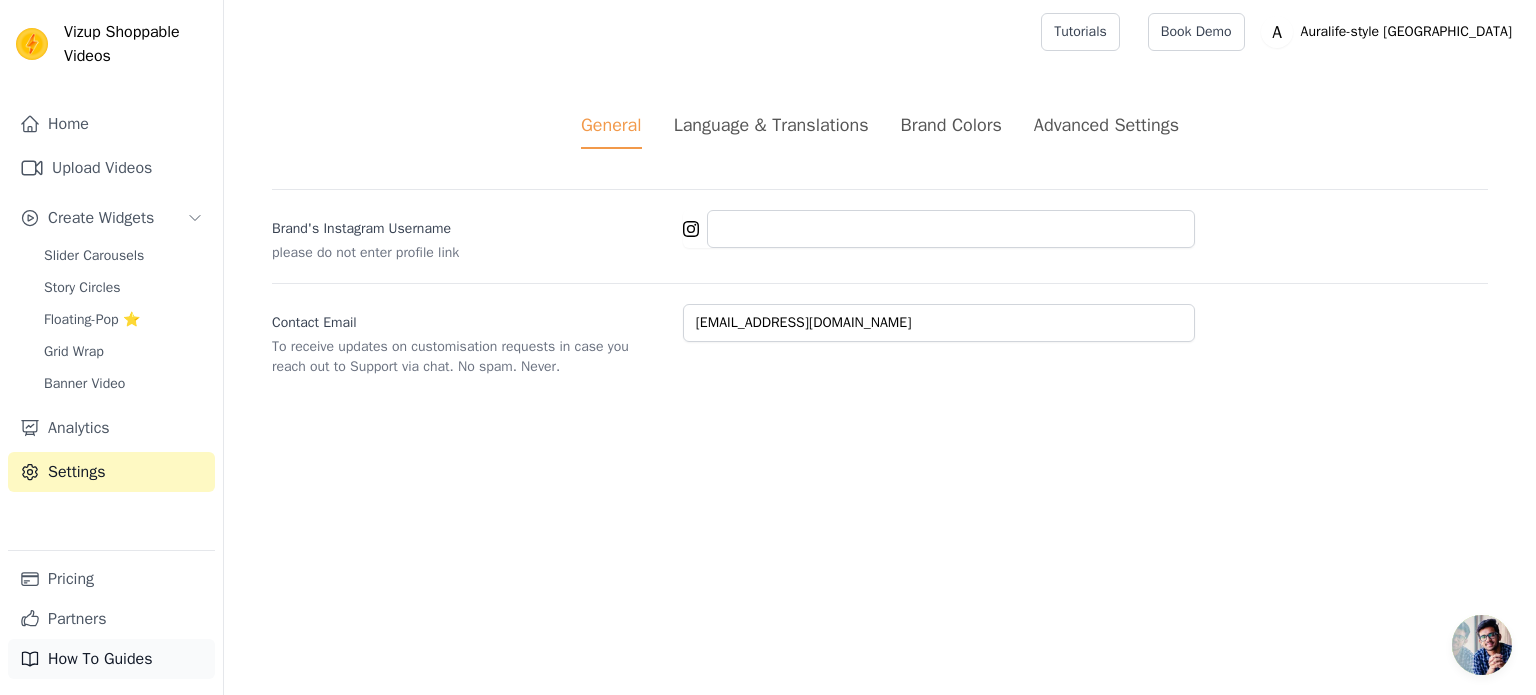 click on "How To Guides" at bounding box center [111, 659] 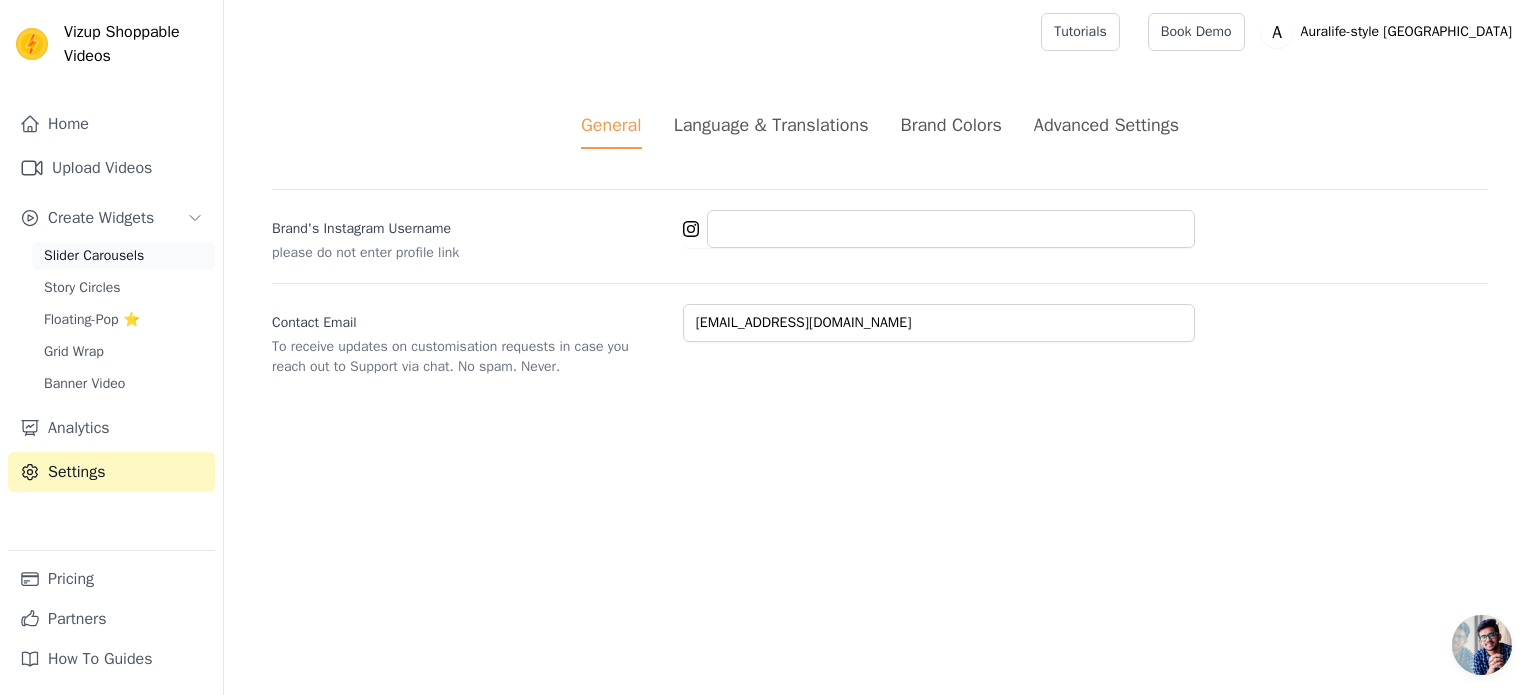 click on "Slider Carousels" at bounding box center [94, 256] 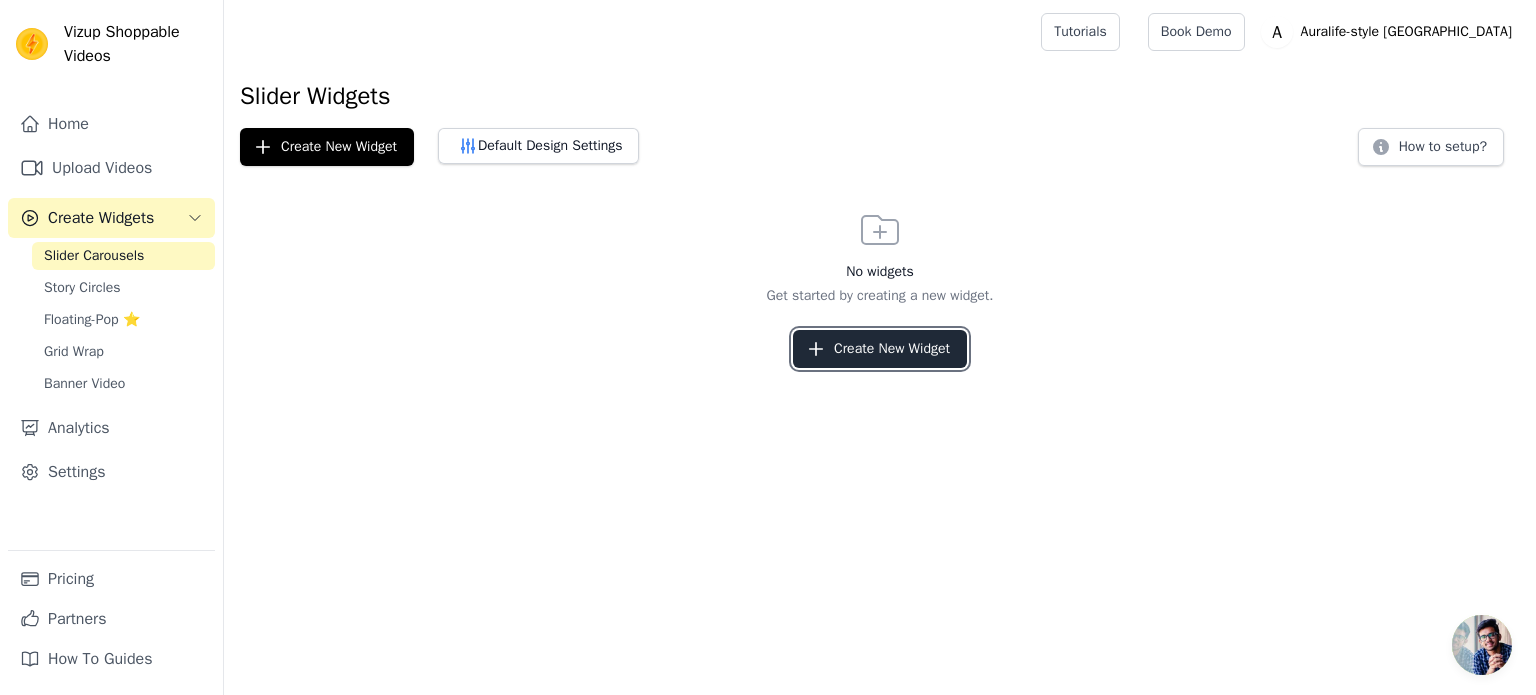 click on "Create New Widget" at bounding box center [880, 349] 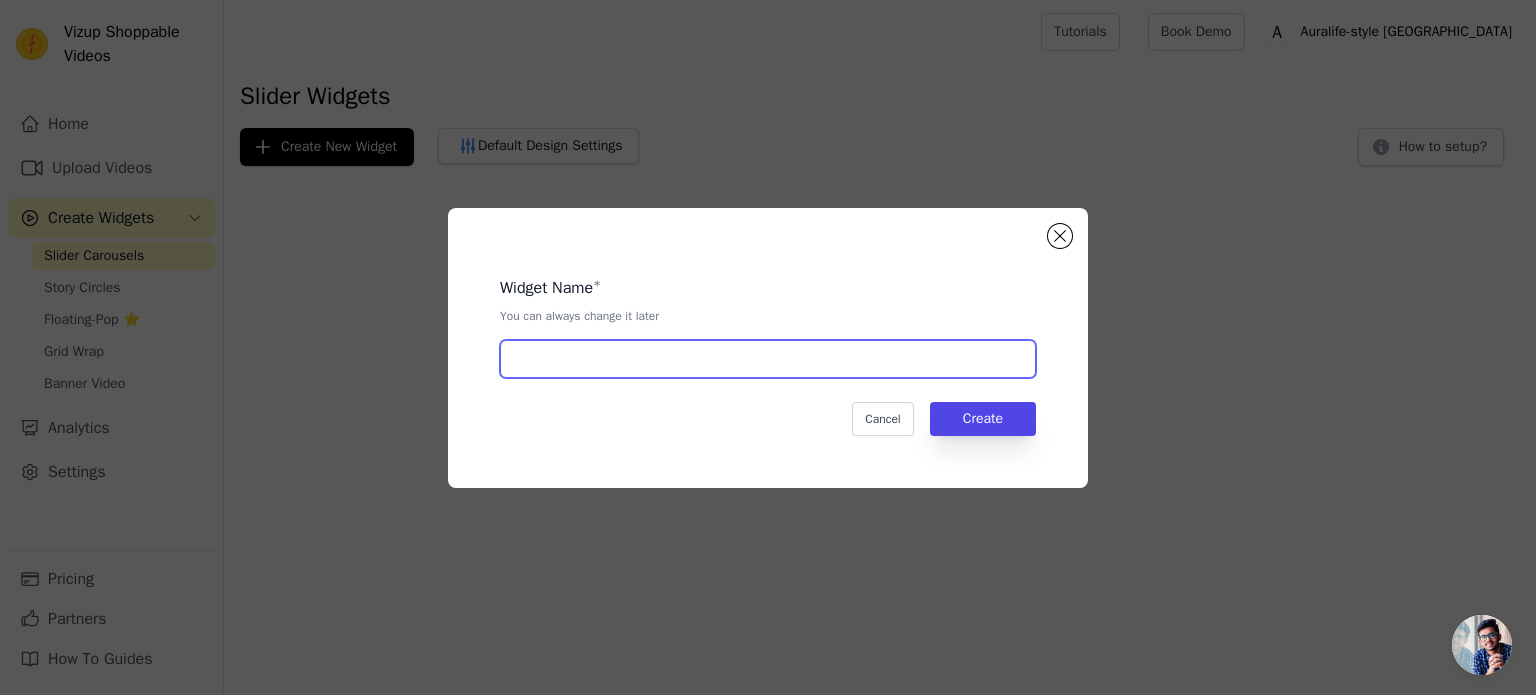 click at bounding box center [768, 359] 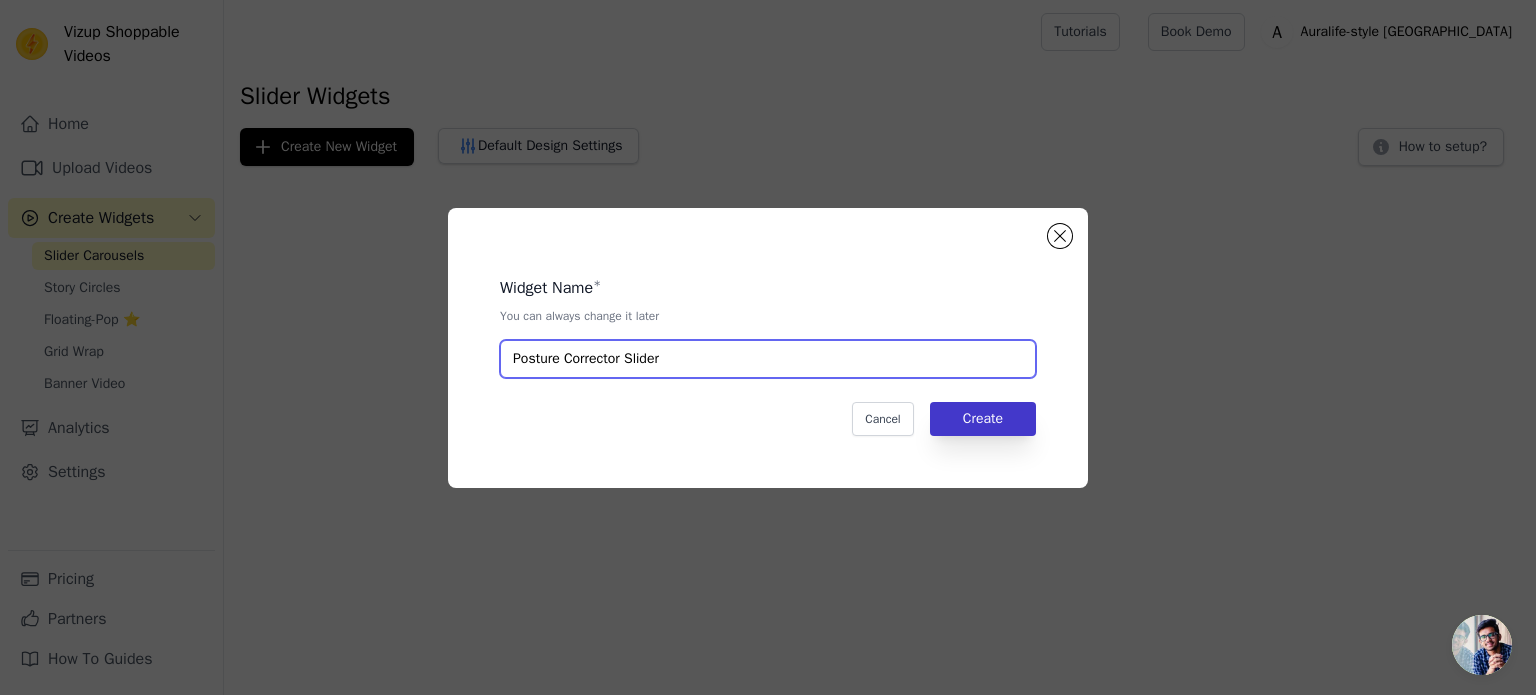 type on "Posture Corrector Slider" 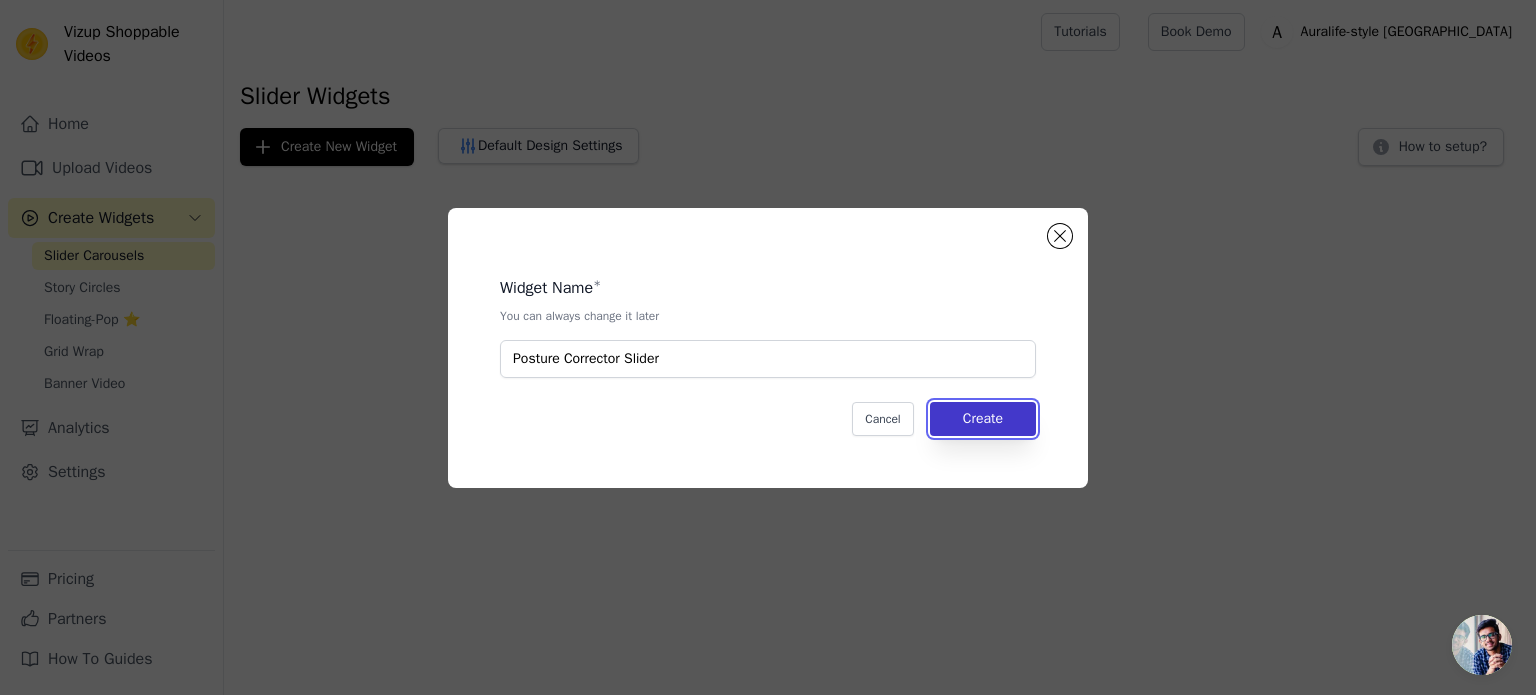 click on "Create" at bounding box center [983, 419] 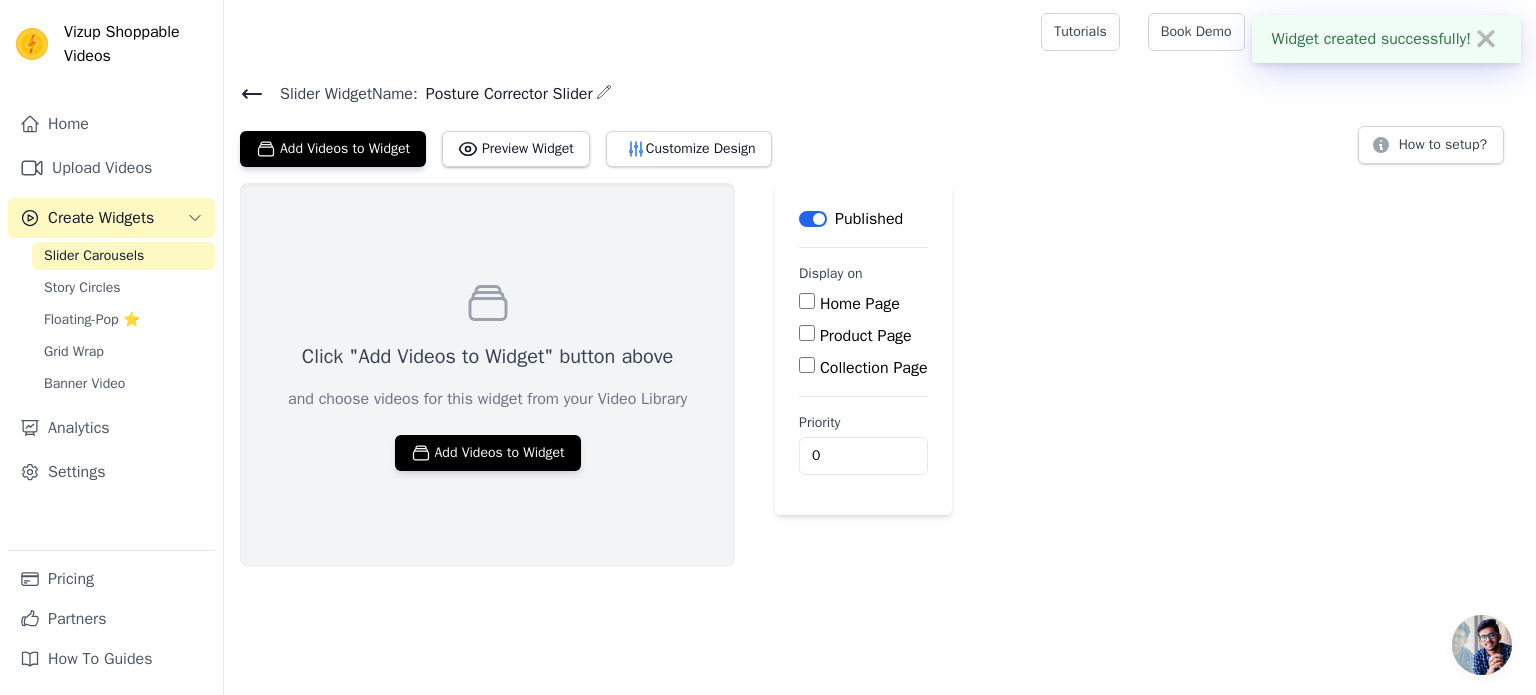 click on "Product Page" at bounding box center (807, 333) 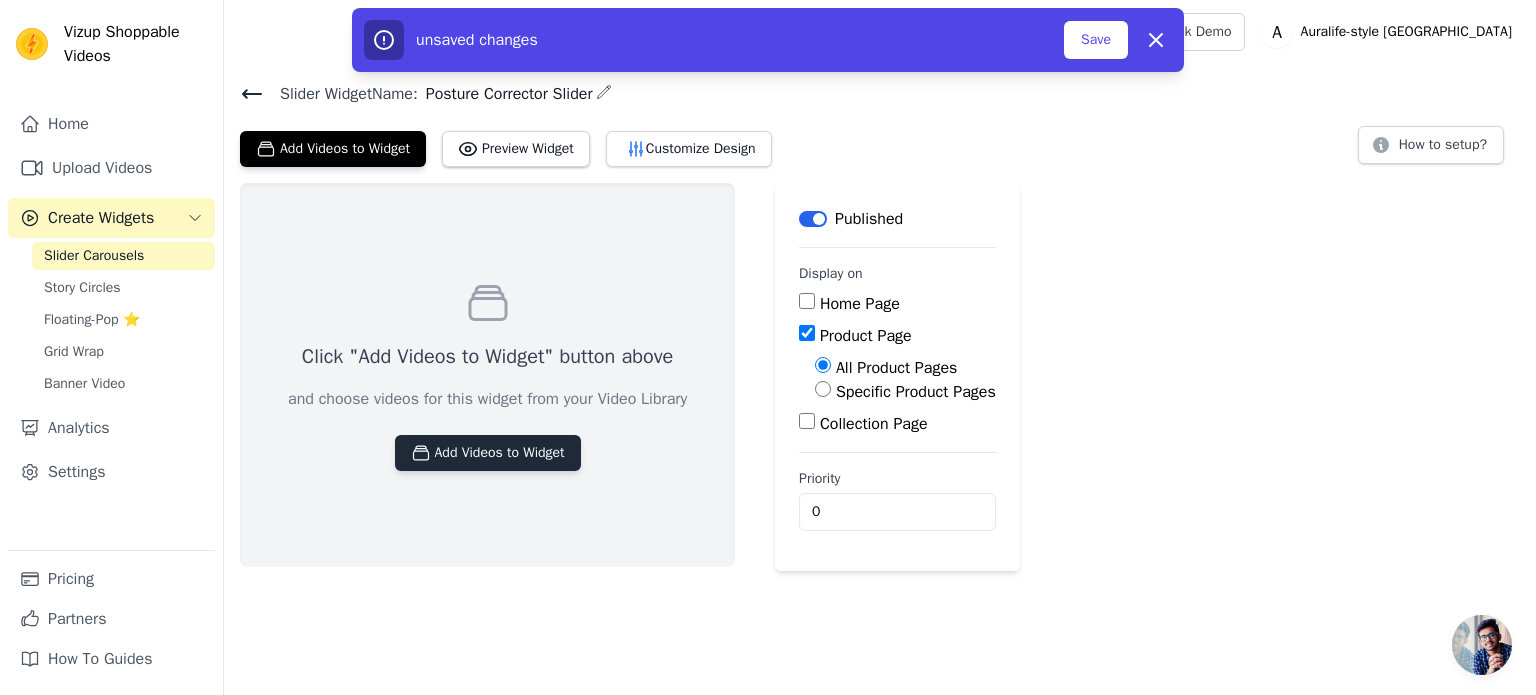 click on "Add Videos to Widget" at bounding box center [488, 453] 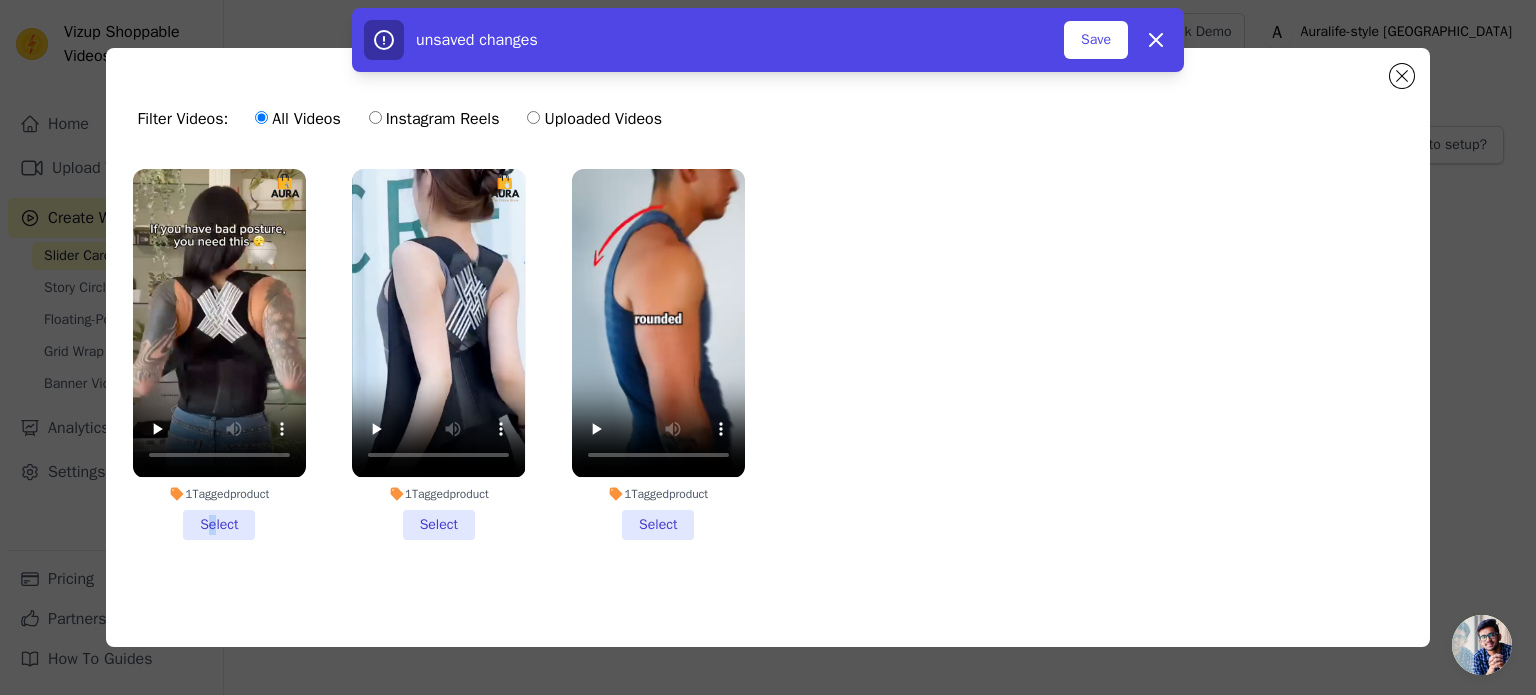 click on "1  Tagged  product     Select" at bounding box center [219, 354] 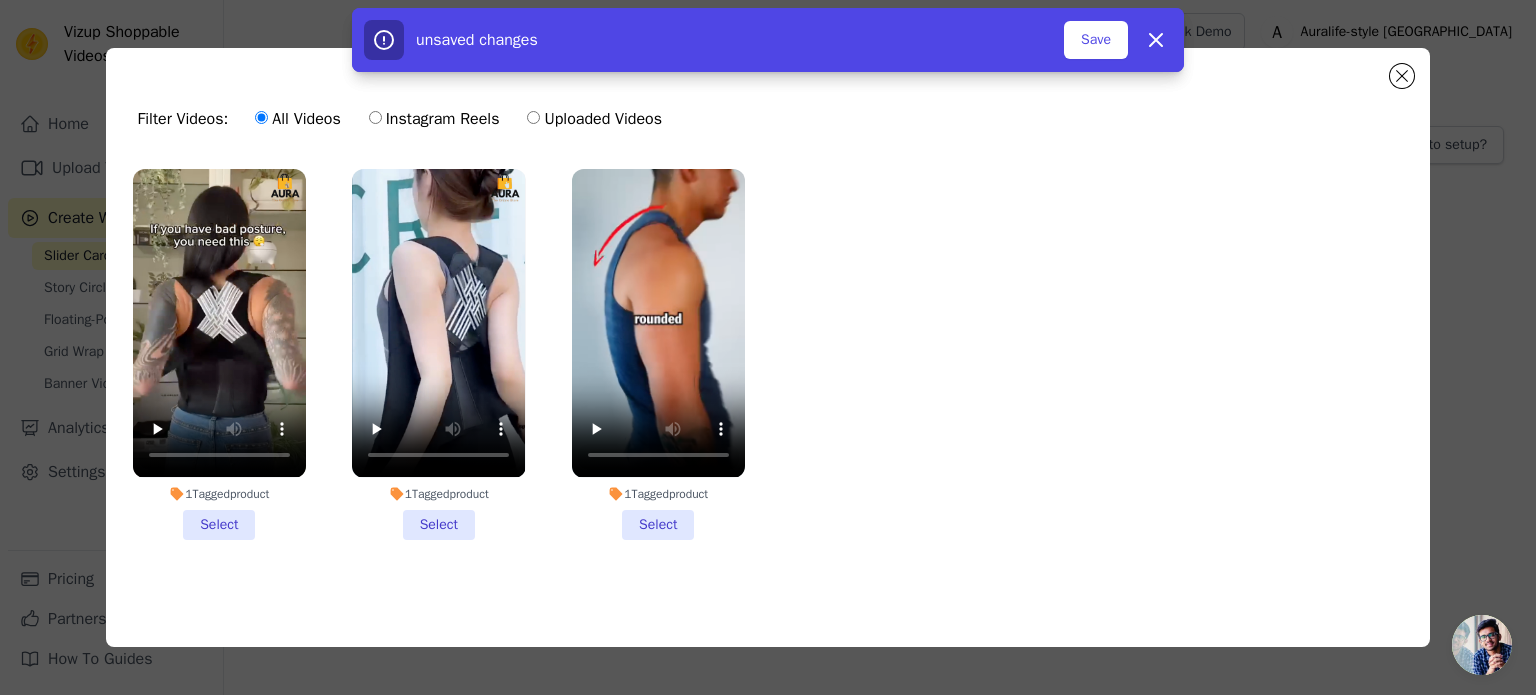 click on "1  Tagged  product     Select" at bounding box center [219, 354] 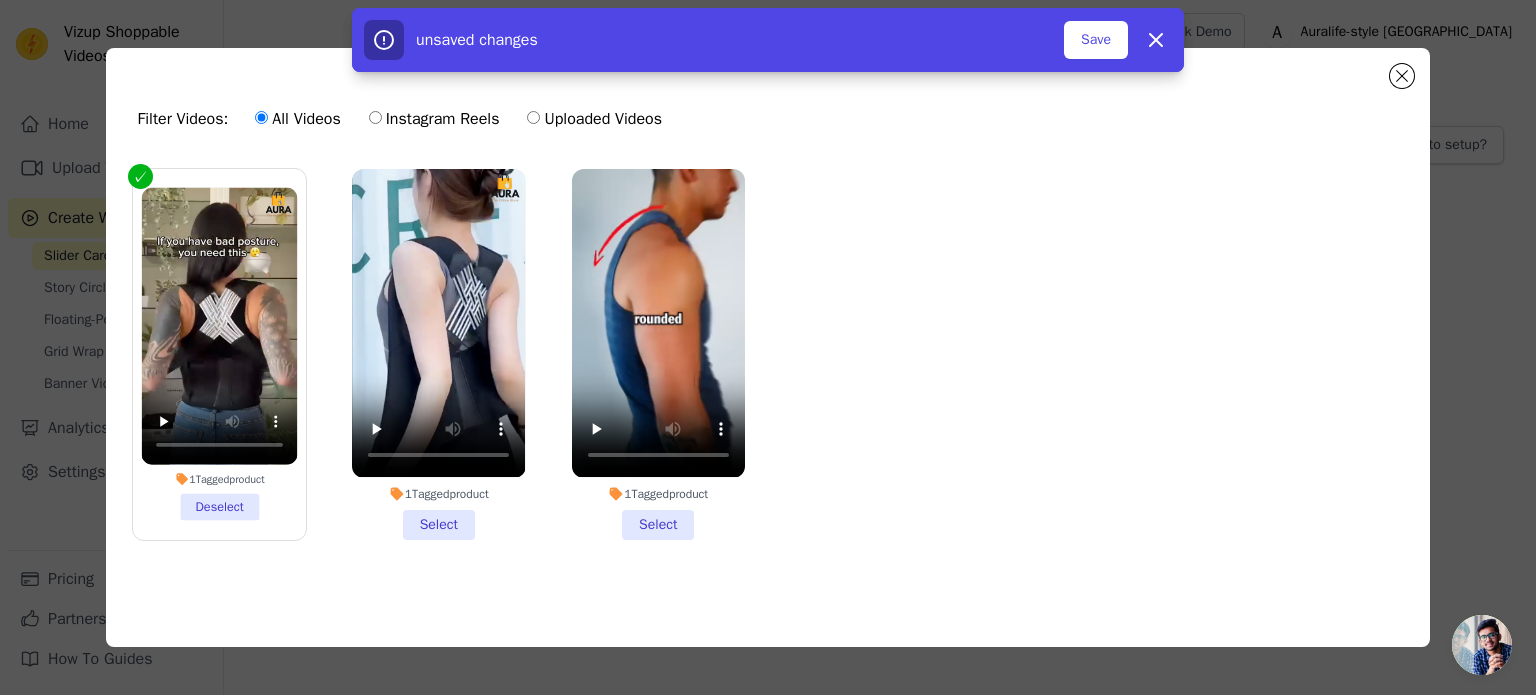 click on "1  Tagged  product     Select" at bounding box center (438, 354) 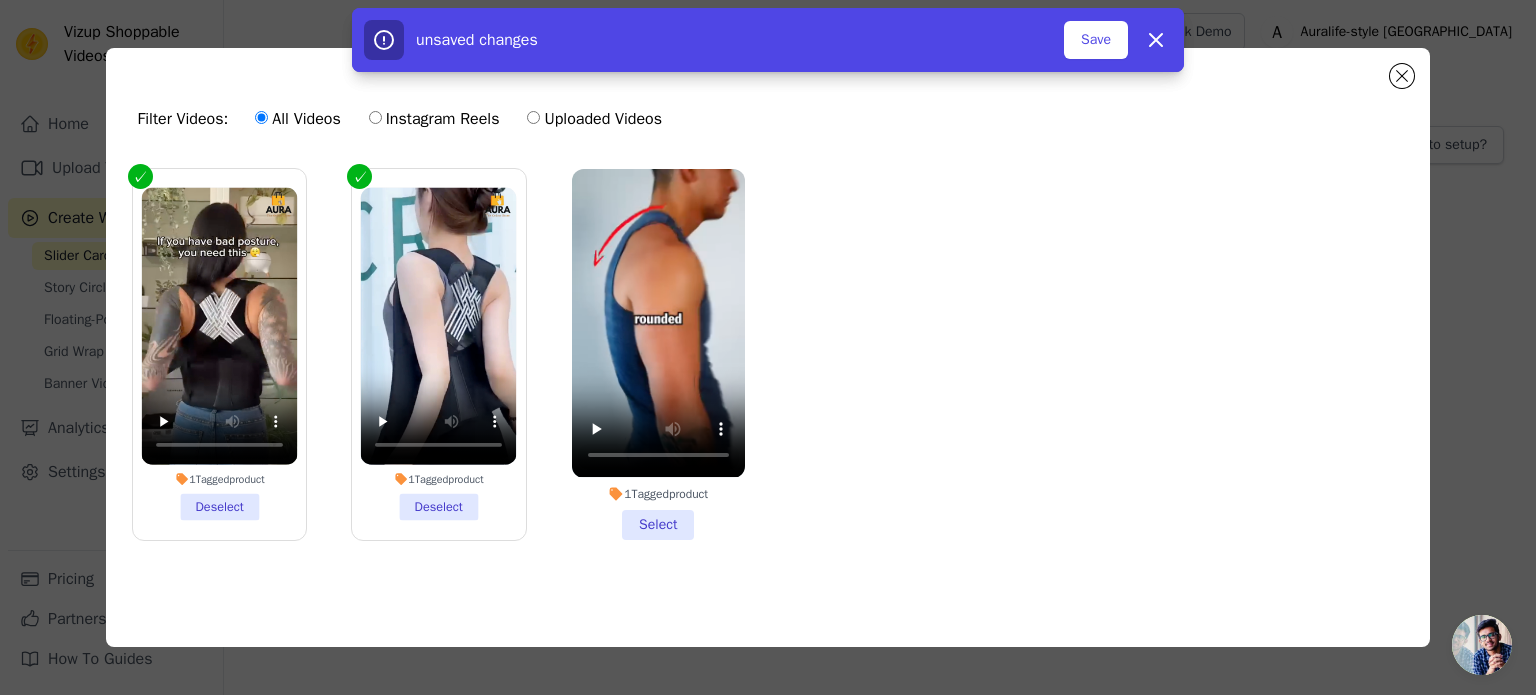 click on "1  Tagged  product     Select" at bounding box center (658, 354) 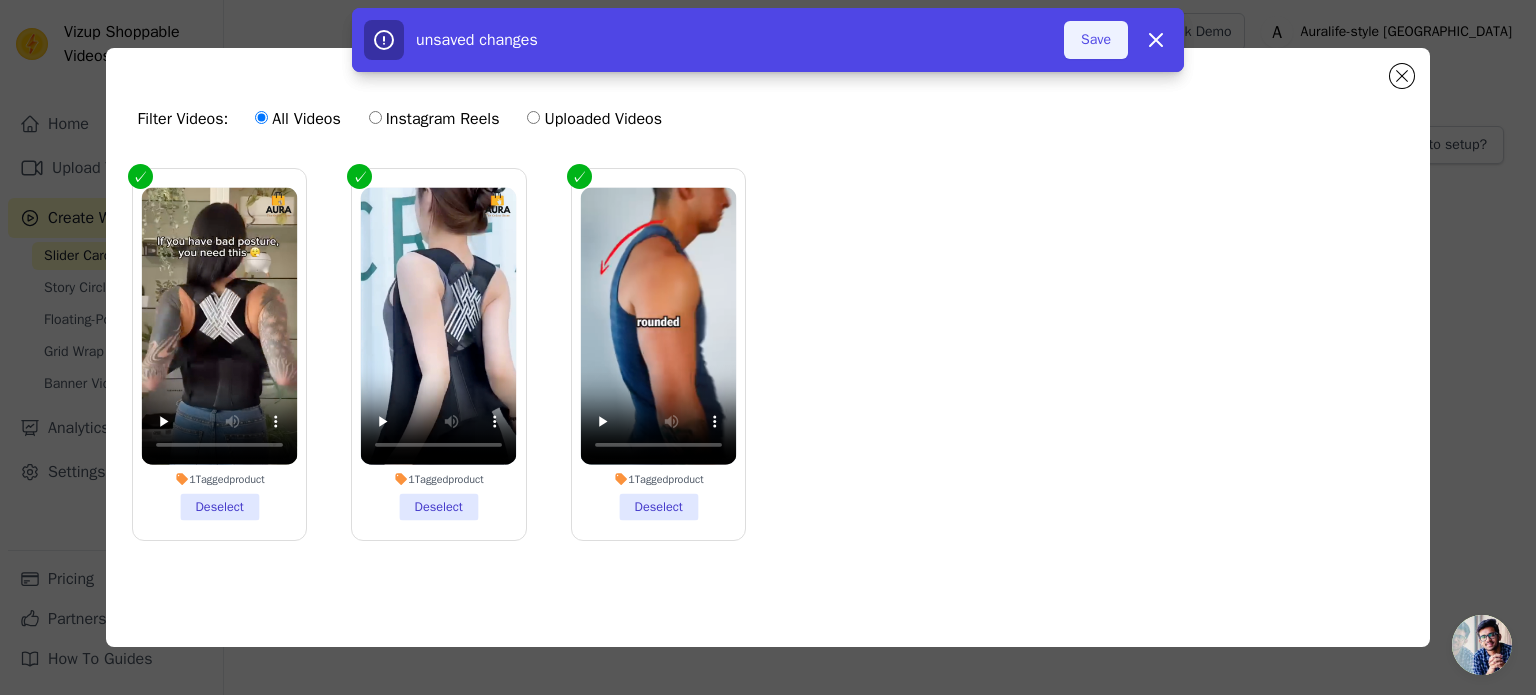 click on "Save" at bounding box center [1096, 40] 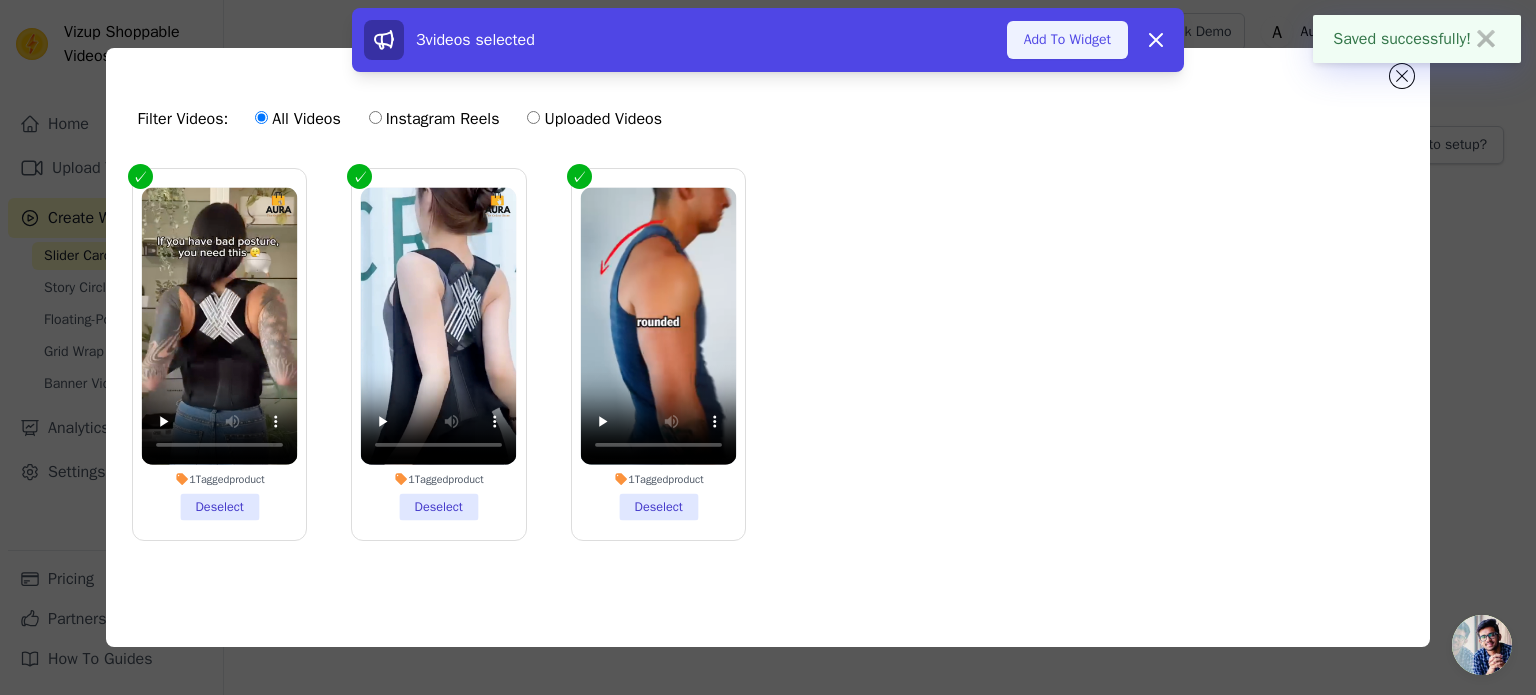 click on "Add To Widget" at bounding box center (1067, 40) 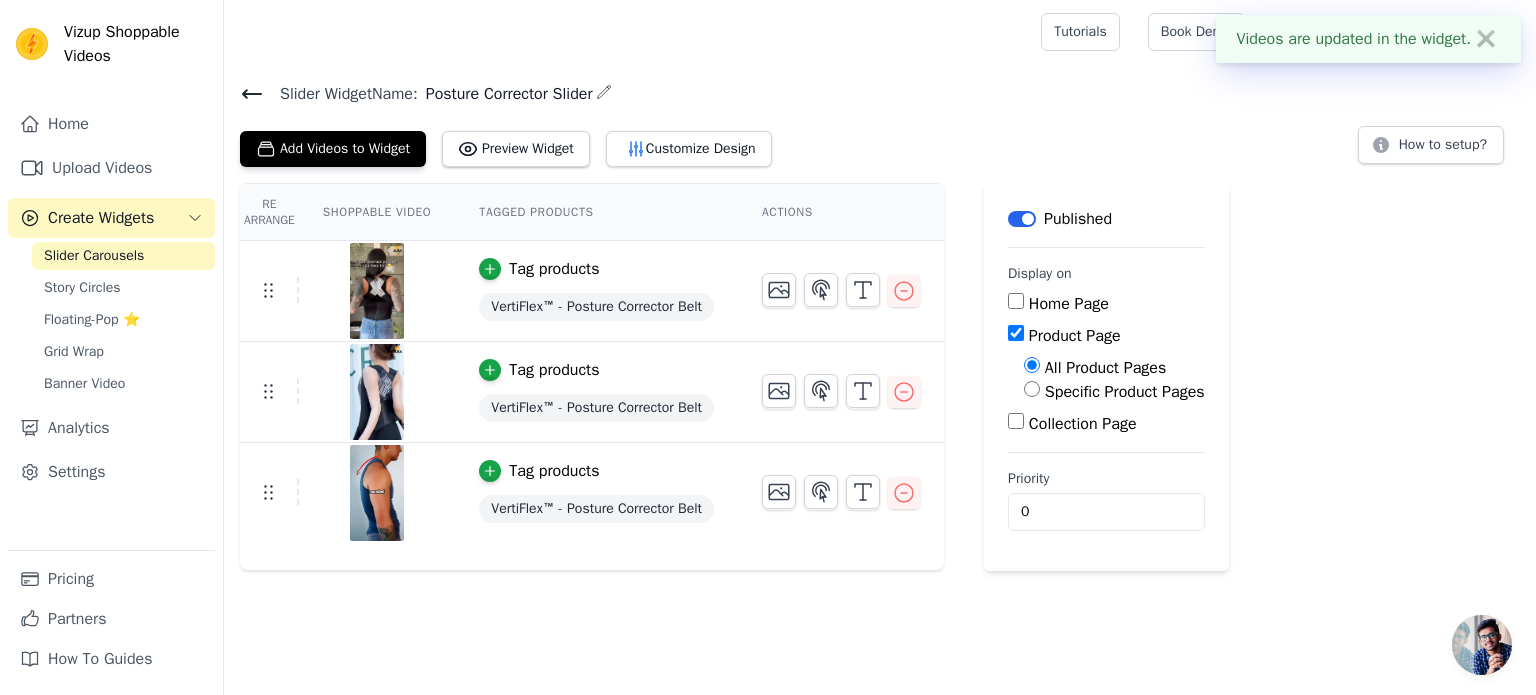 click on "Specific Product Pages" at bounding box center [1125, 392] 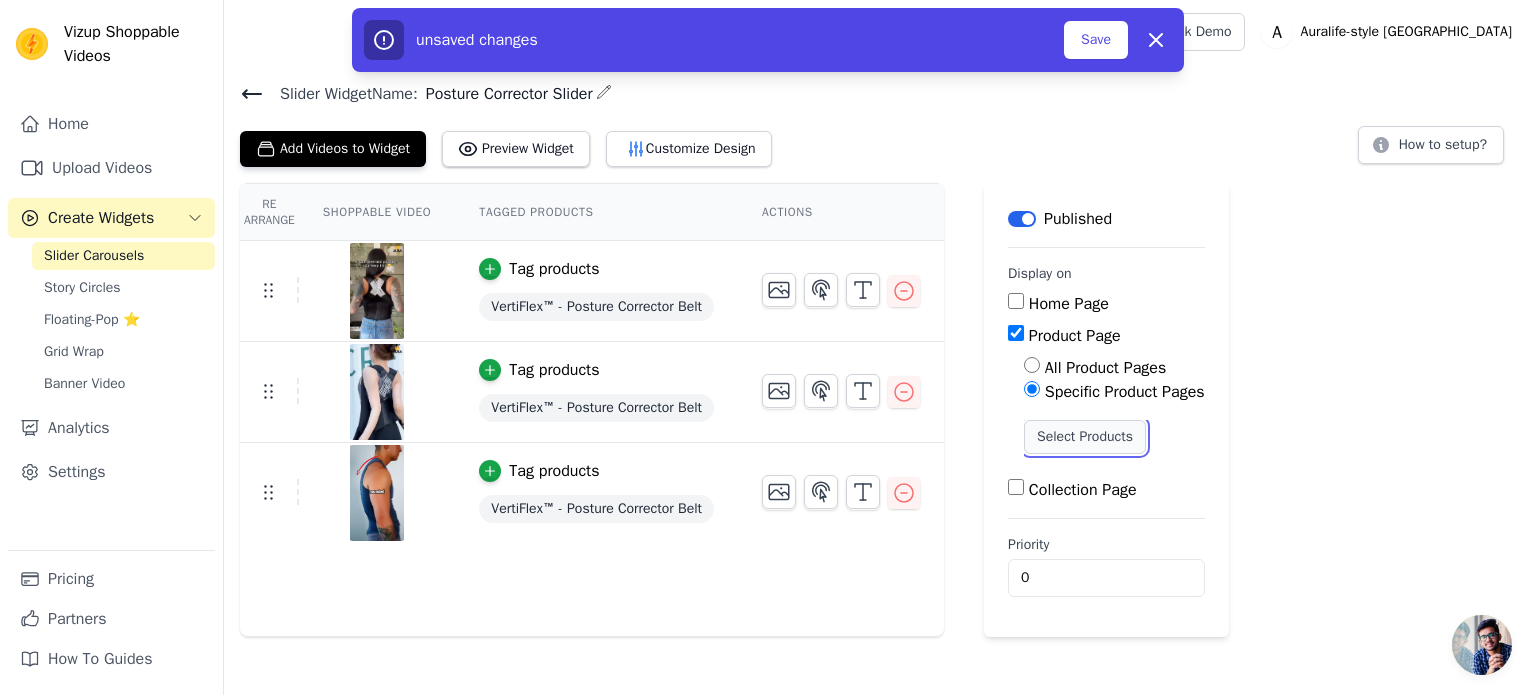 click on "Select Products" at bounding box center (1085, 437) 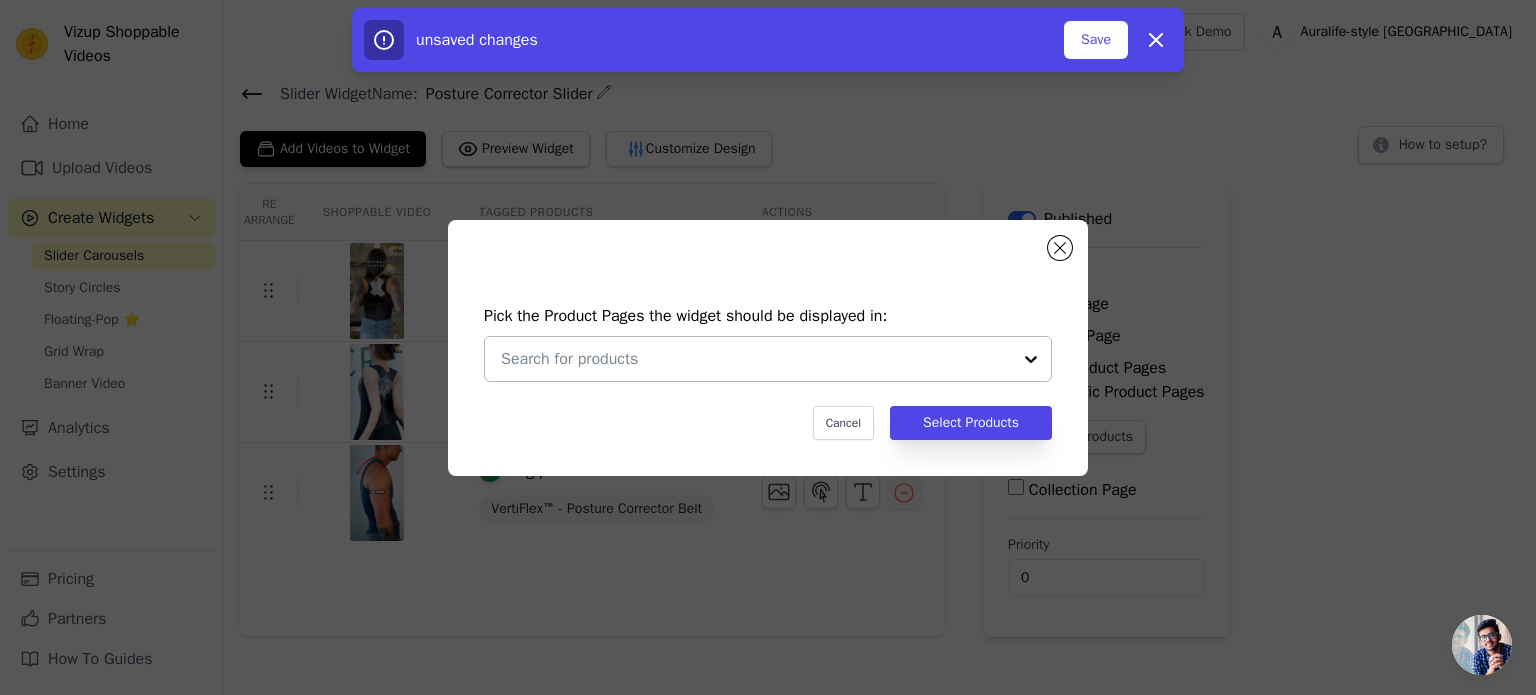 click at bounding box center (756, 359) 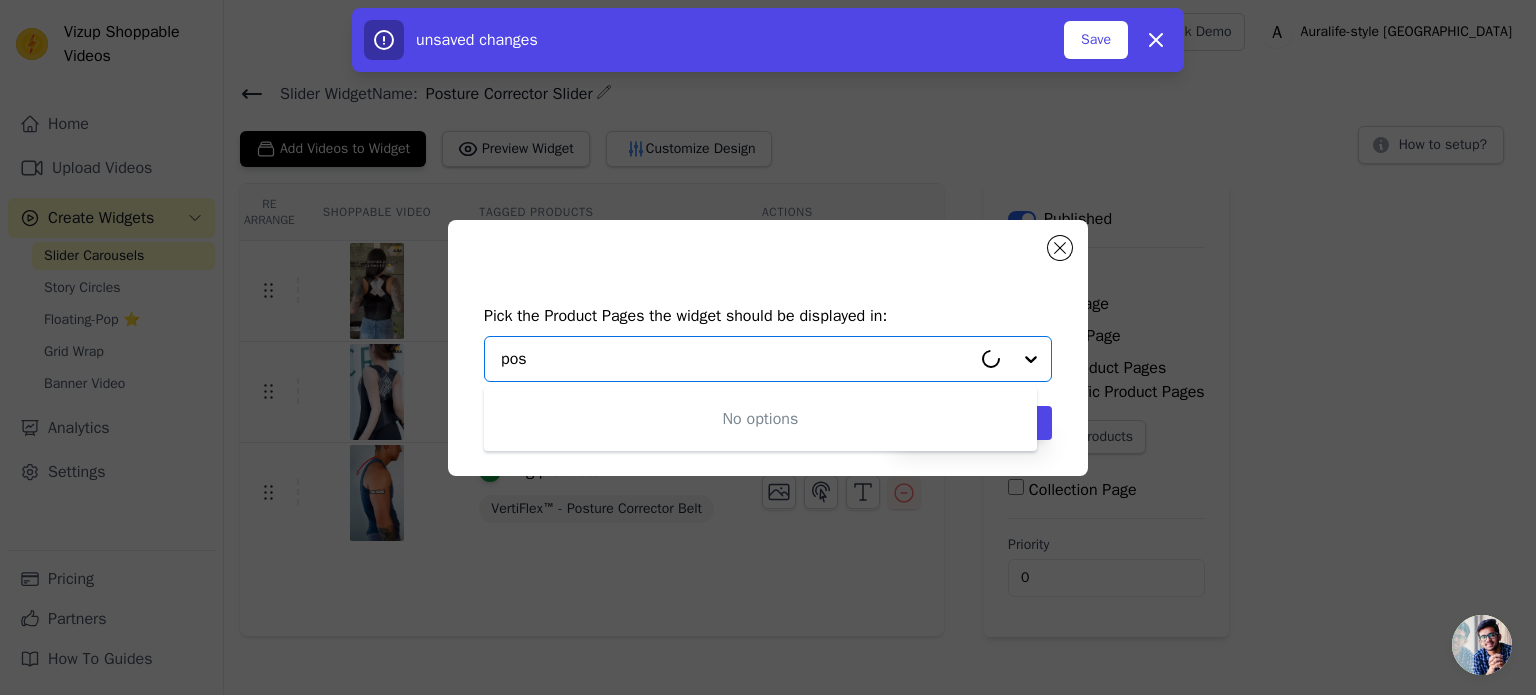 type on "post" 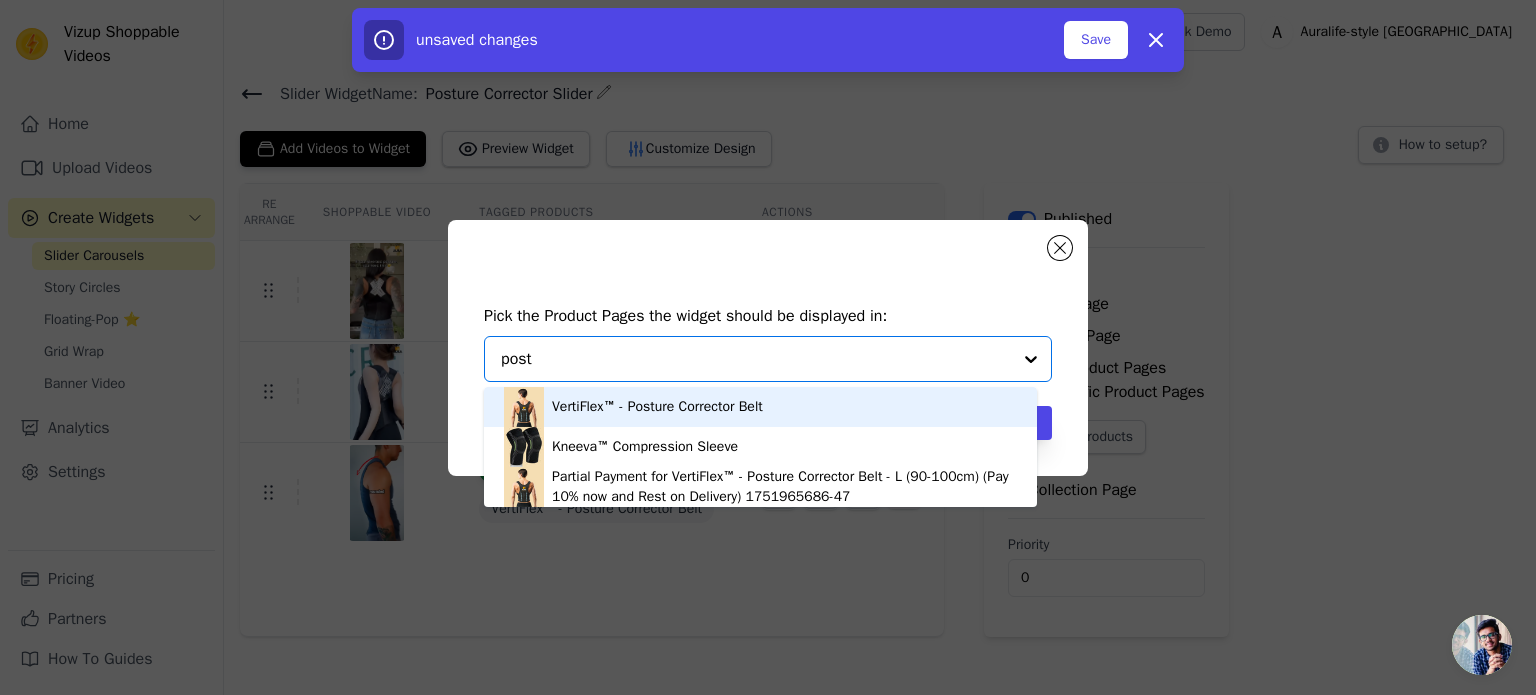 click on "VertiFlex™ - Posture Corrector Belt" at bounding box center [657, 407] 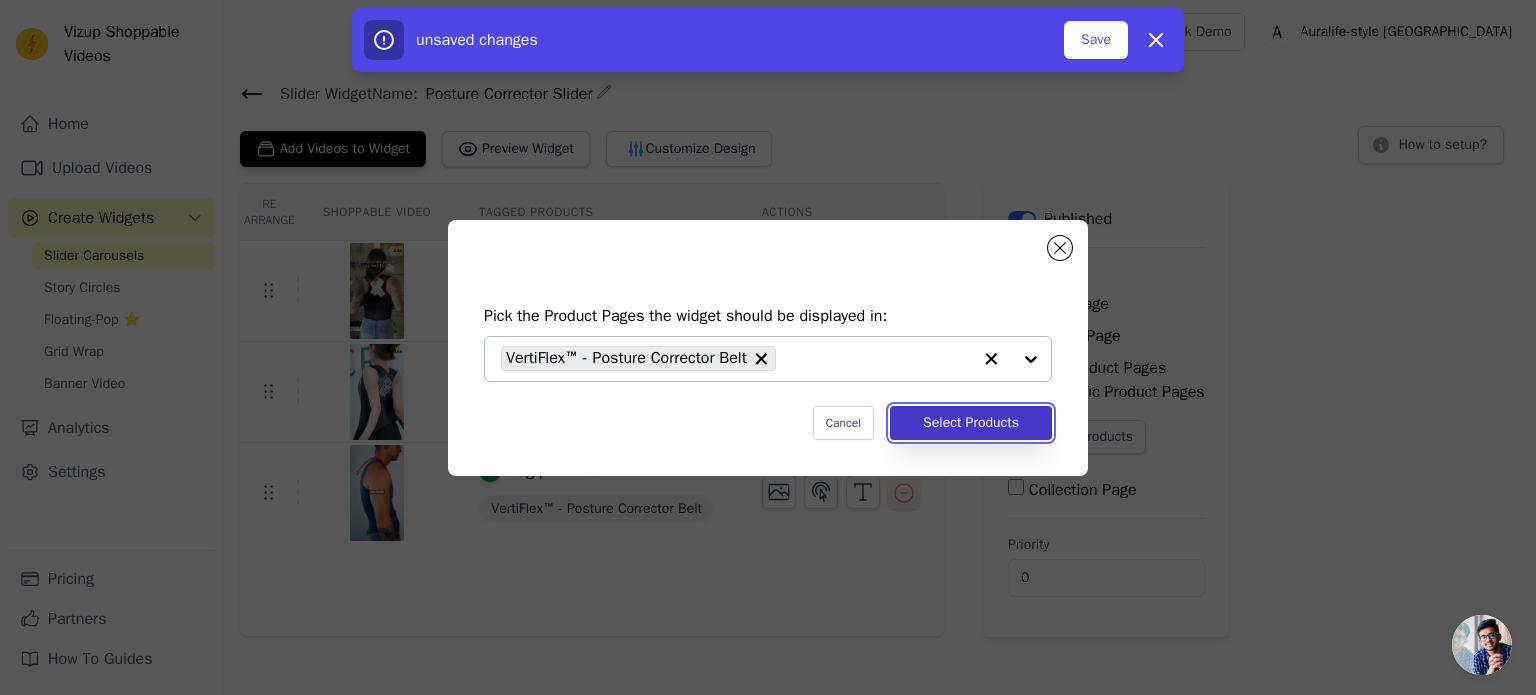 click on "Select Products" at bounding box center (971, 423) 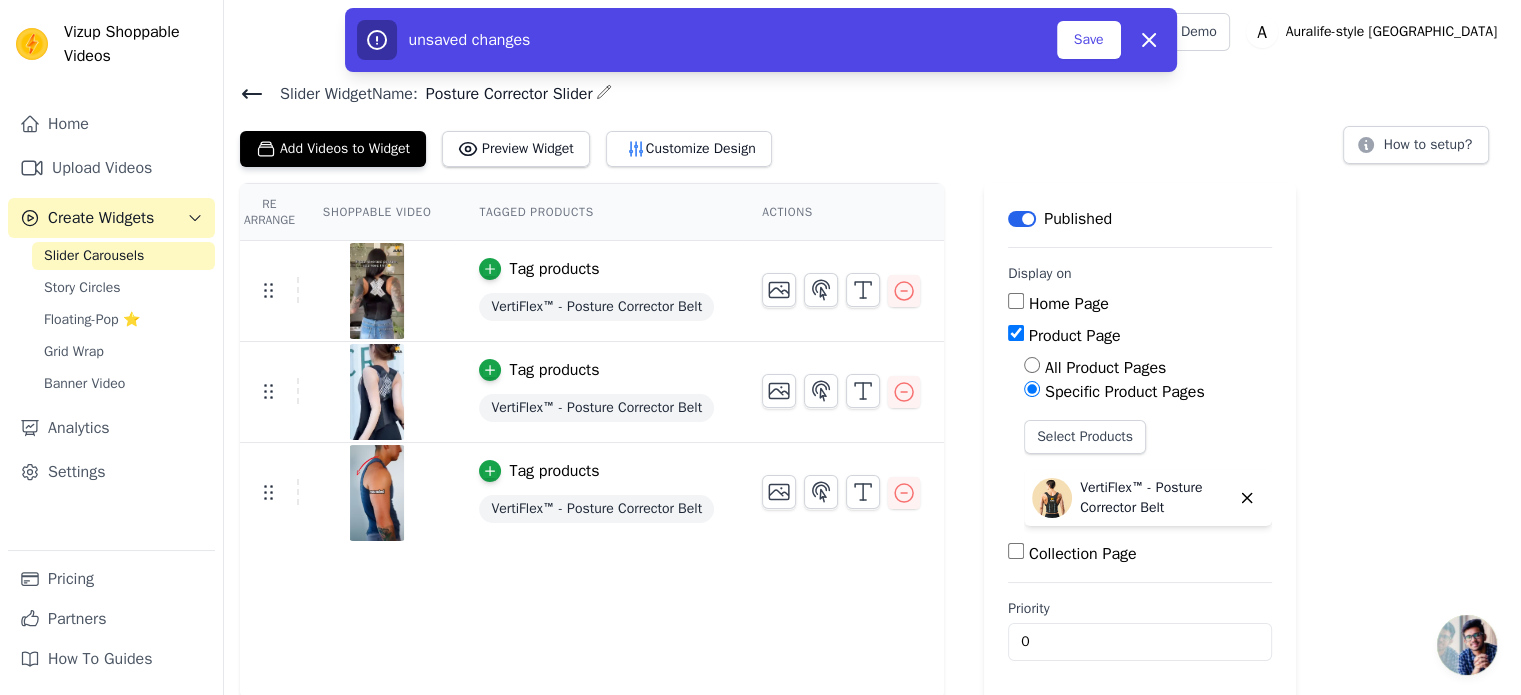 scroll, scrollTop: 3, scrollLeft: 0, axis: vertical 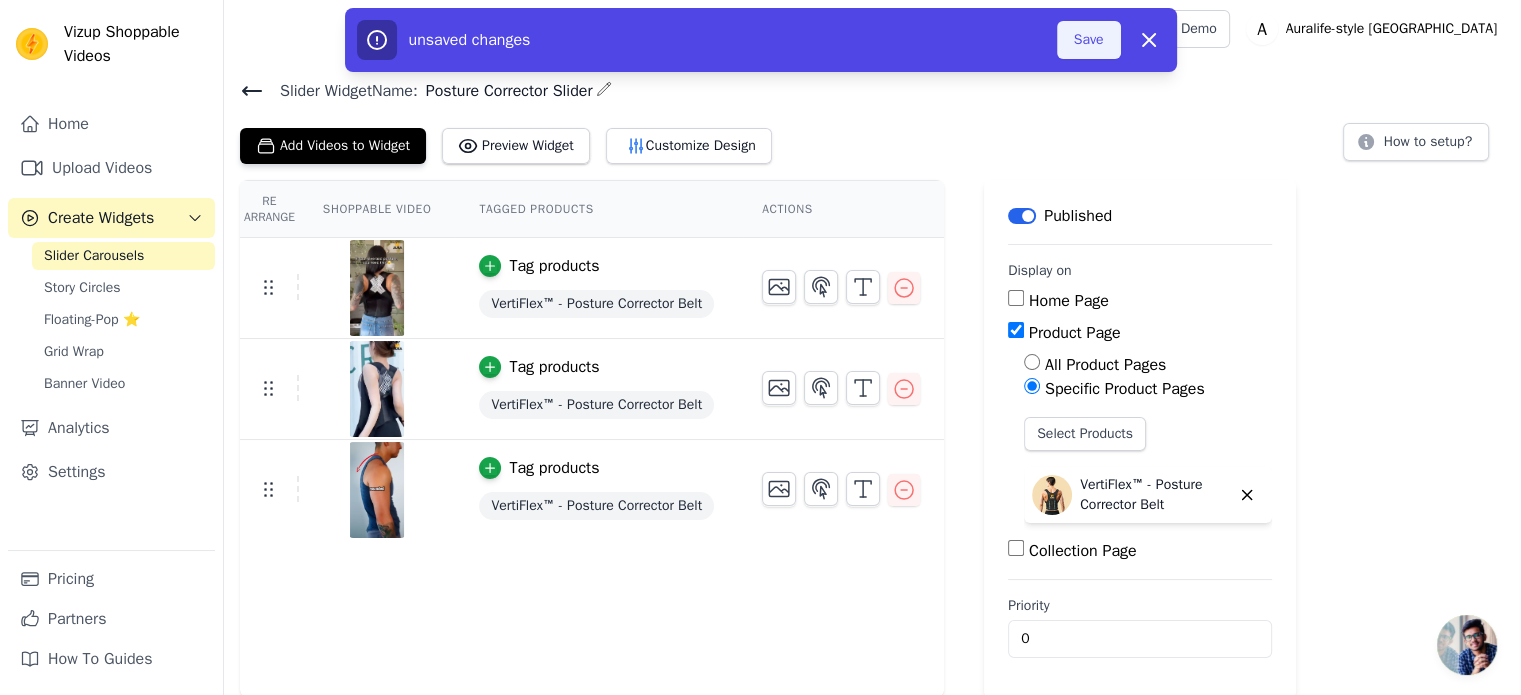 click on "Save" at bounding box center (1089, 40) 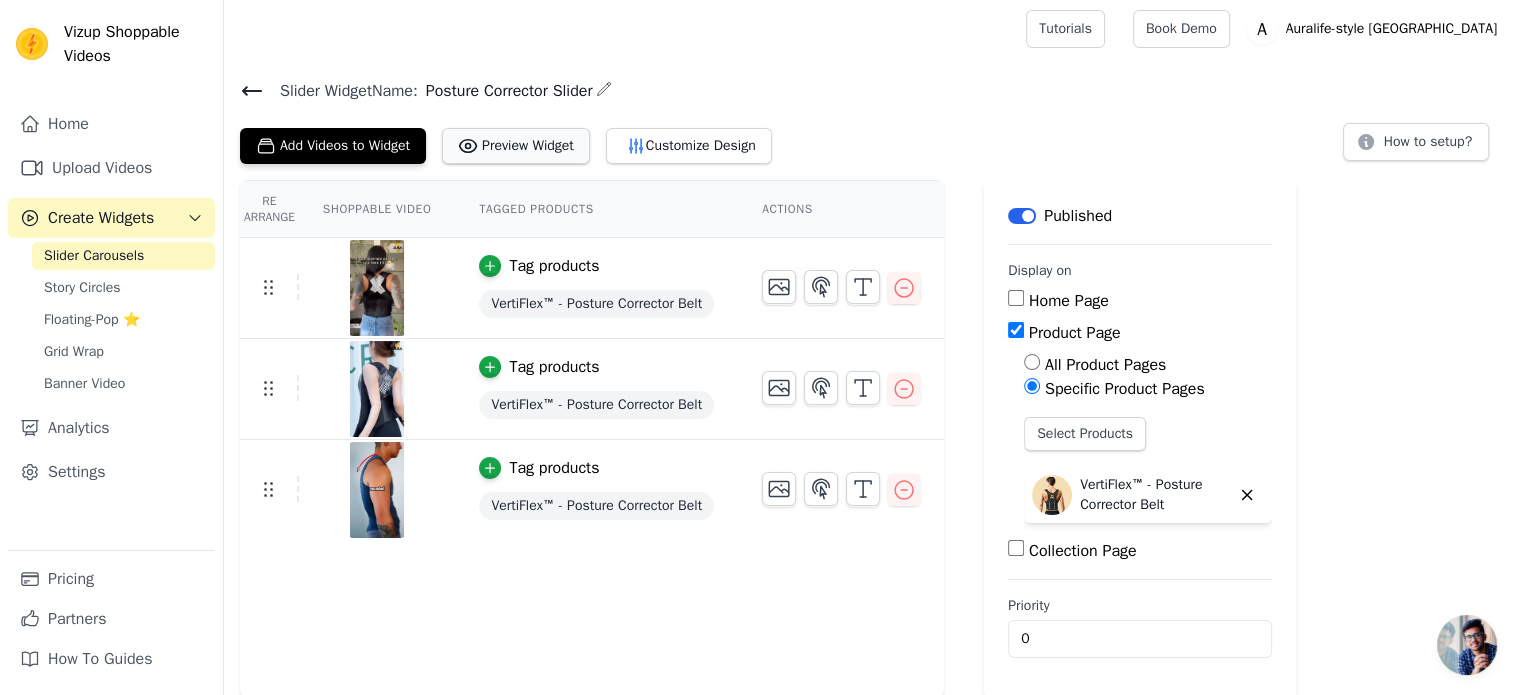 click on "Preview Widget" at bounding box center [516, 146] 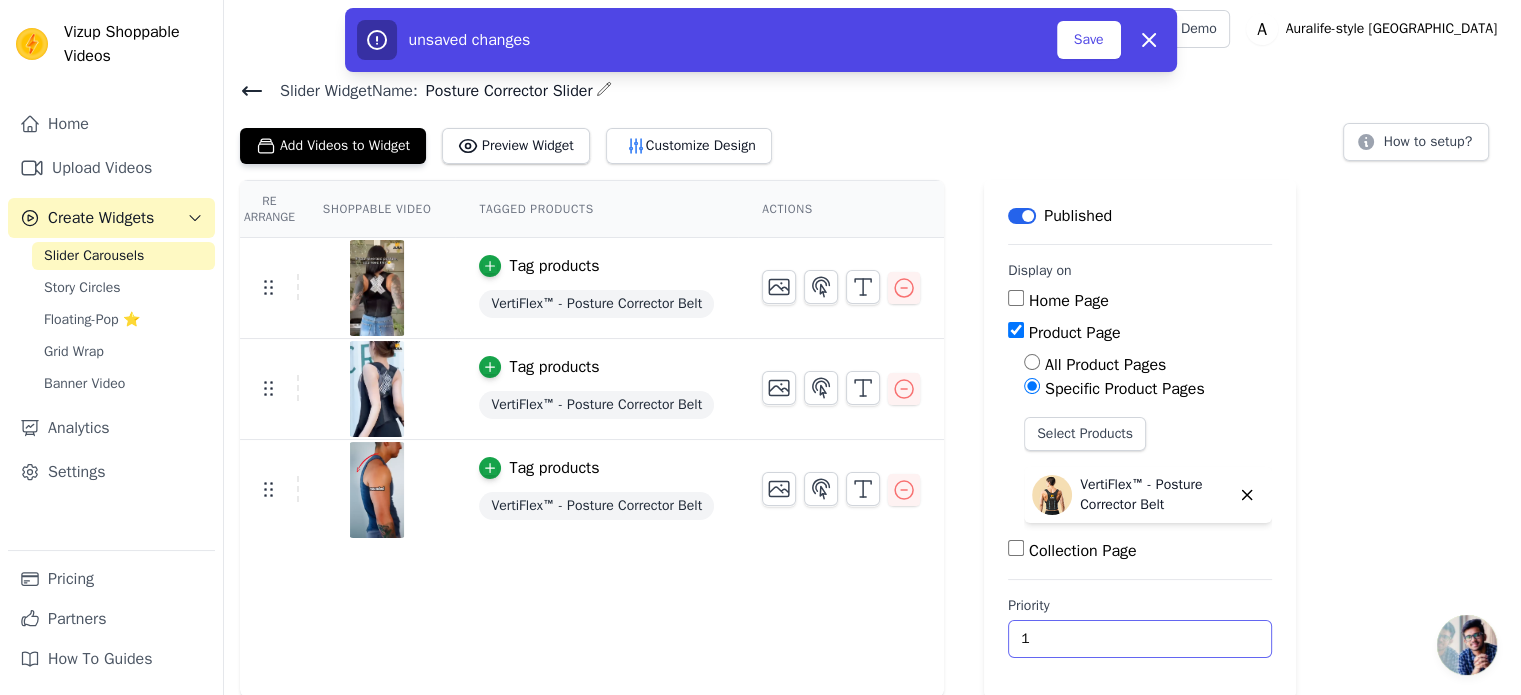 type on "1" 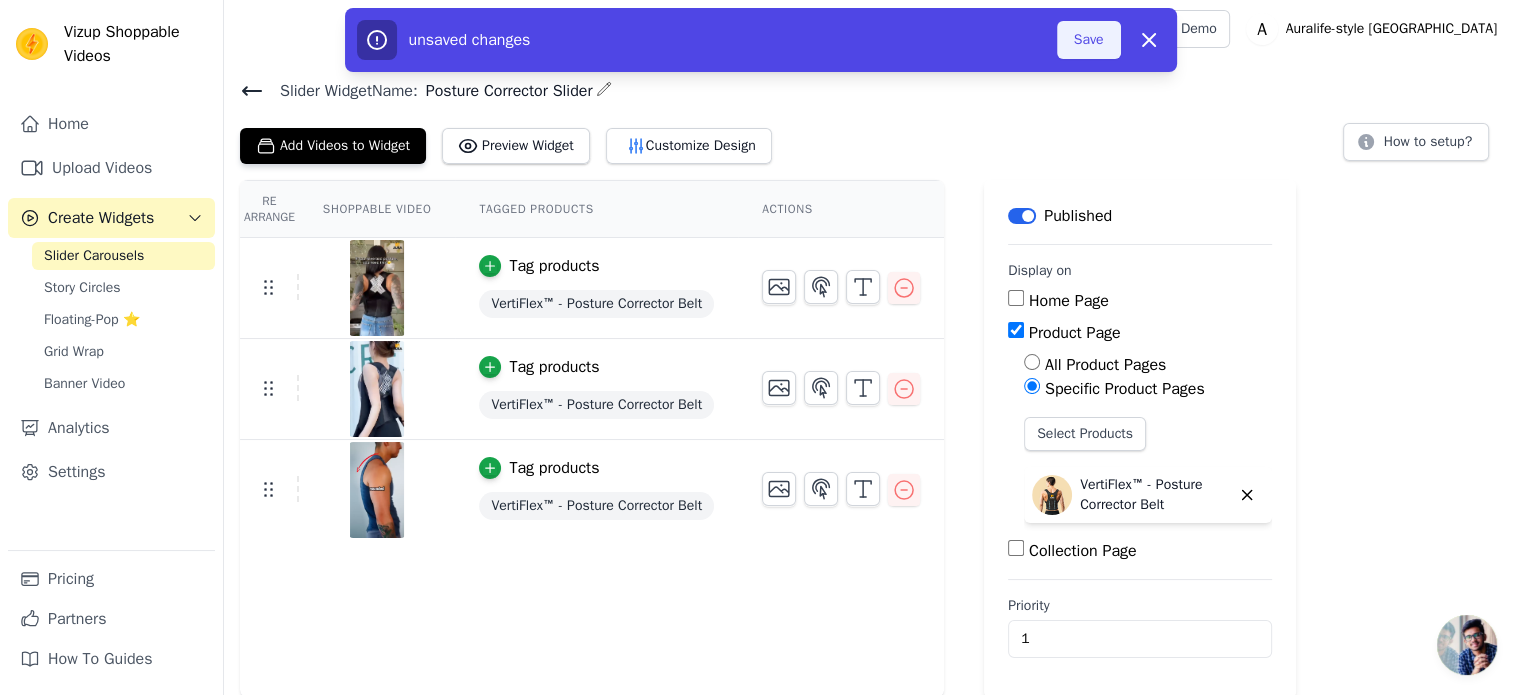 click on "Save" at bounding box center [1089, 40] 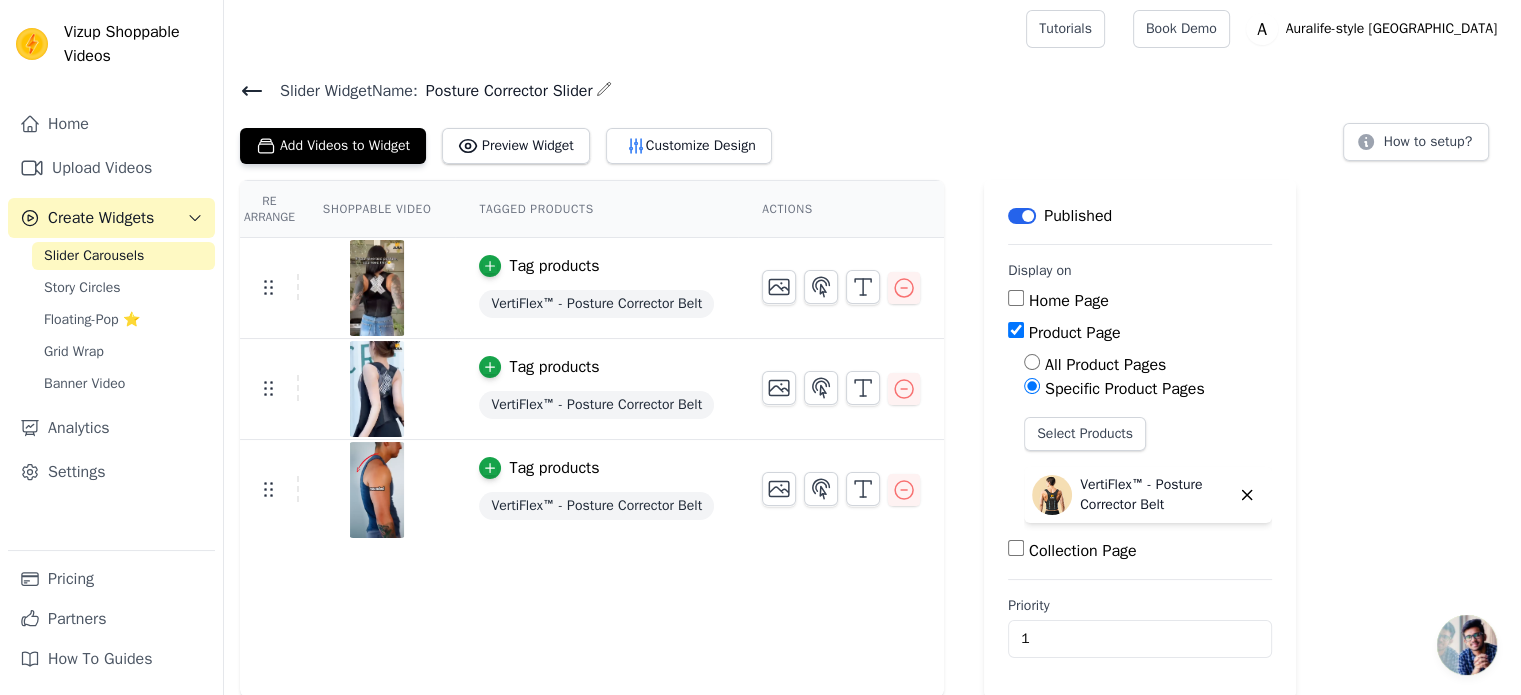 click 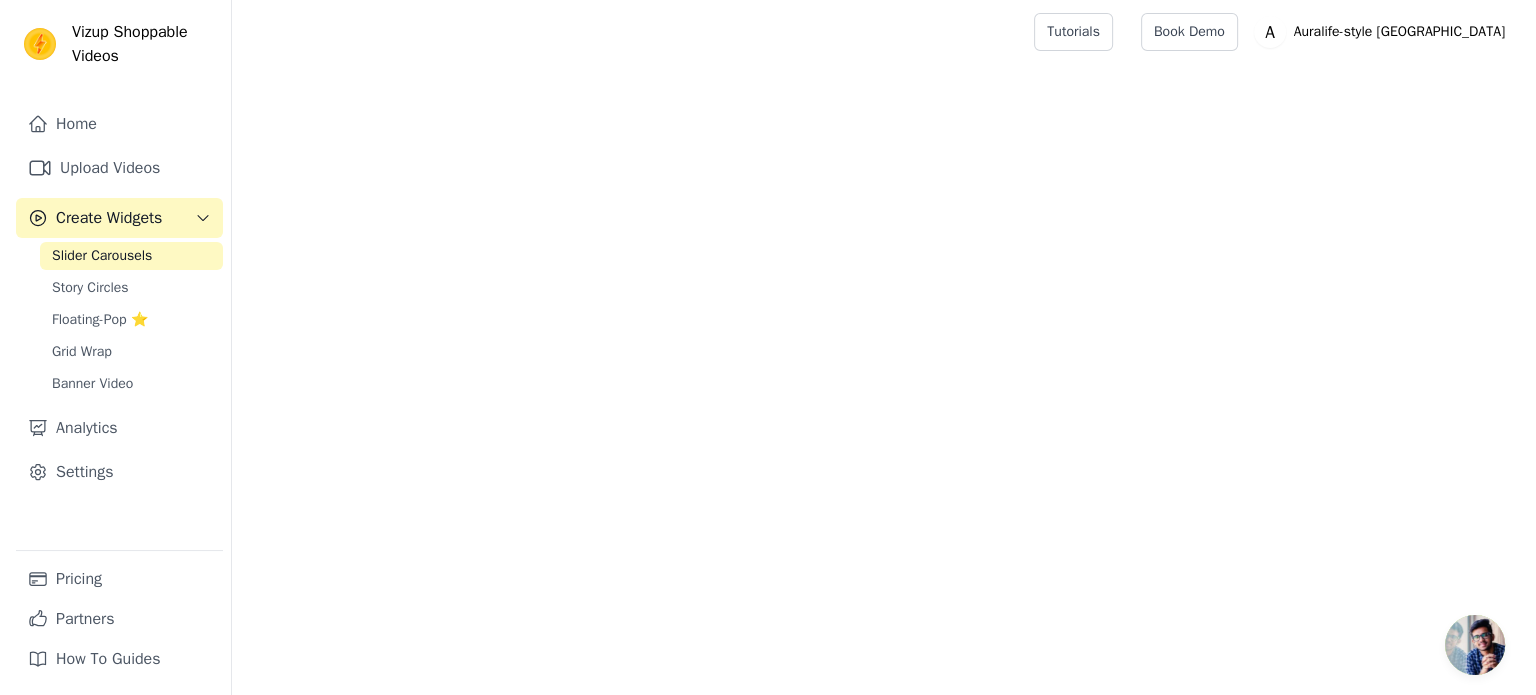 scroll, scrollTop: 0, scrollLeft: 0, axis: both 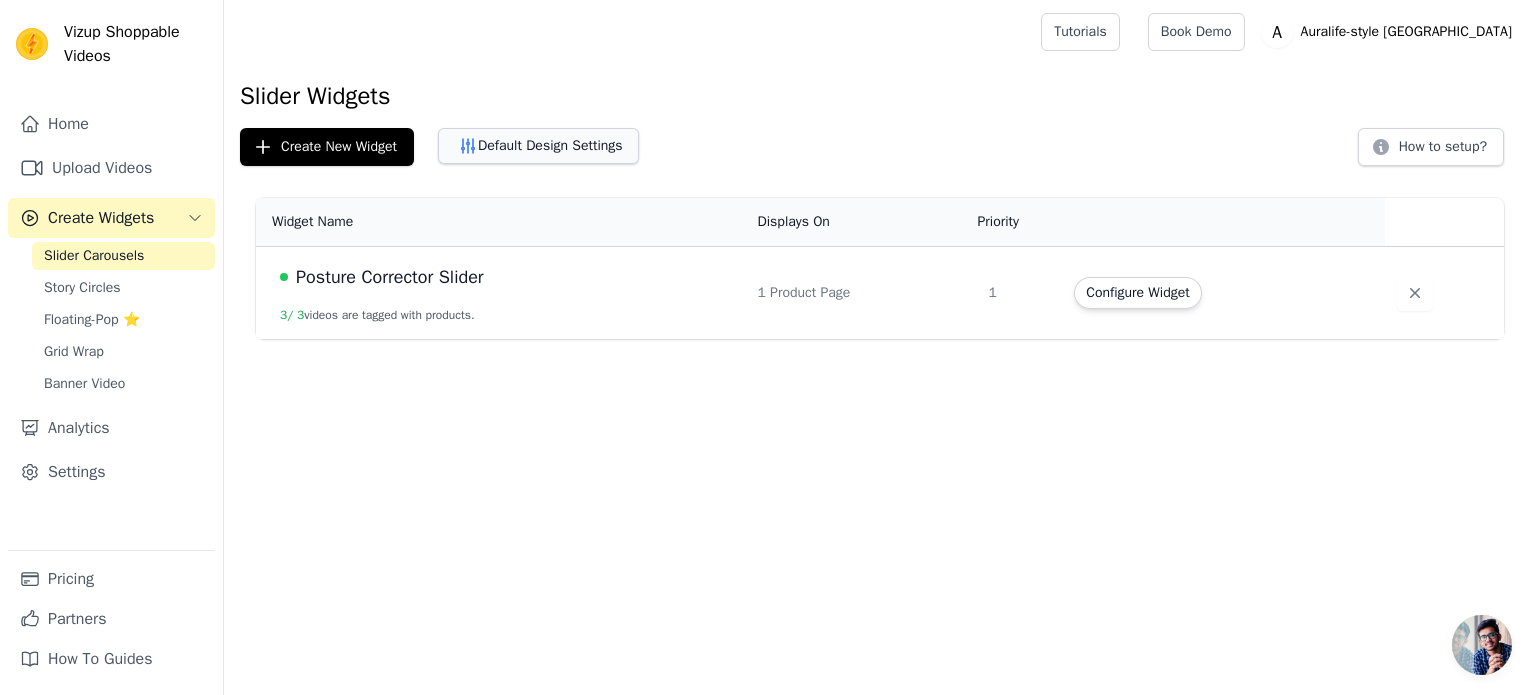 click on "Default Design Settings" at bounding box center [538, 146] 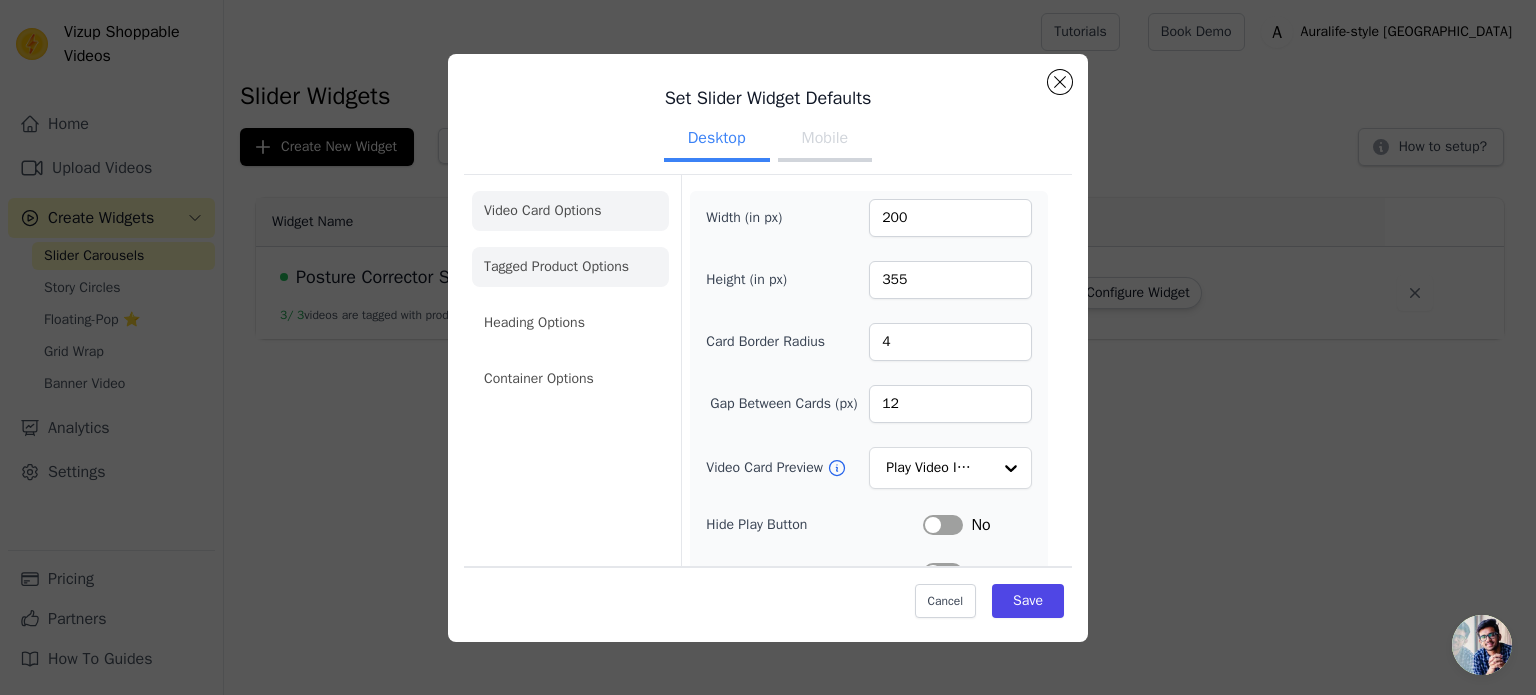 click on "Tagged Product Options" 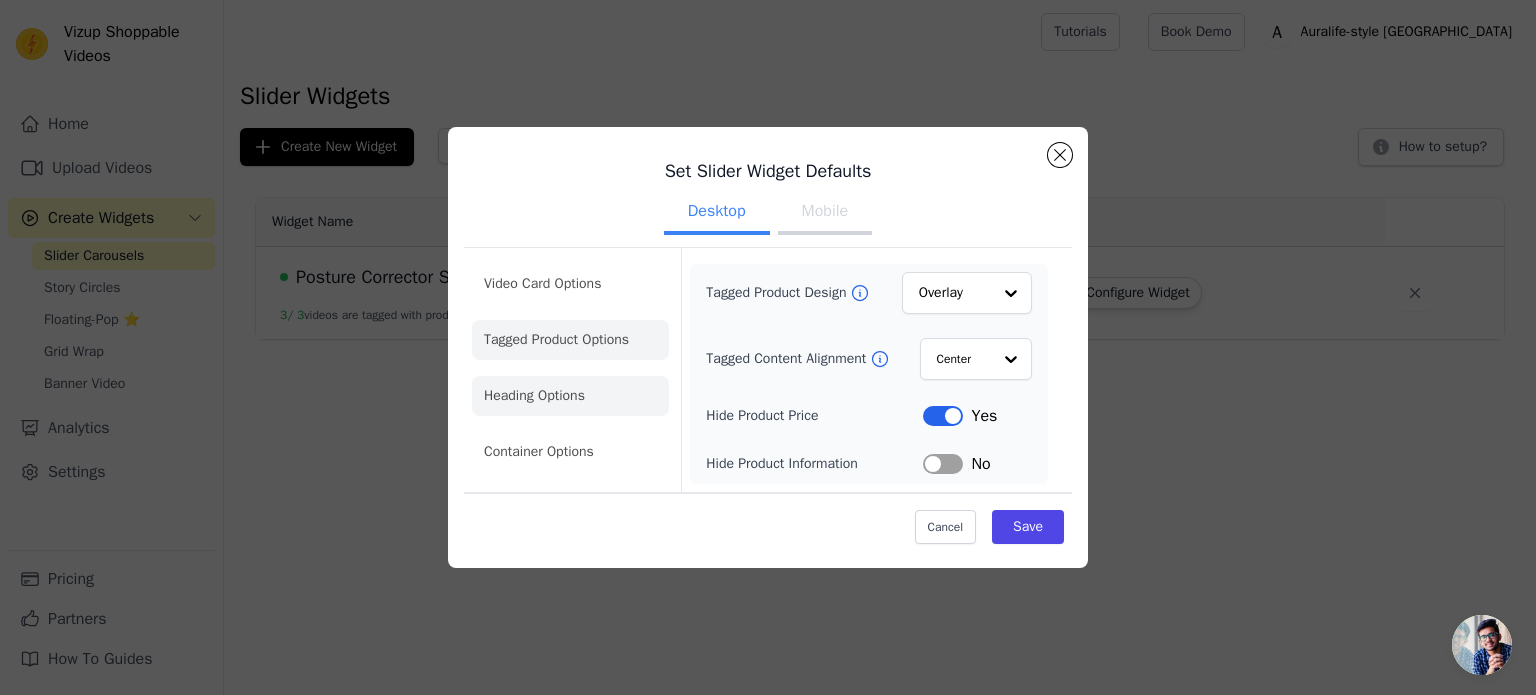 drag, startPoint x: 537, startPoint y: 422, endPoint x: 539, endPoint y: 401, distance: 21.095022 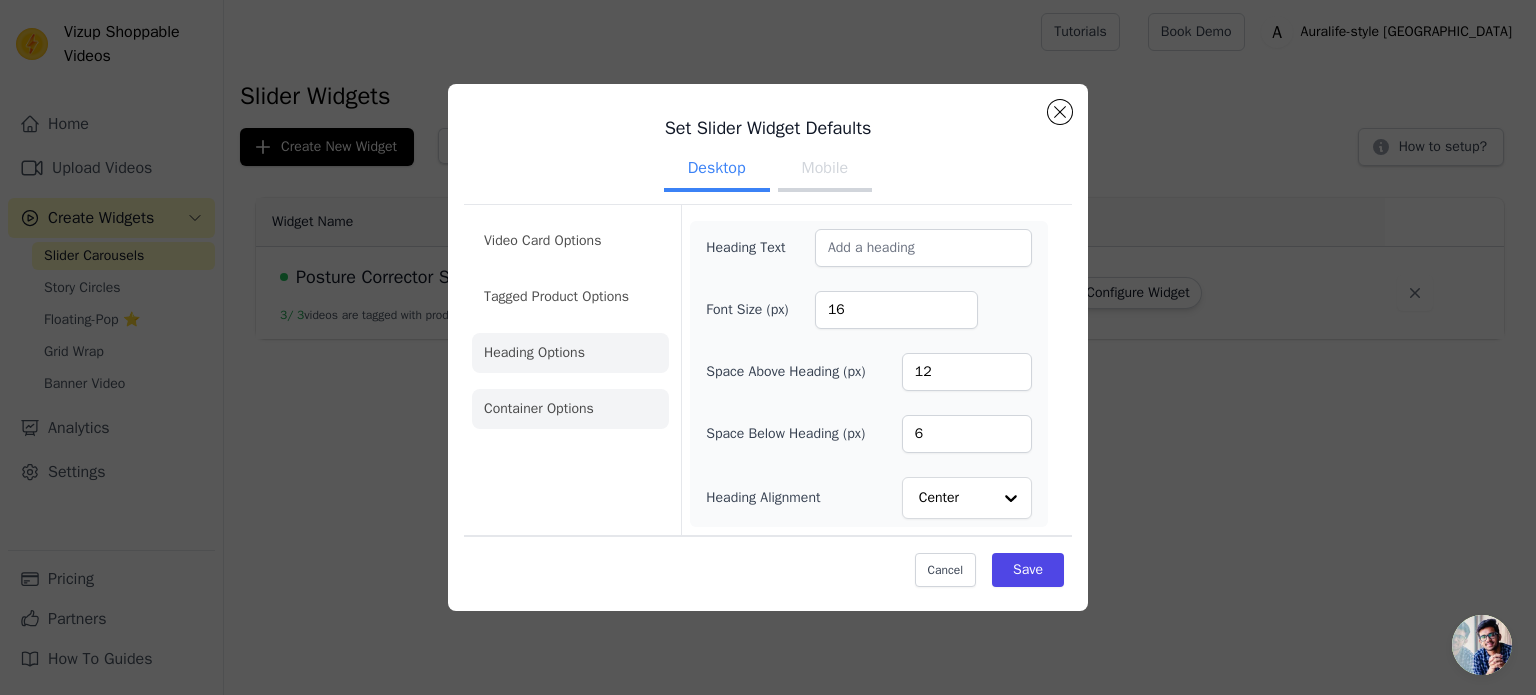 click on "Container Options" 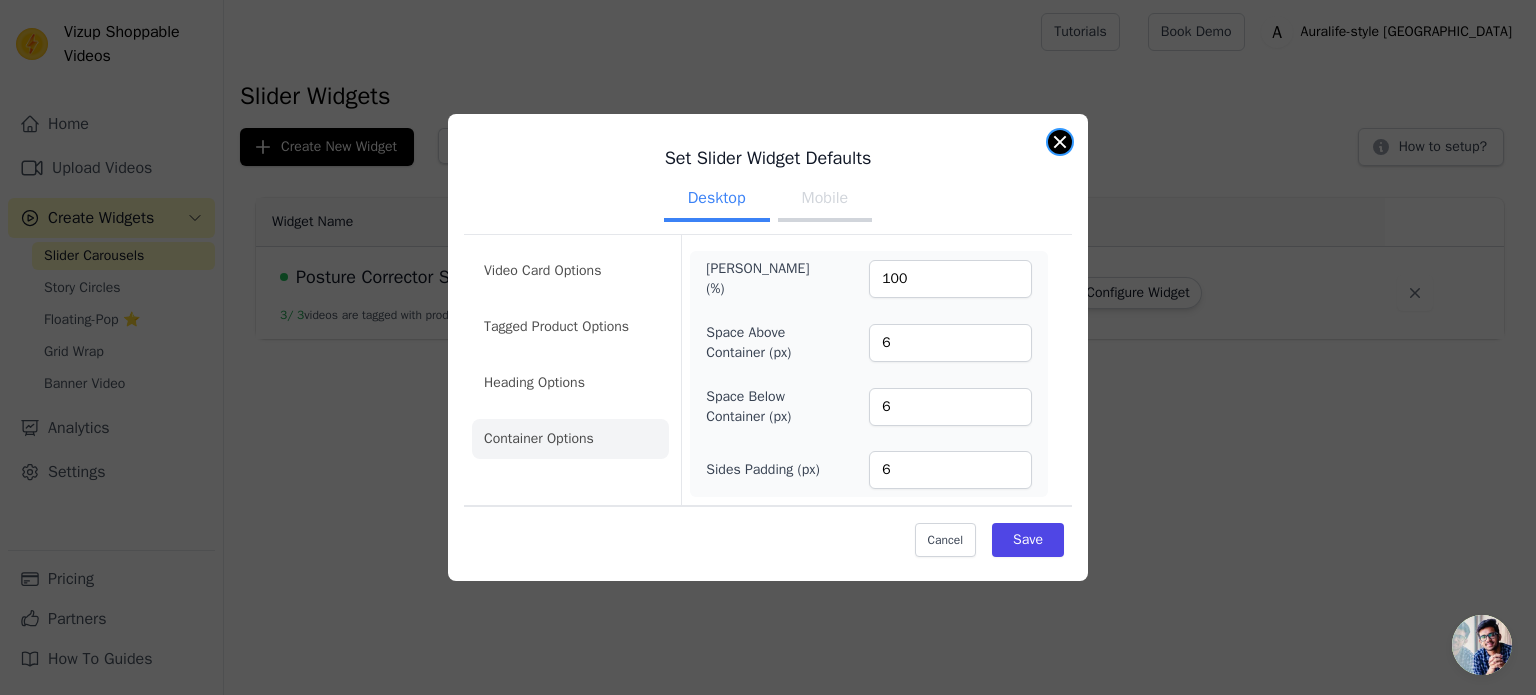 click at bounding box center [1060, 142] 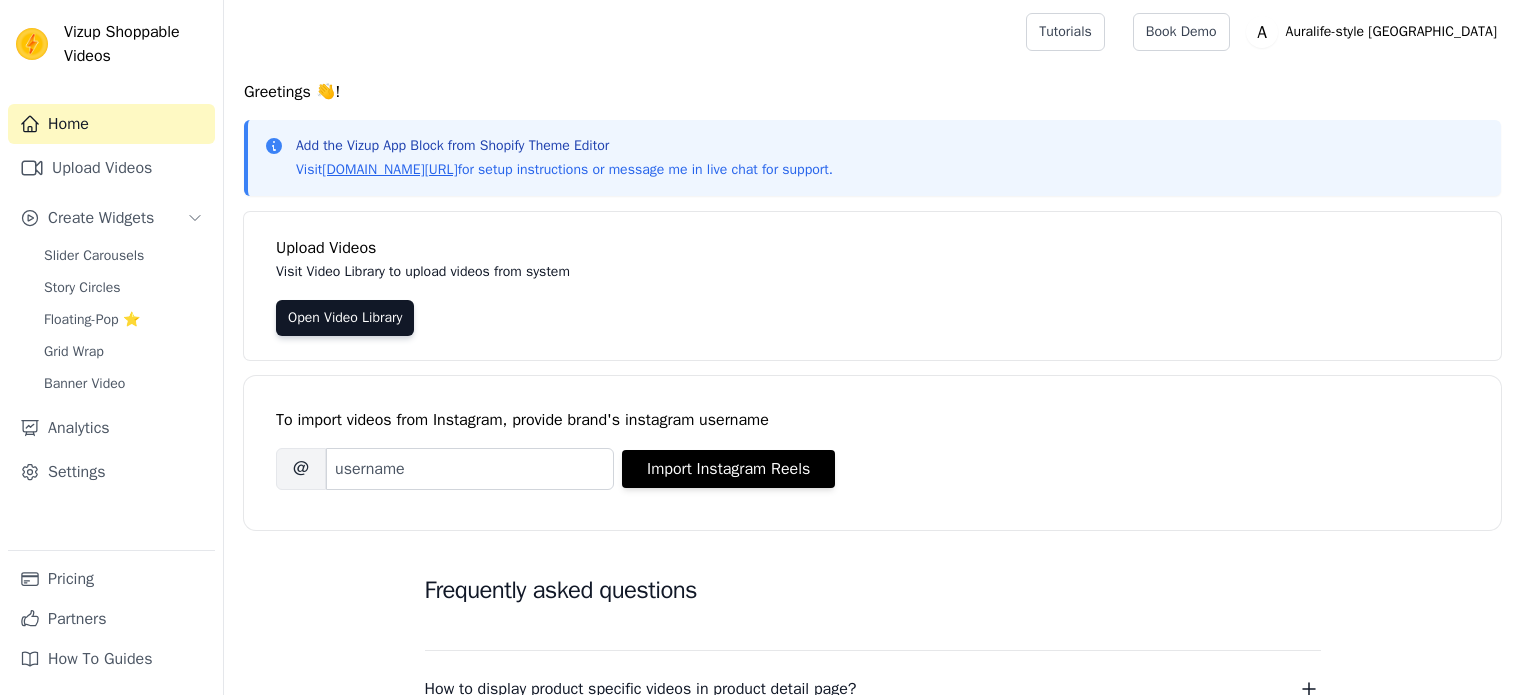 scroll, scrollTop: 0, scrollLeft: 0, axis: both 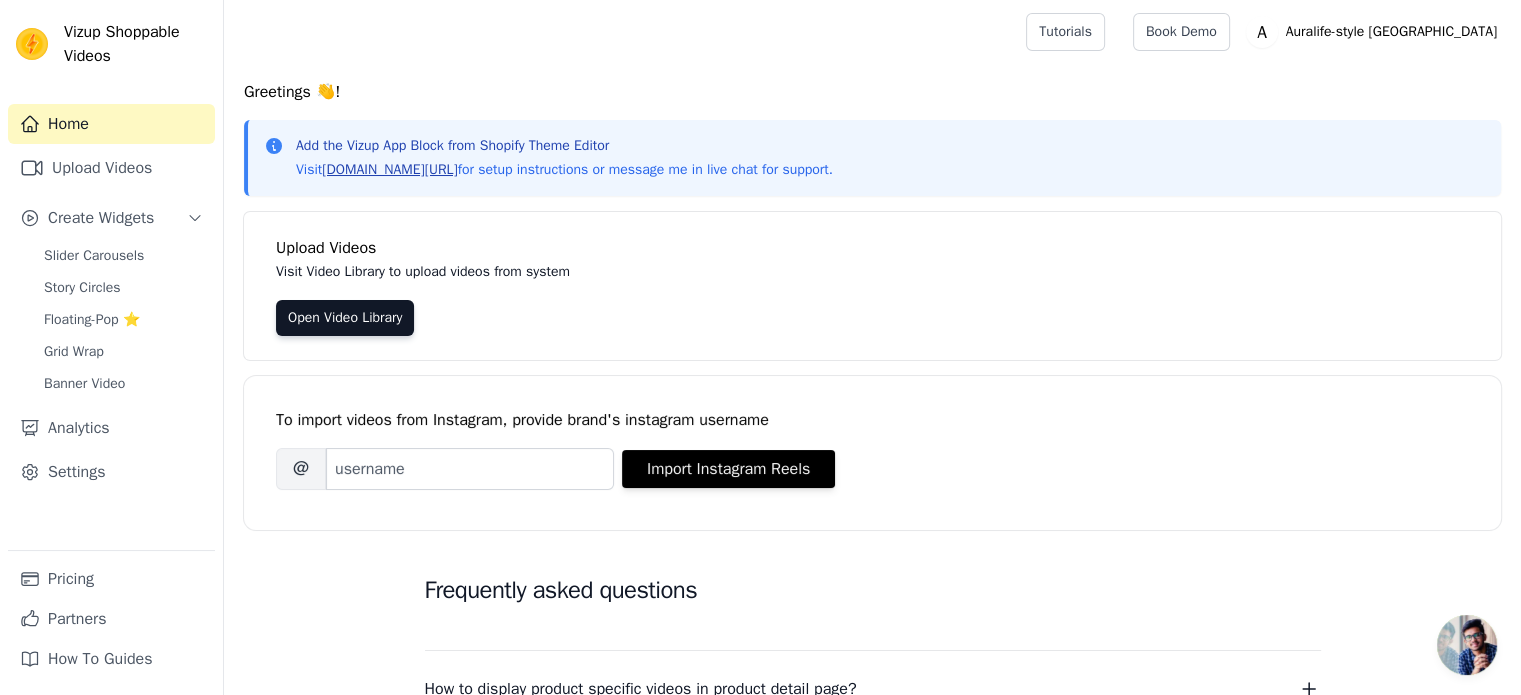 click on "vizupcommerce.com/docs" at bounding box center [389, 169] 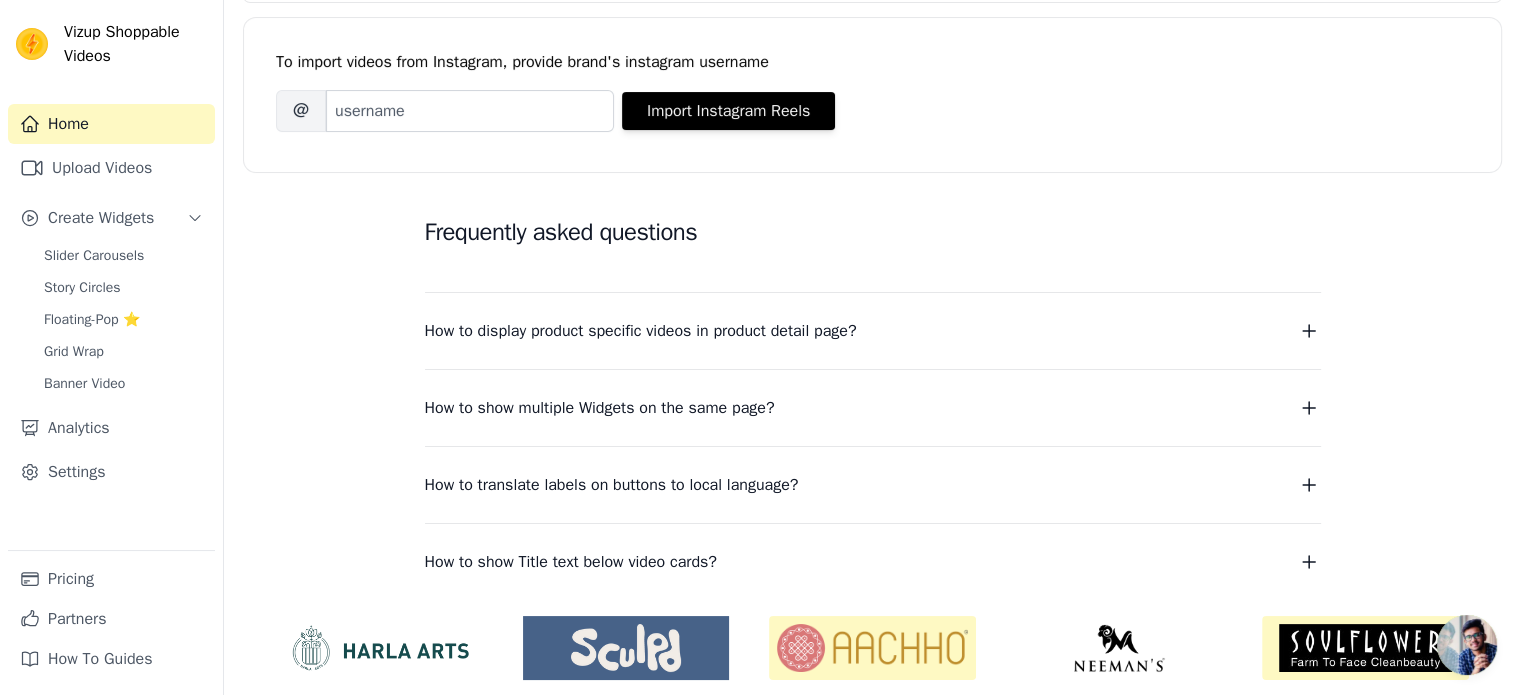 scroll, scrollTop: 425, scrollLeft: 0, axis: vertical 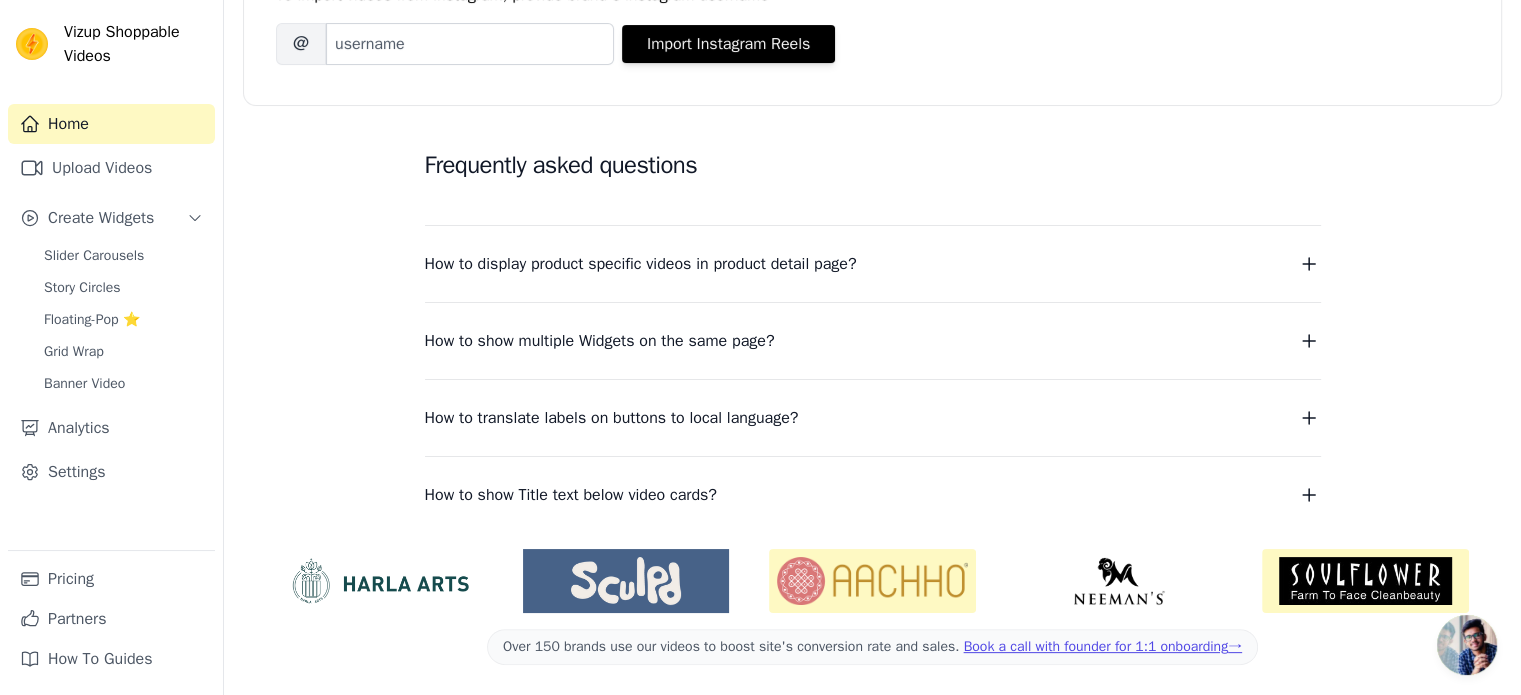 click on "How to display product specific videos in product detail page?" at bounding box center (641, 264) 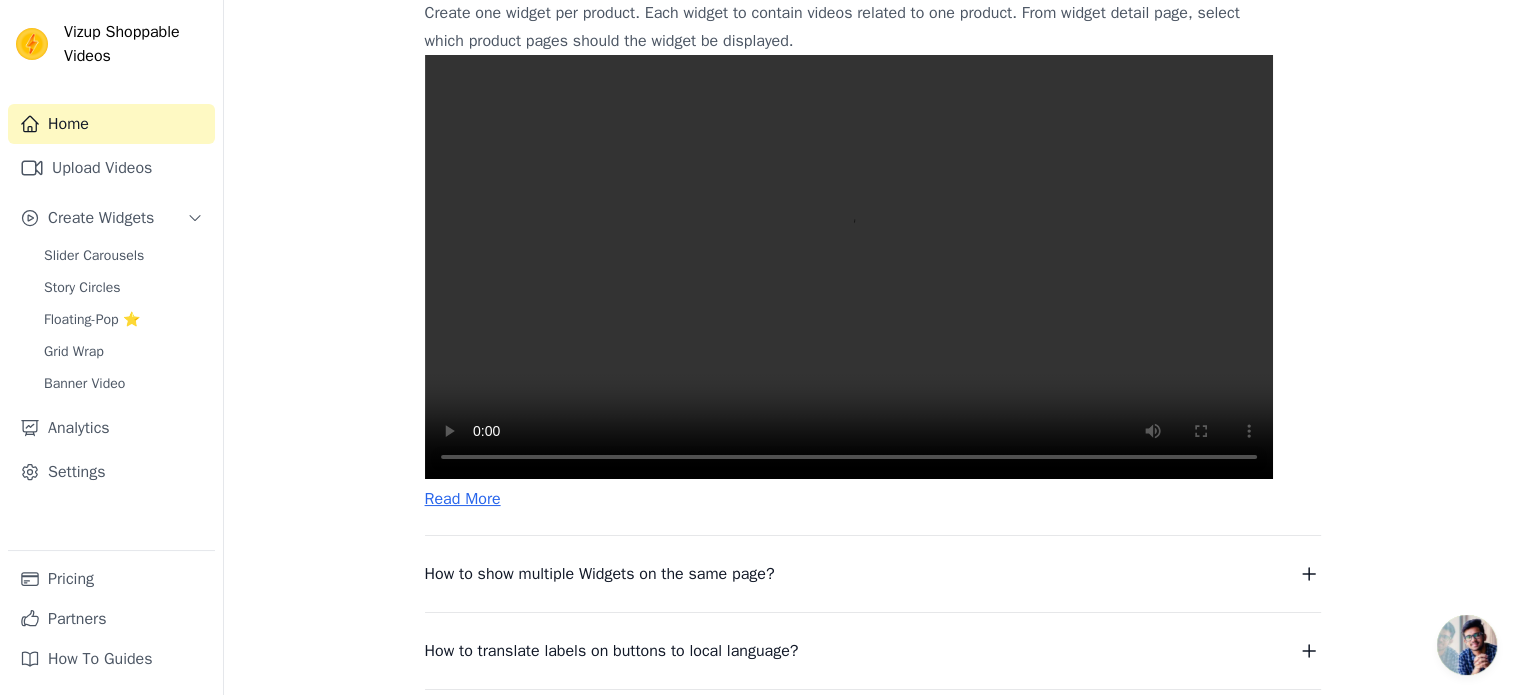 scroll, scrollTop: 724, scrollLeft: 0, axis: vertical 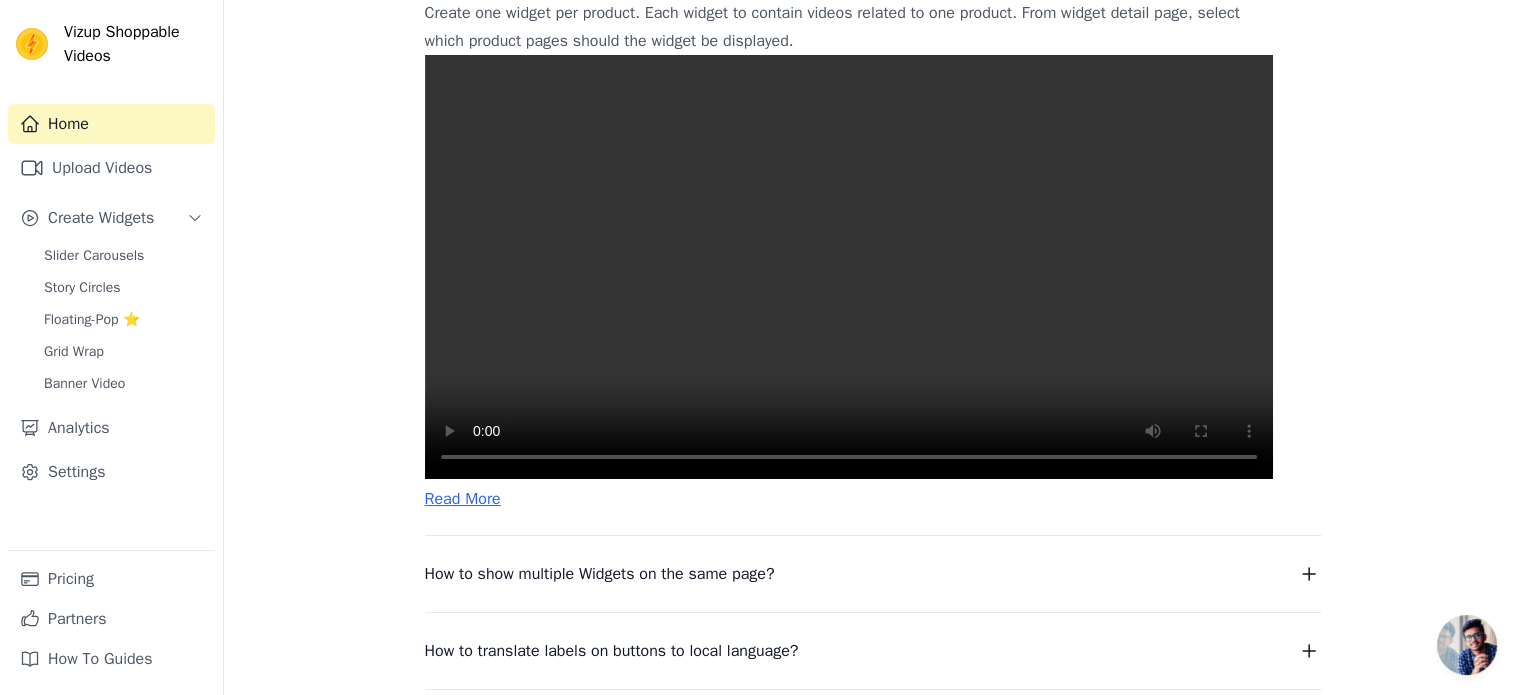 type 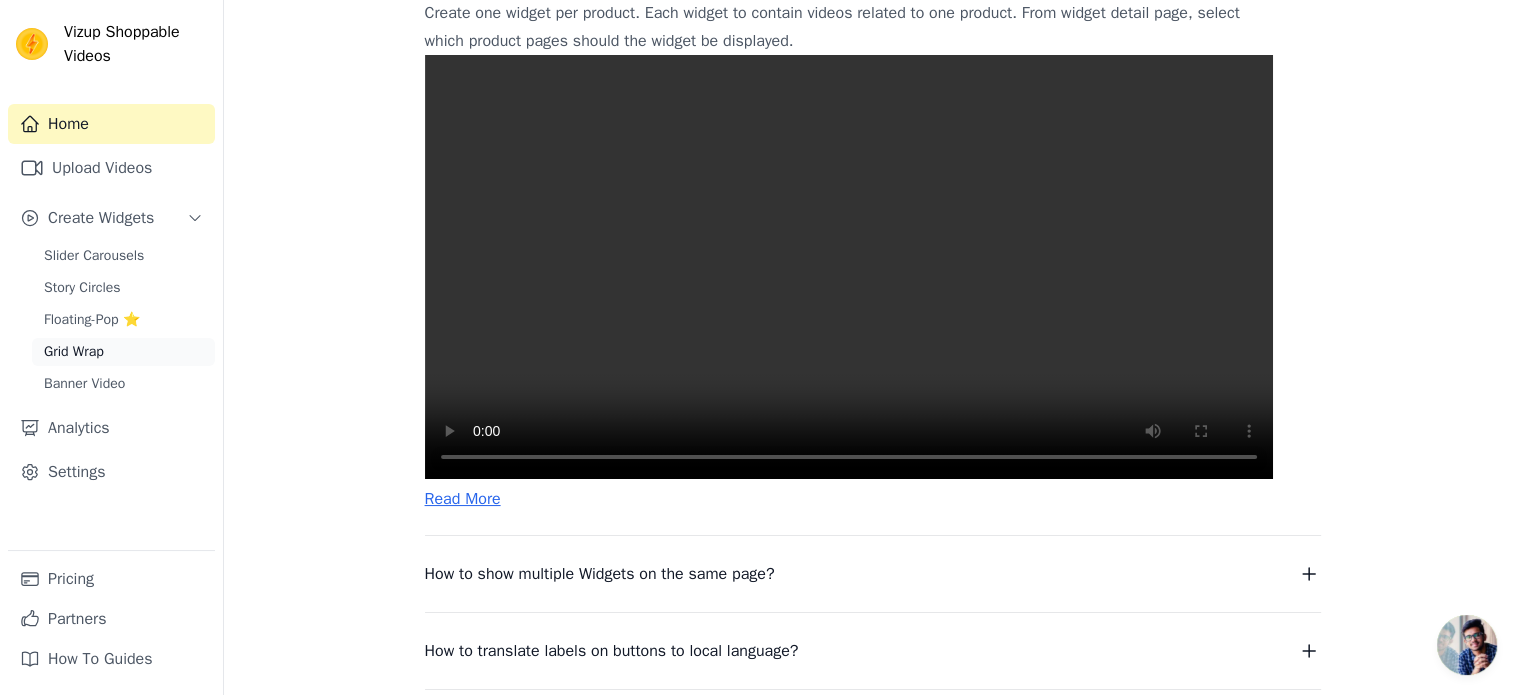 click on "Grid Wrap" at bounding box center [123, 352] 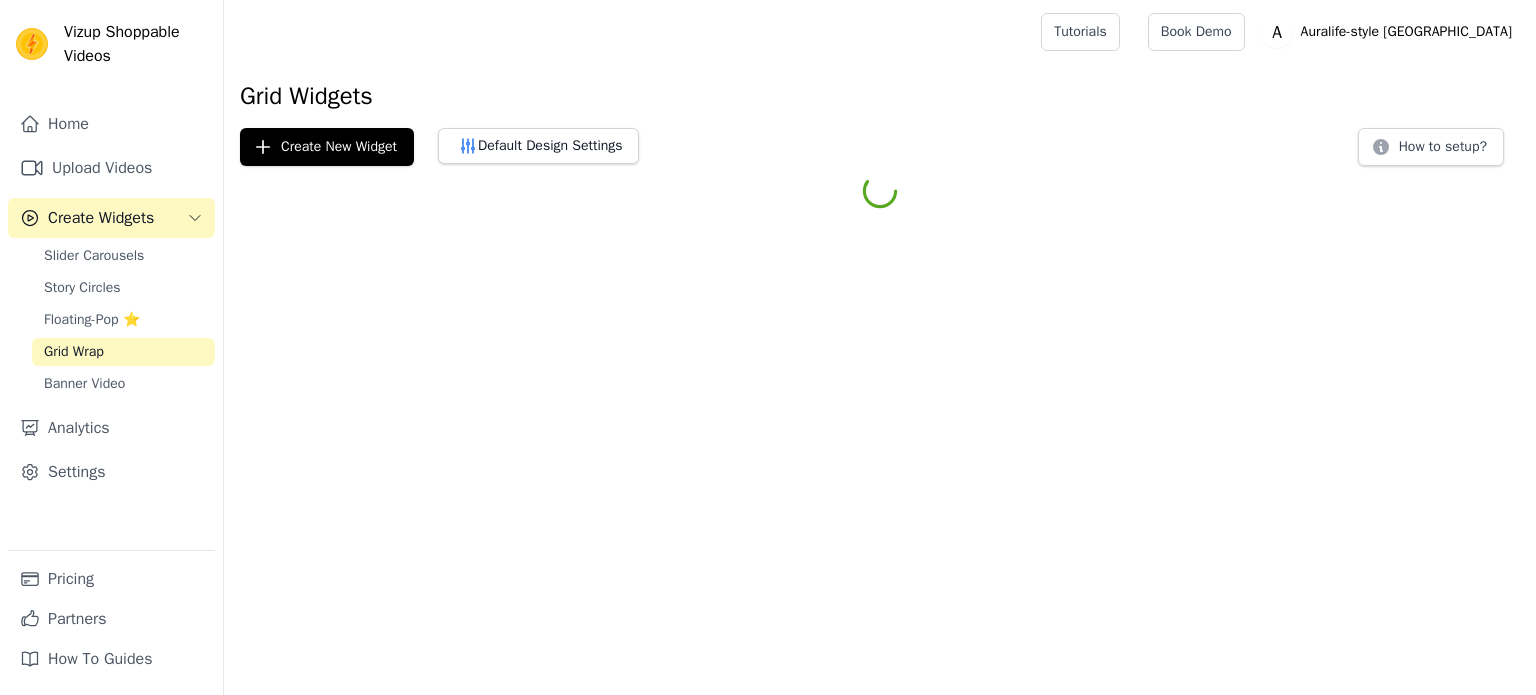 scroll, scrollTop: 0, scrollLeft: 0, axis: both 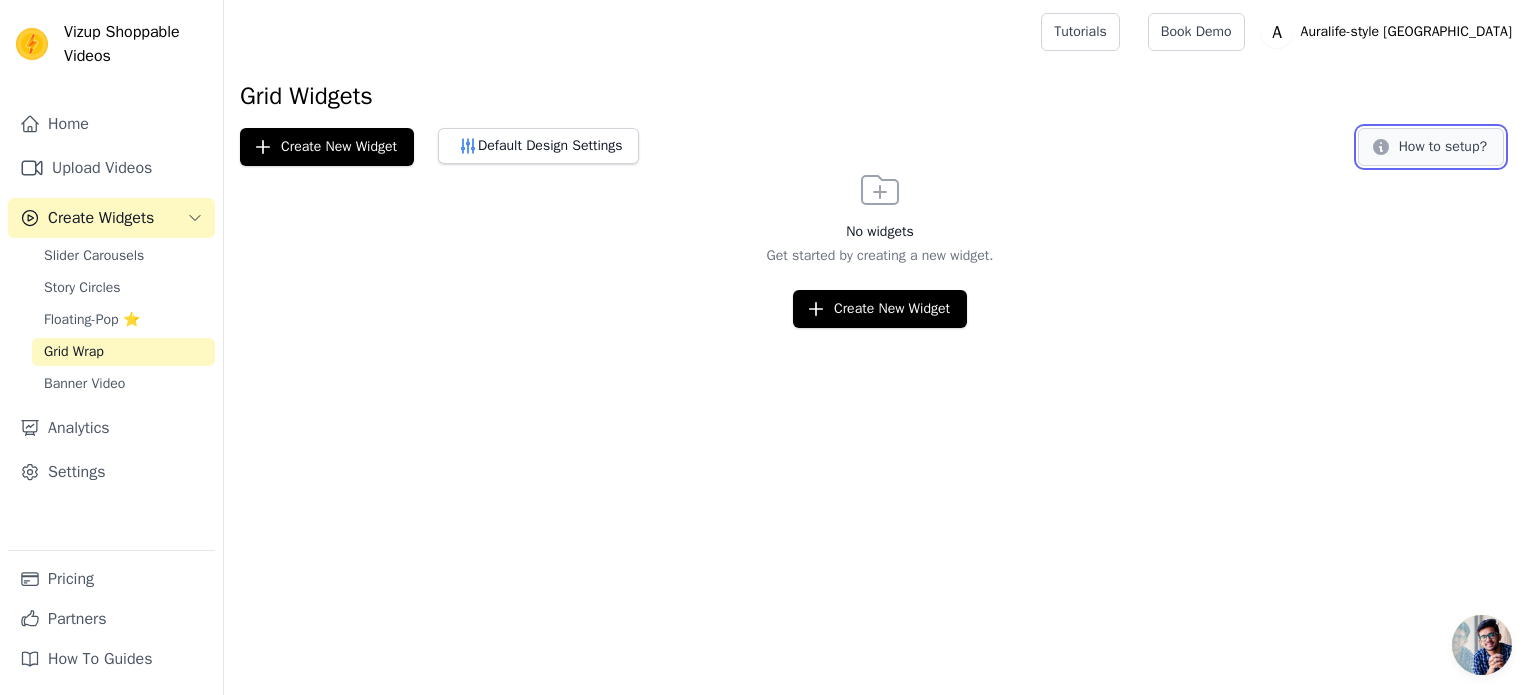 click on "How to setup?" at bounding box center [1431, 147] 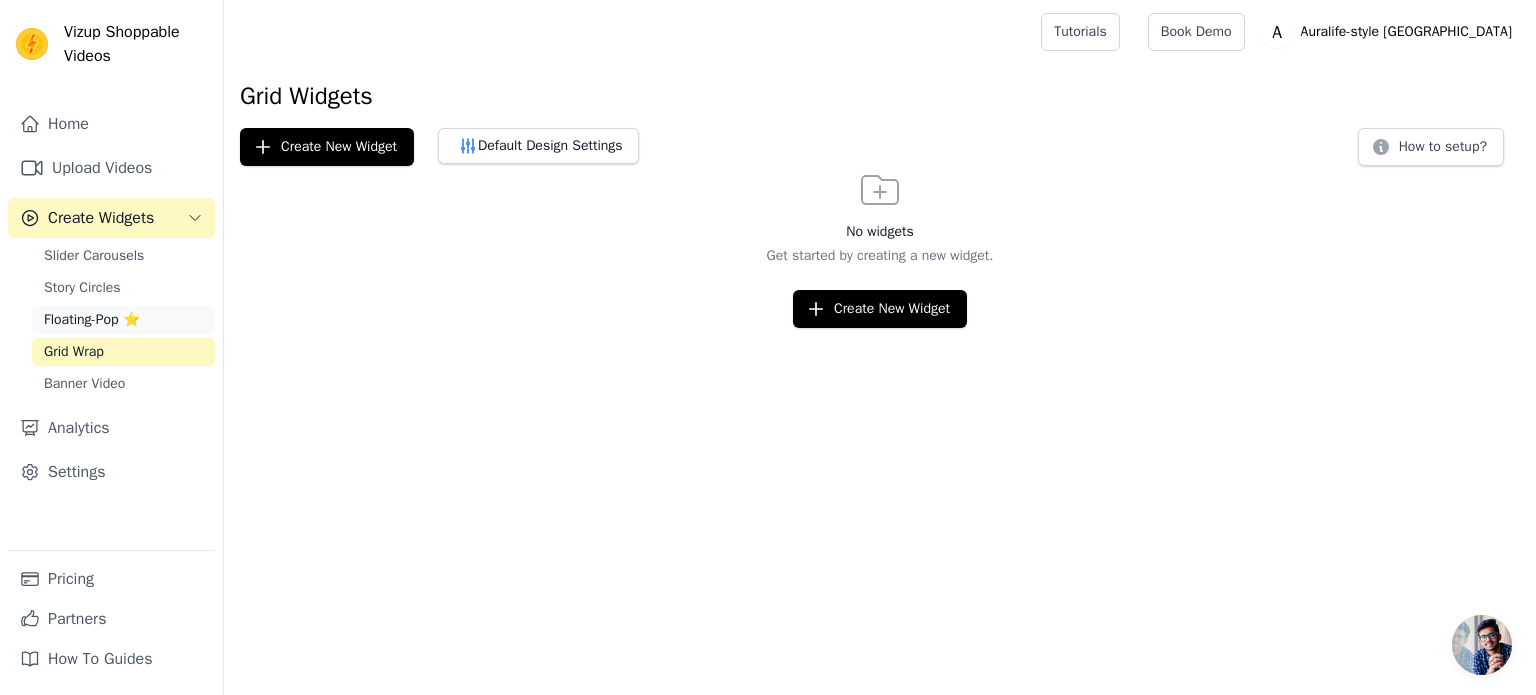 click on "Floating-Pop ⭐" at bounding box center [92, 320] 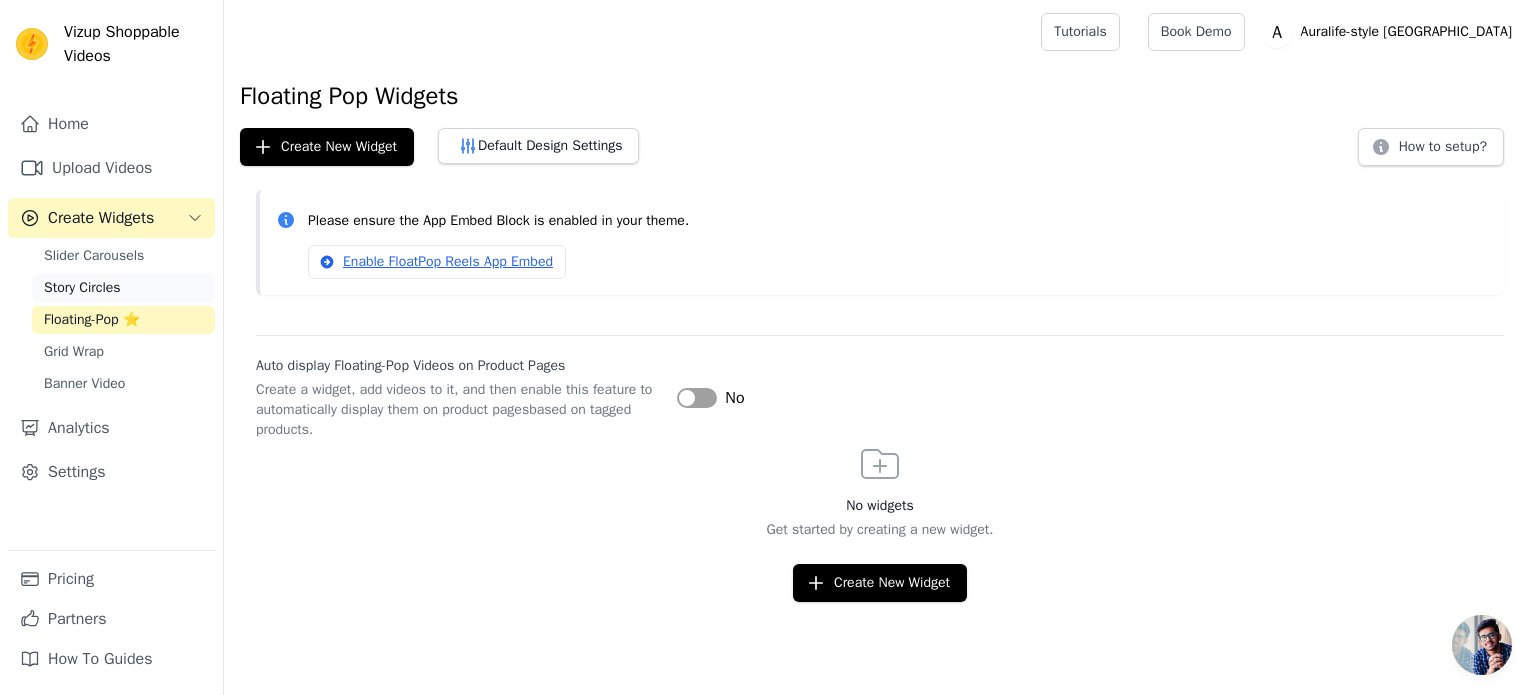 click on "Story Circles" at bounding box center (123, 288) 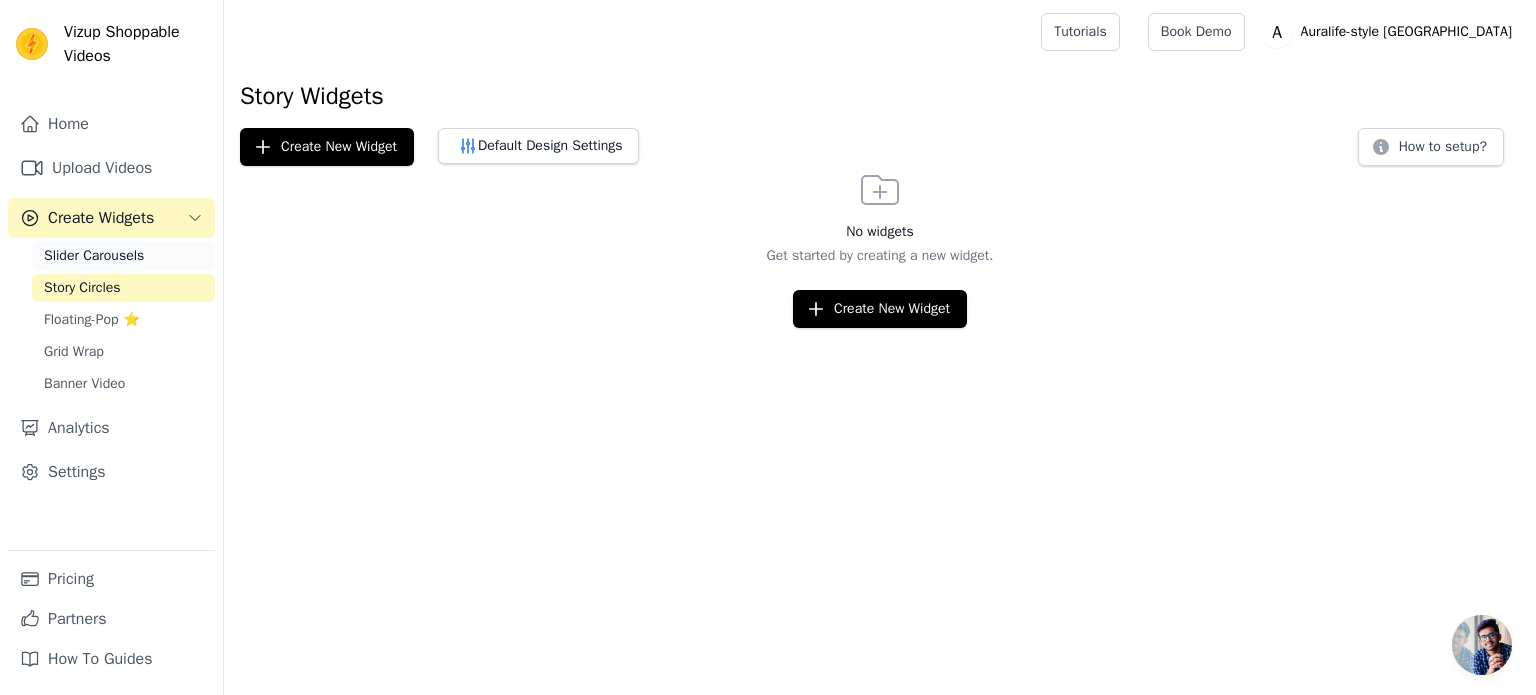 click on "Slider Carousels" at bounding box center (94, 256) 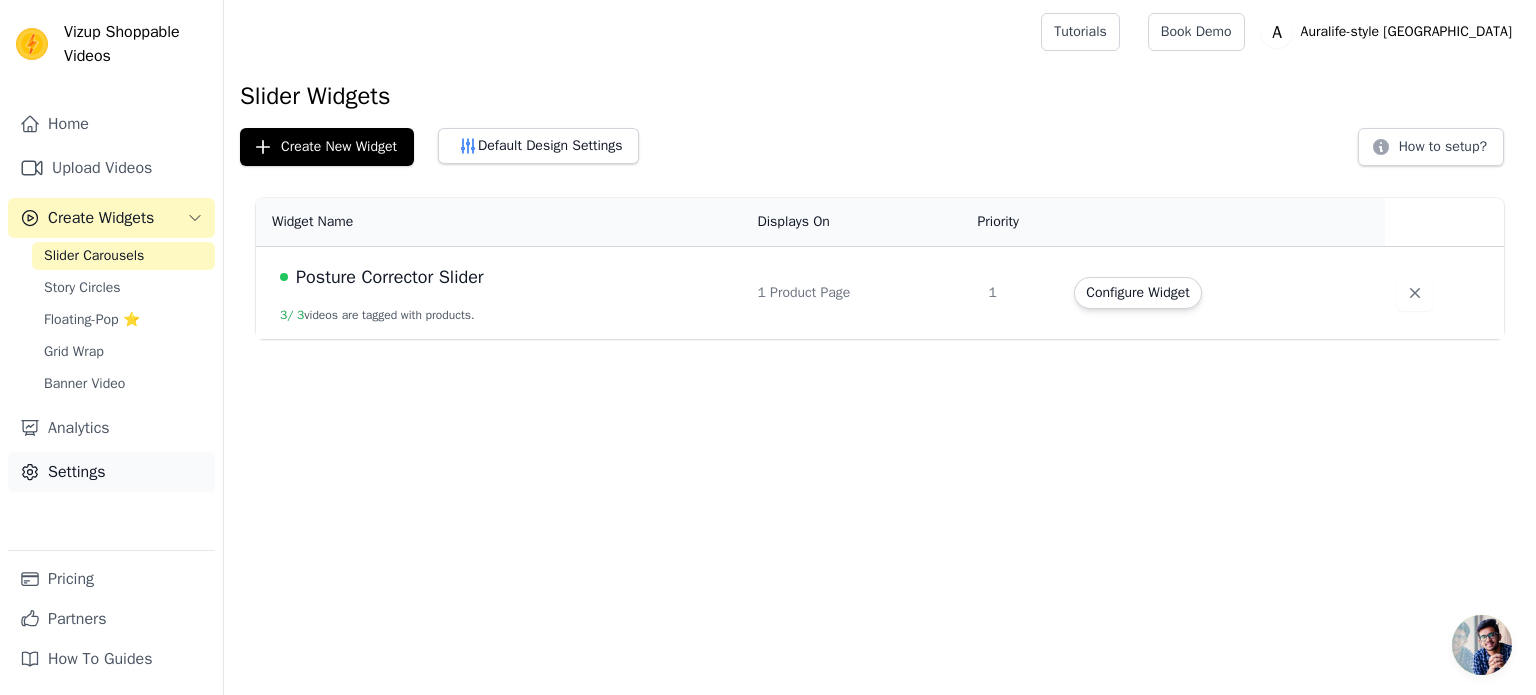 click on "Settings" at bounding box center [111, 472] 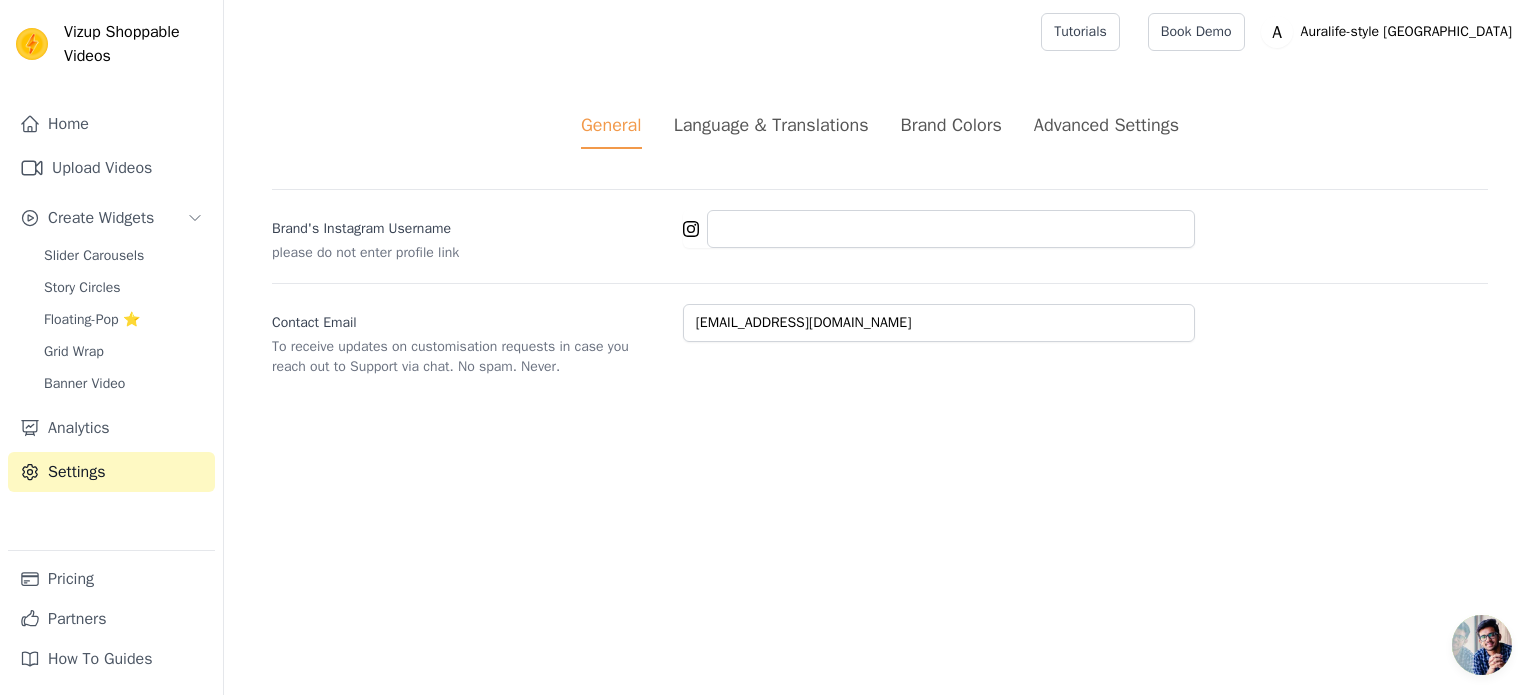click on "Advanced Settings" at bounding box center (1106, 125) 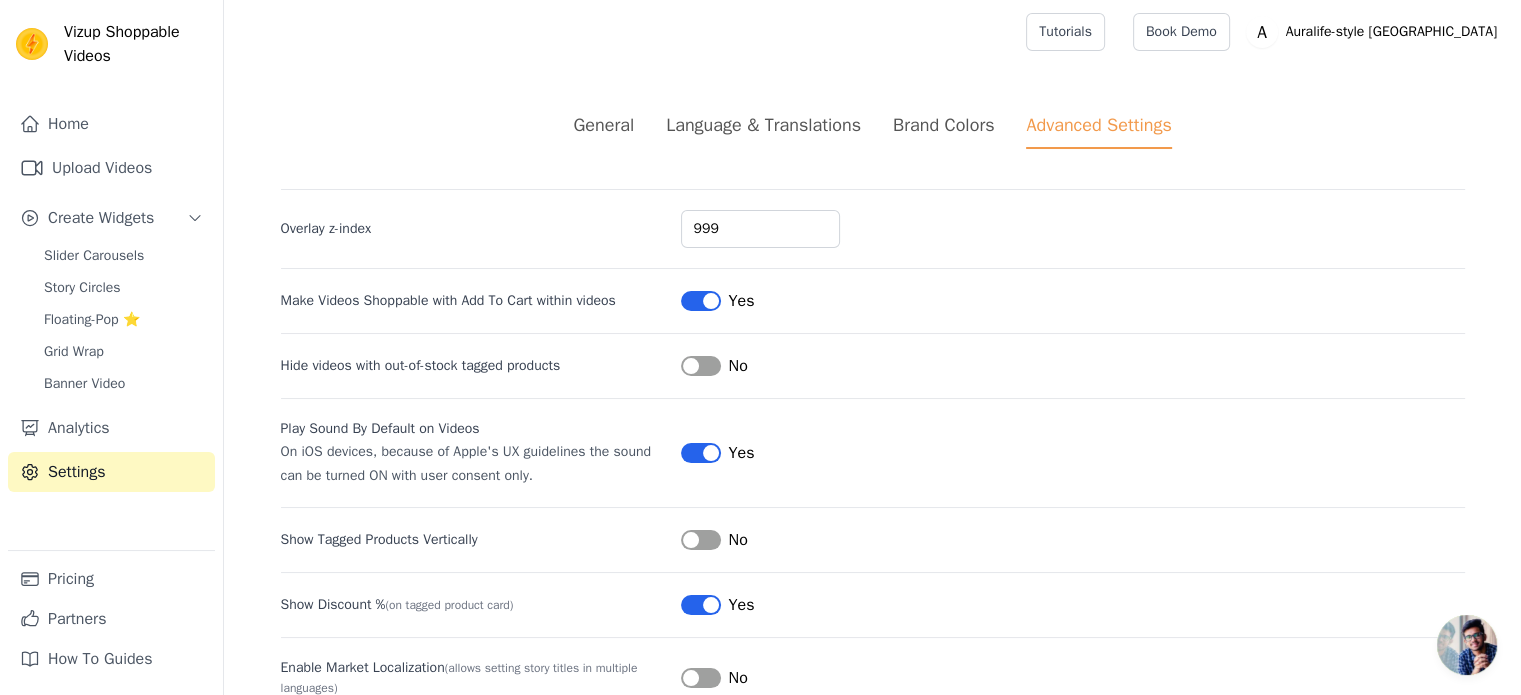 click on "Brand Colors" at bounding box center [943, 125] 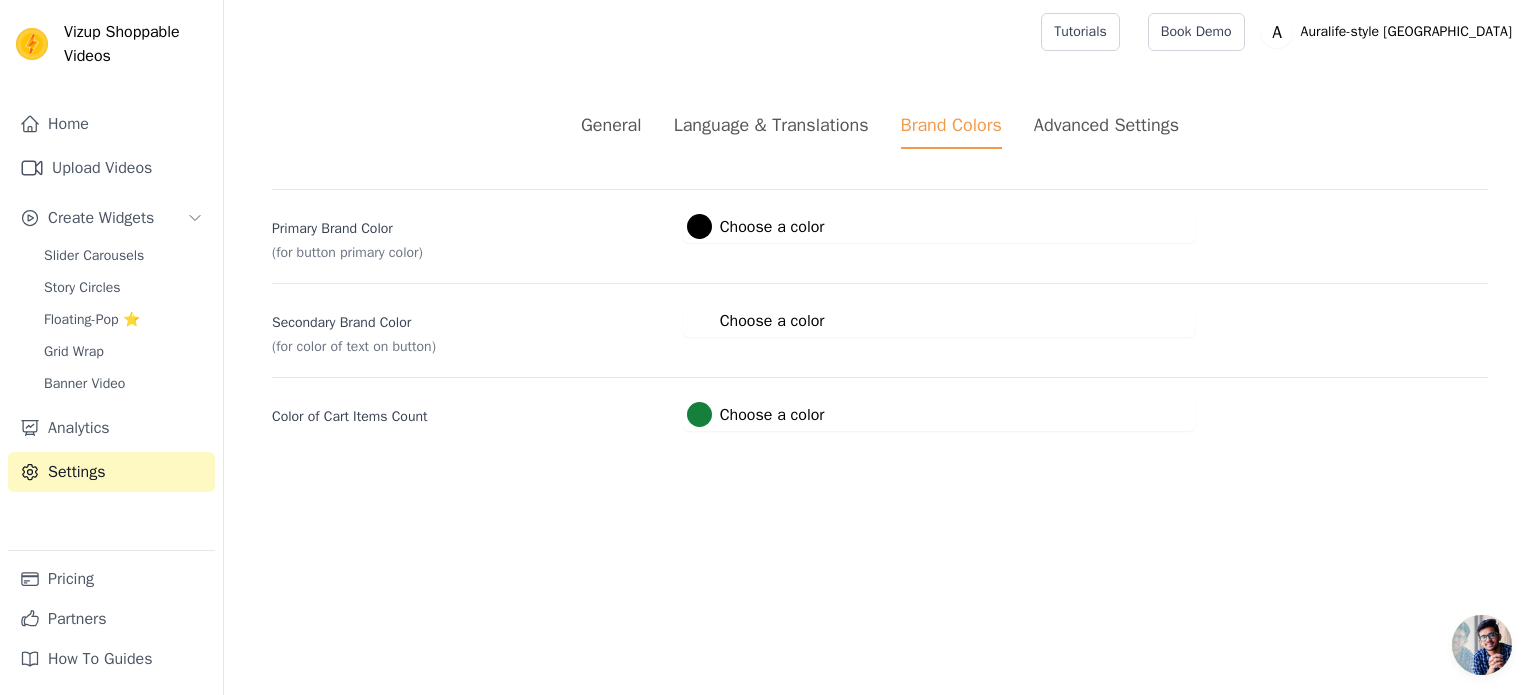 click at bounding box center [699, 226] 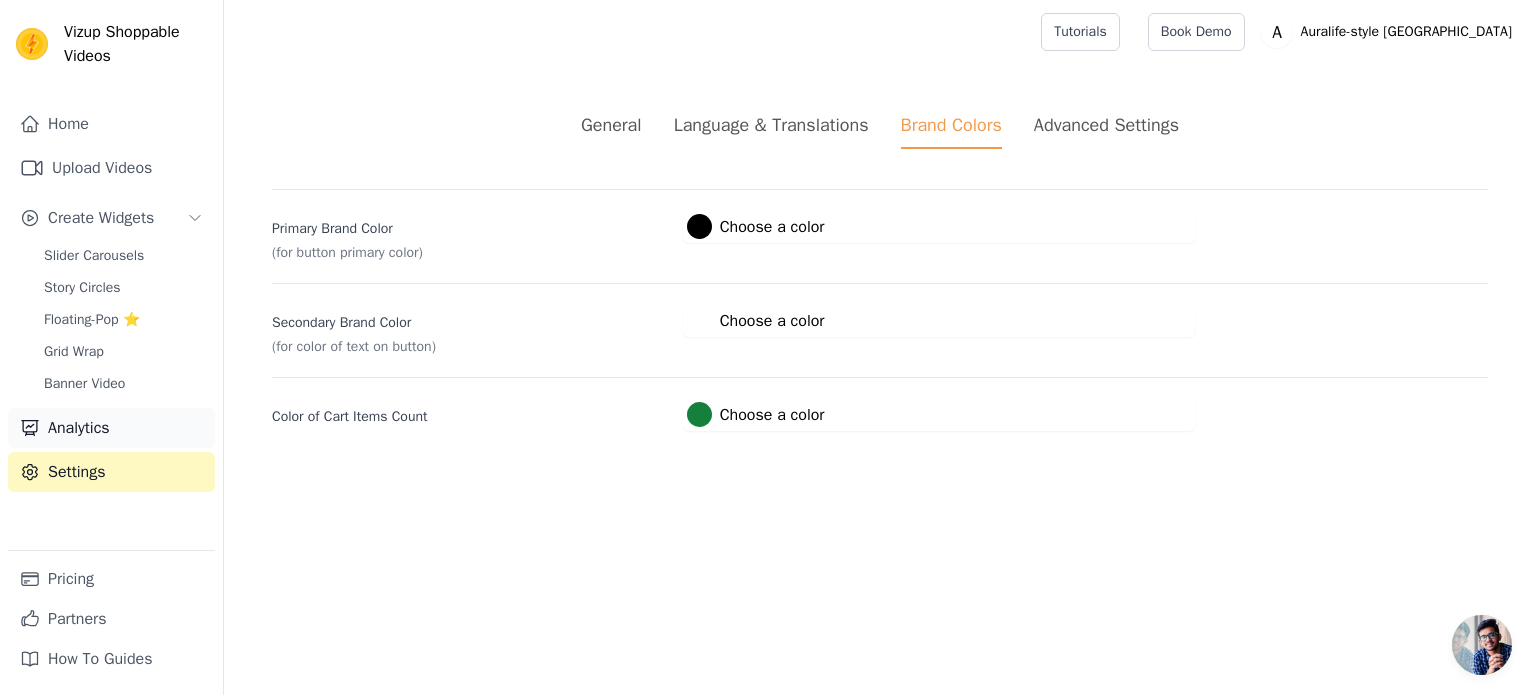 click on "Analytics" at bounding box center (111, 428) 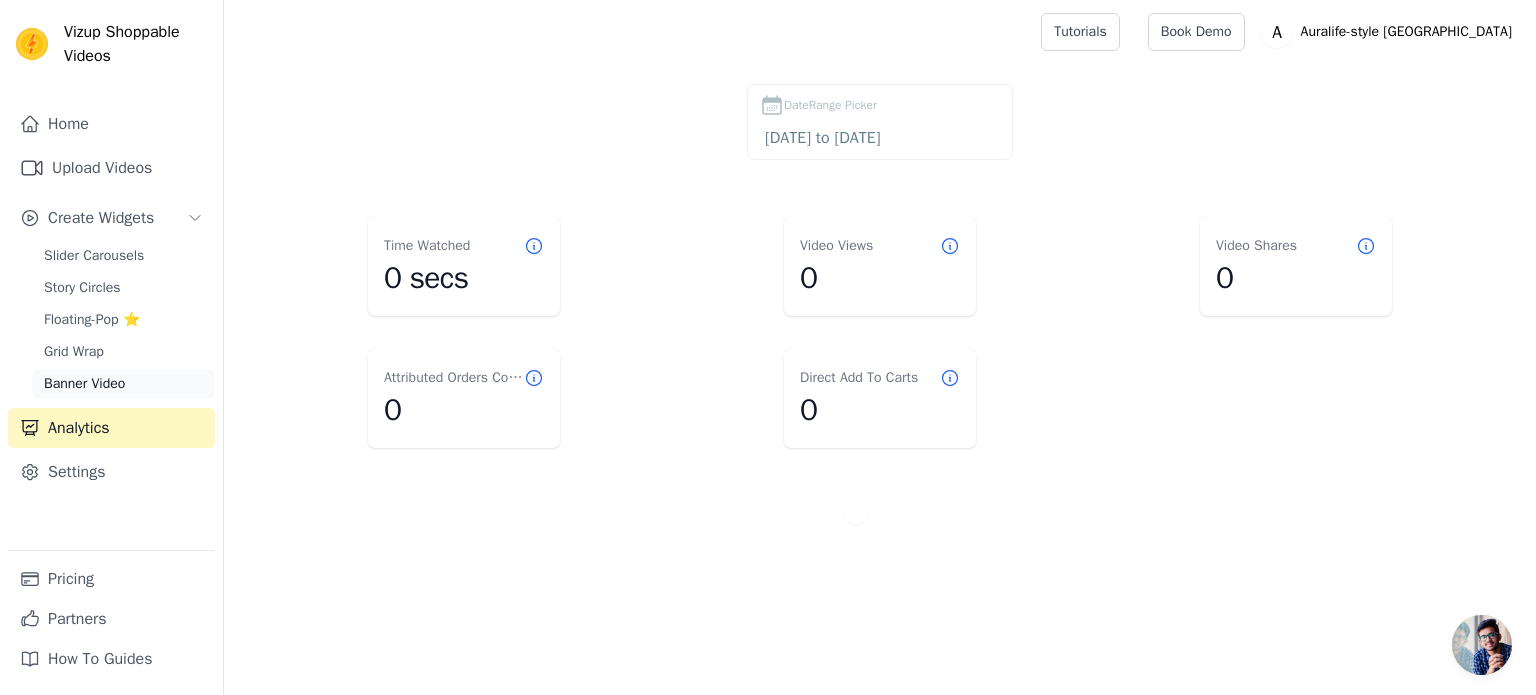 click on "Banner Video" at bounding box center [84, 384] 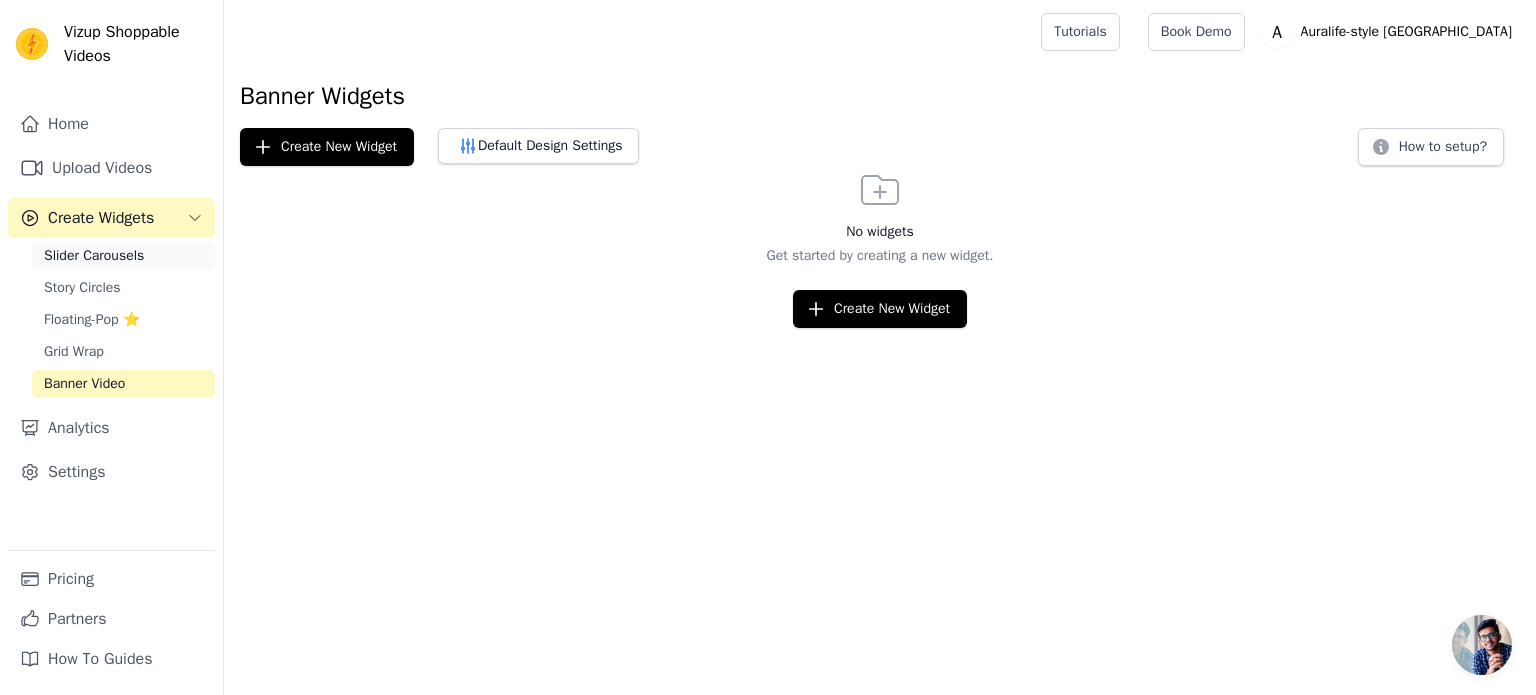click on "Slider Carousels" at bounding box center [123, 256] 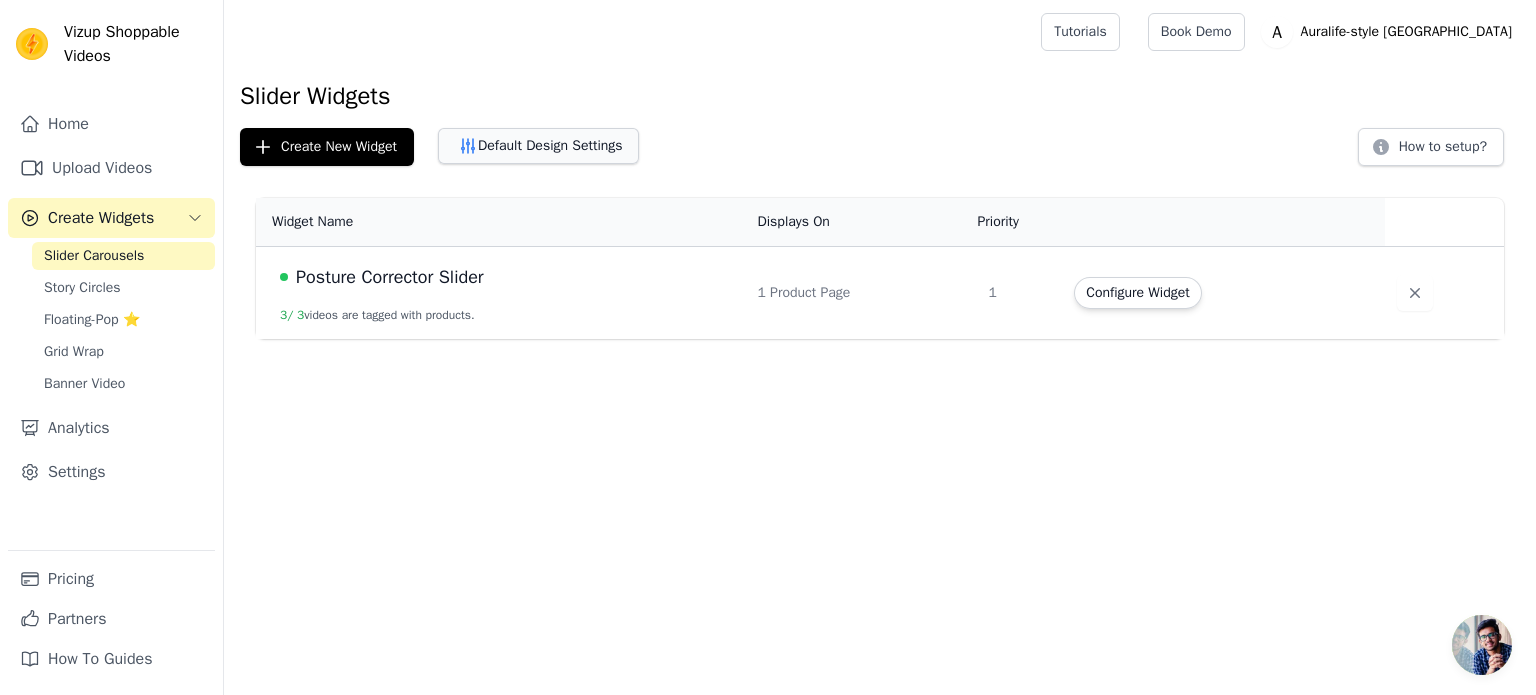 click on "Default Design Settings" at bounding box center [538, 146] 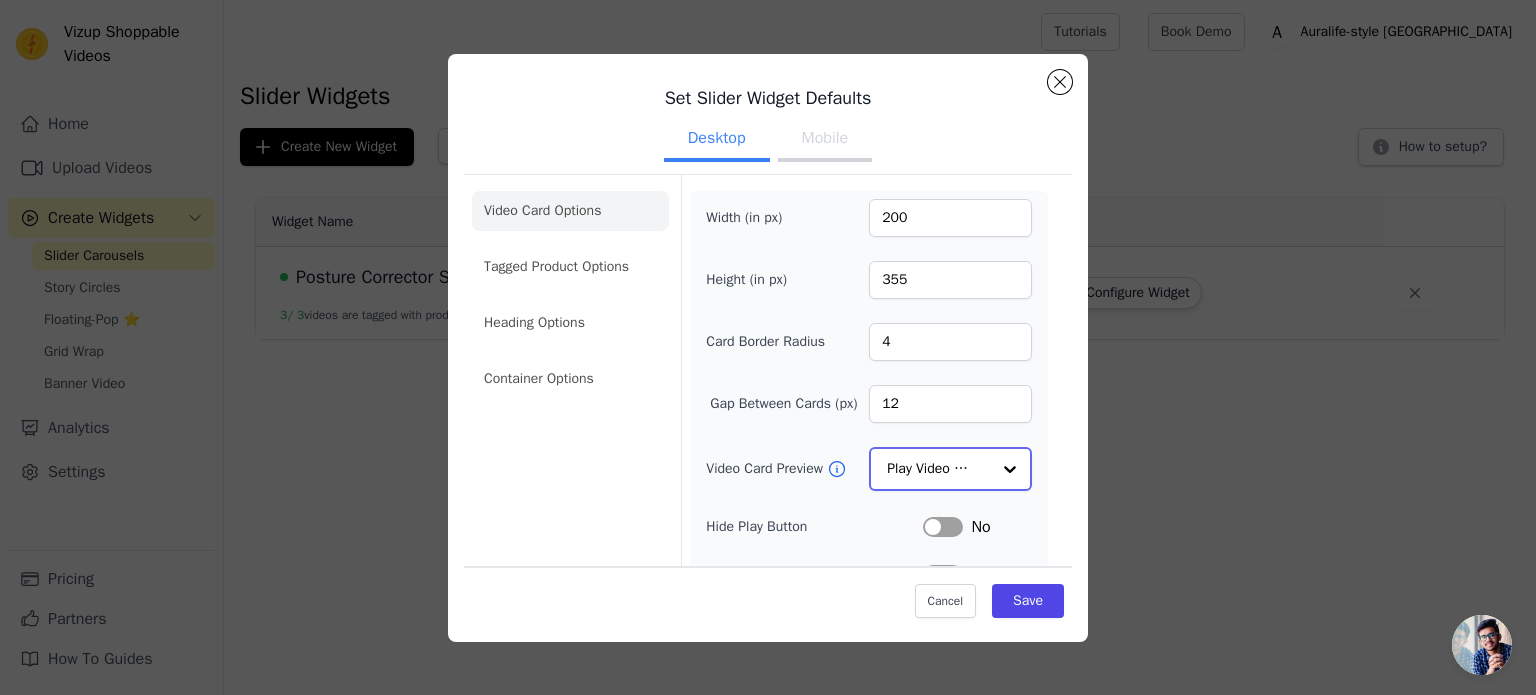 click on "Video Card Preview" 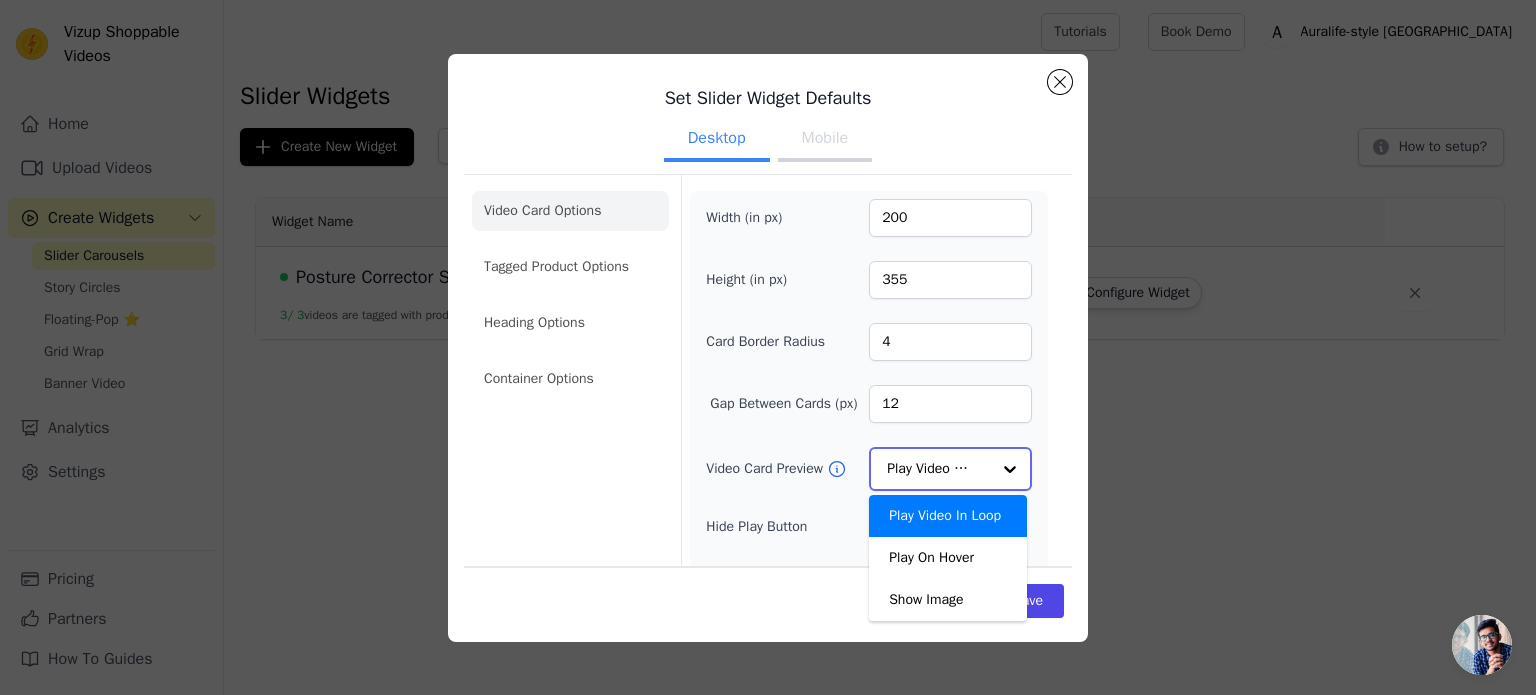 click on "Video Card Preview" 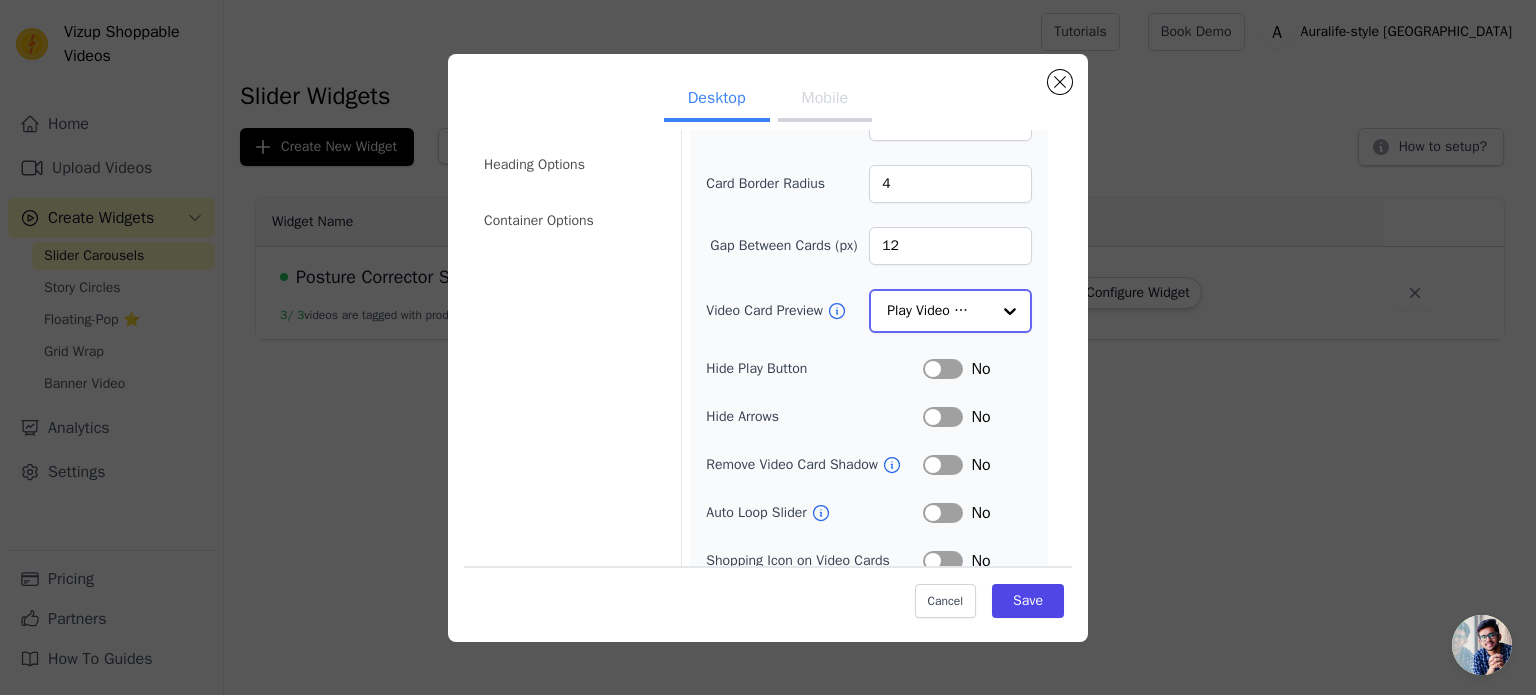 scroll, scrollTop: 172, scrollLeft: 0, axis: vertical 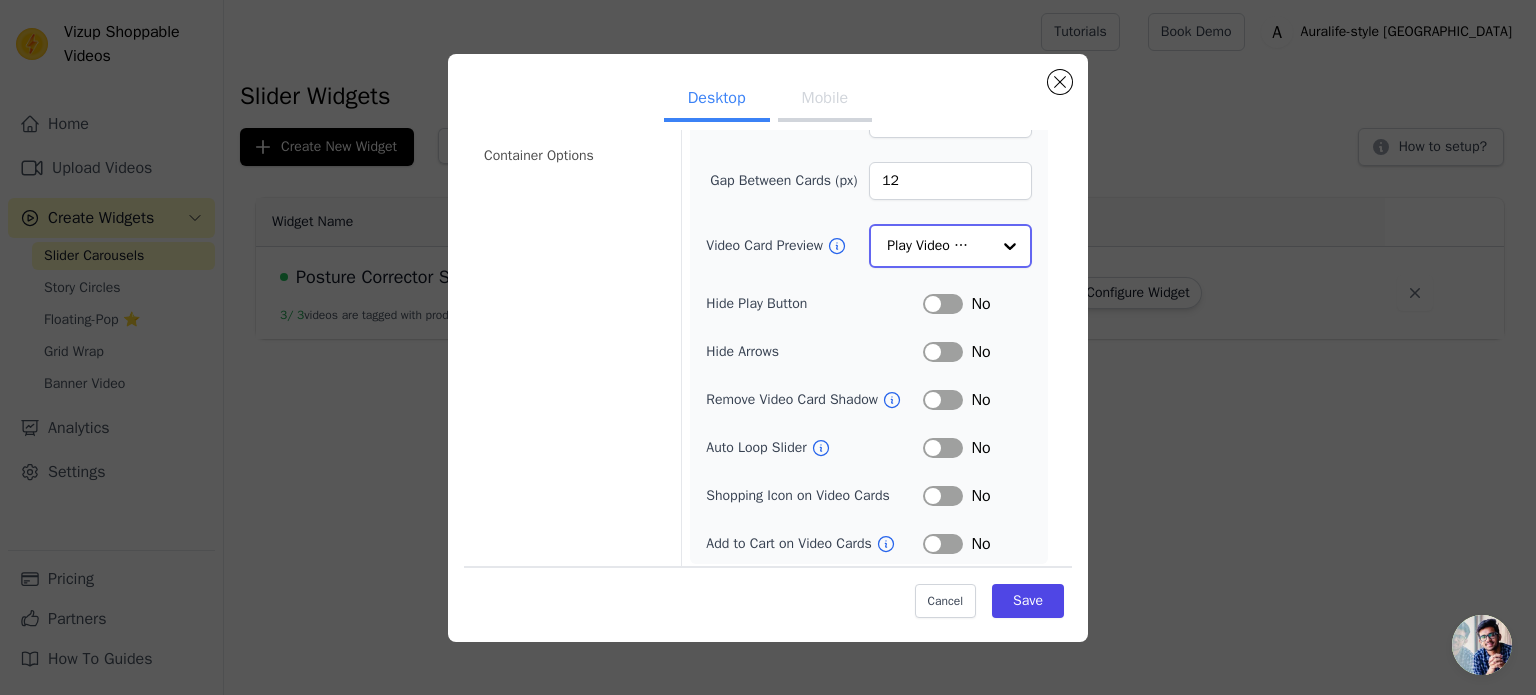 click at bounding box center (1010, 246) 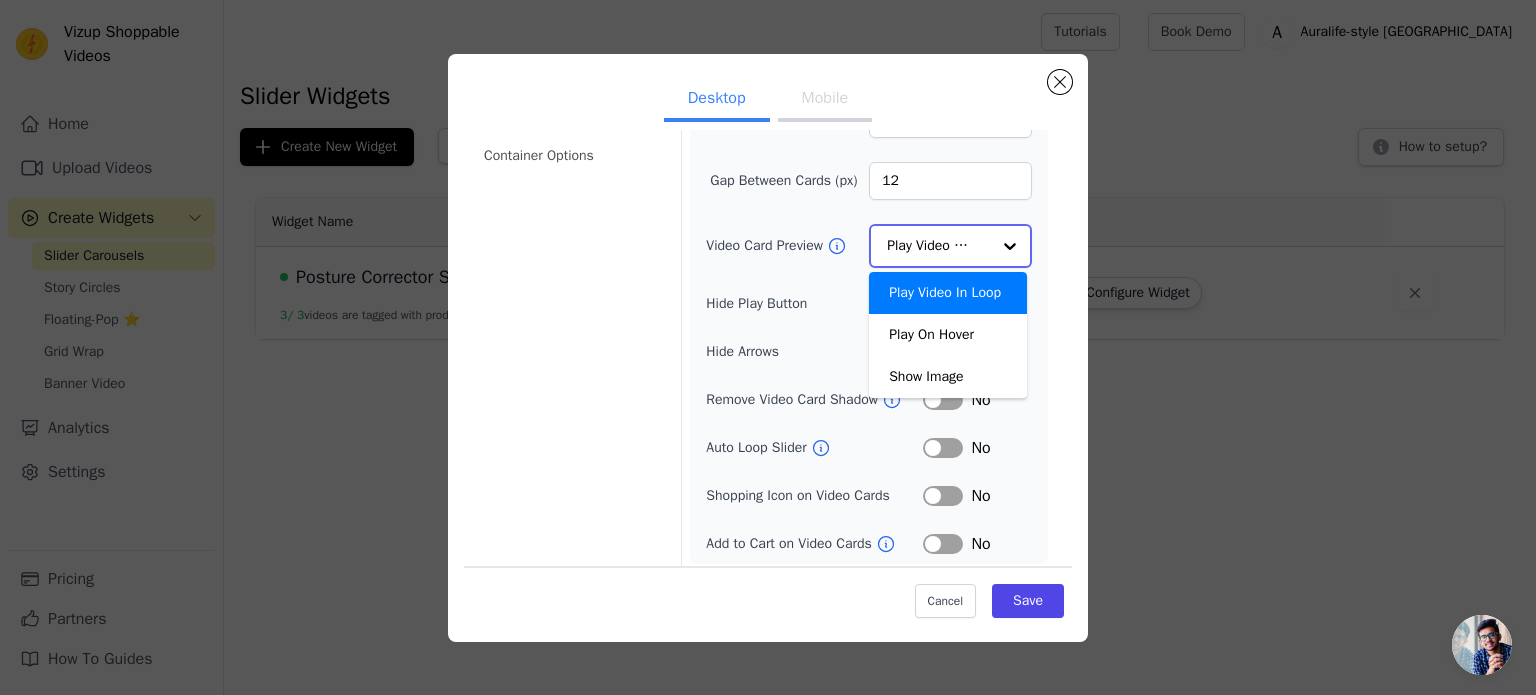 click at bounding box center [1010, 246] 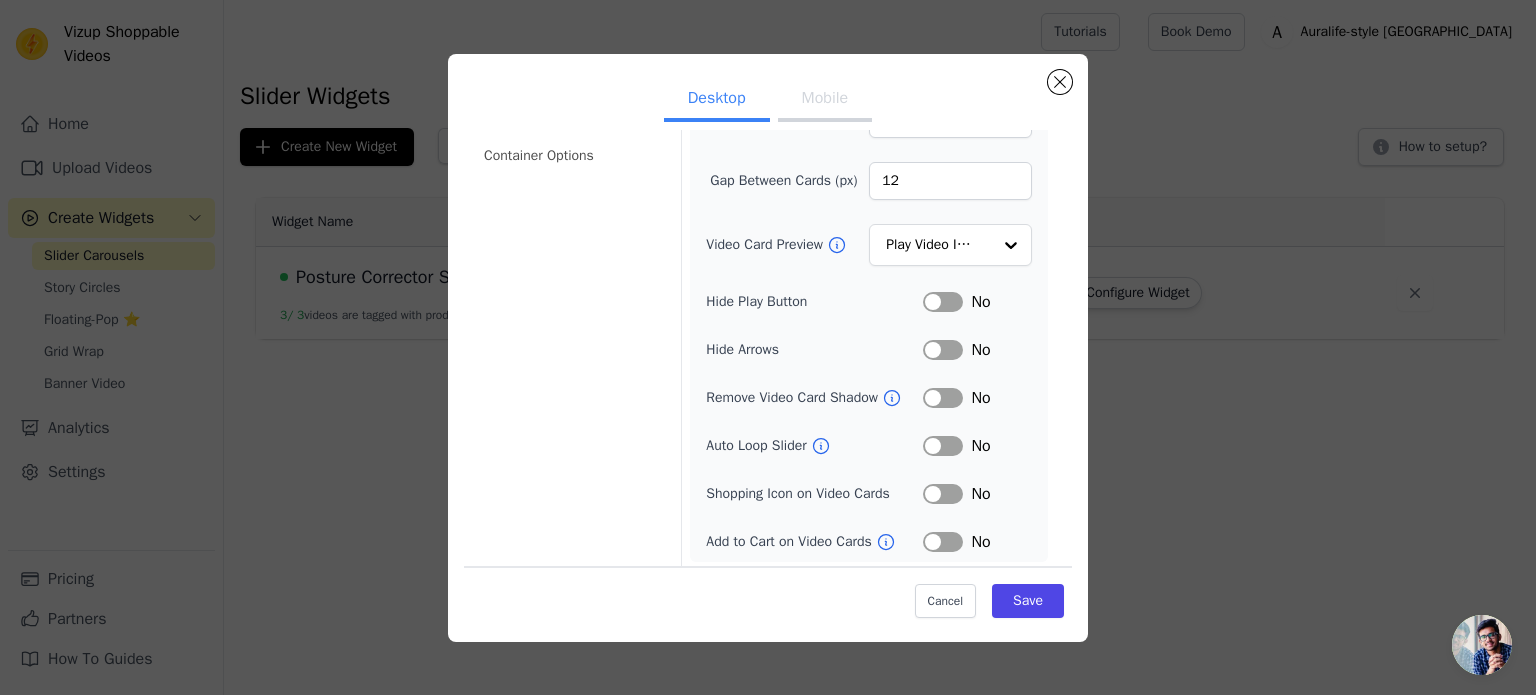 click on "Set Slider Widget Defaults   Desktop Mobile   Video Card Options Tagged Product Options Heading Options Container Options   Width (in px)   200   Height (in px)   355   Card Border Radius   4   Gap Between Cards (px)   12   Video Card Preview           Play Video In Loop               Hide Play Button   Label     No   Hide Arrows   Label     No   Remove Video Card Shadow     Label     No   Auto Loop Slider     Label     No   Shopping Icon on Video Cards   Label     No   Add to Cart on Video Cards     Label     No   Cancel     Save" 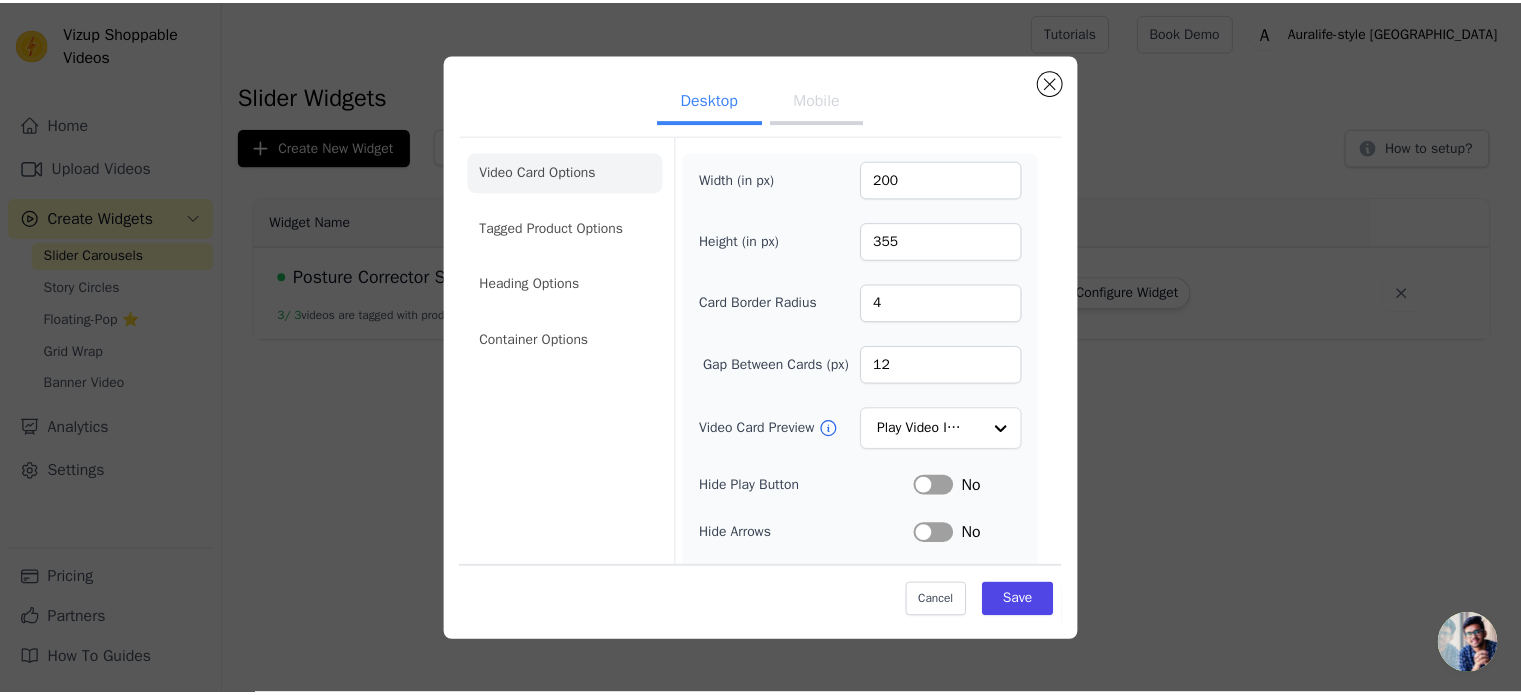 scroll, scrollTop: 0, scrollLeft: 0, axis: both 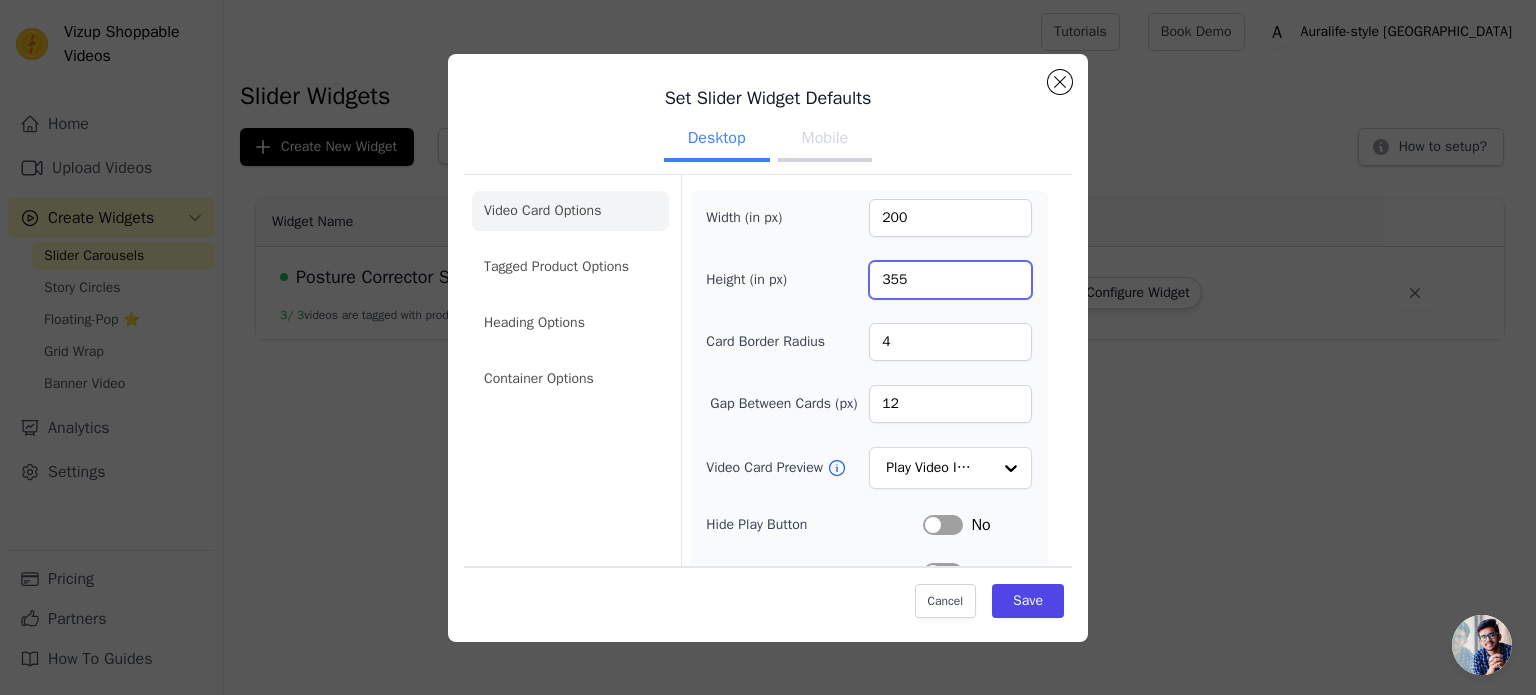 drag, startPoint x: 948, startPoint y: 275, endPoint x: 830, endPoint y: 279, distance: 118.06778 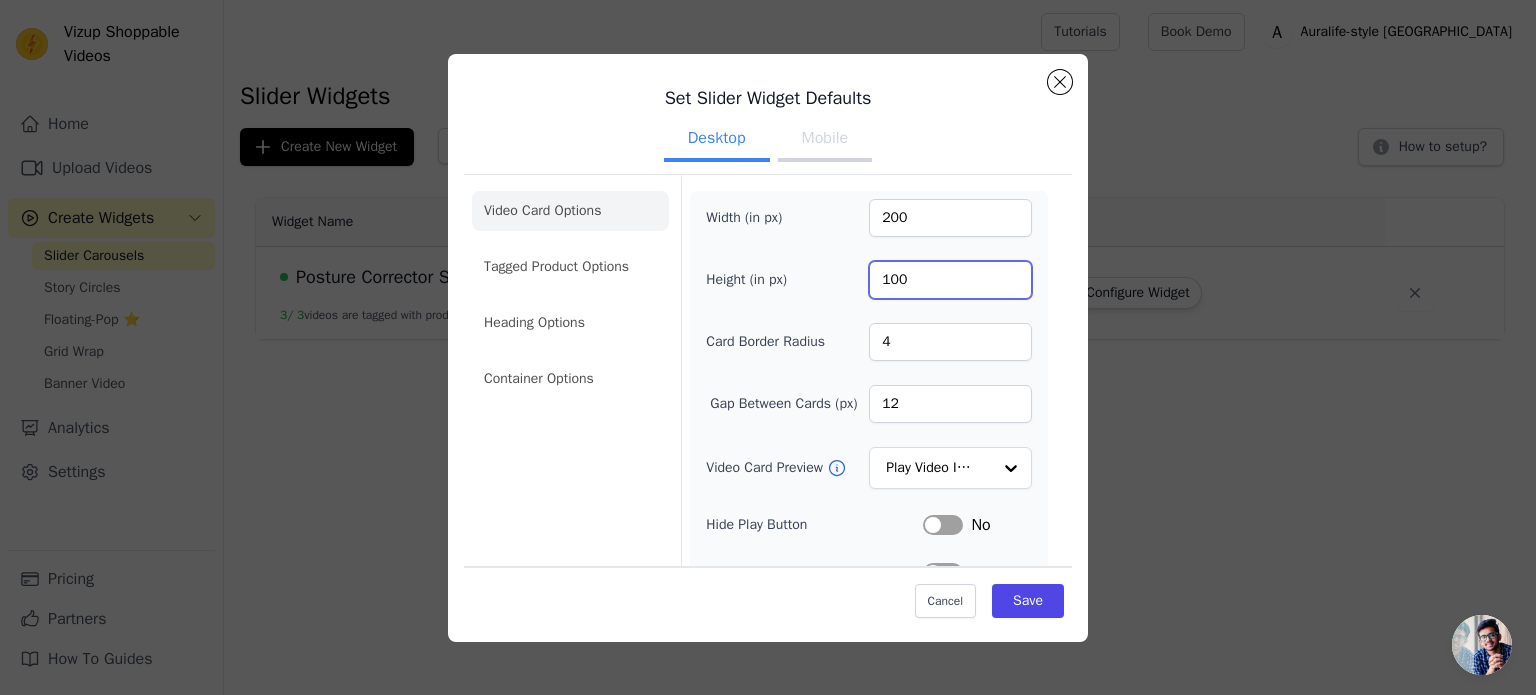 type on "100" 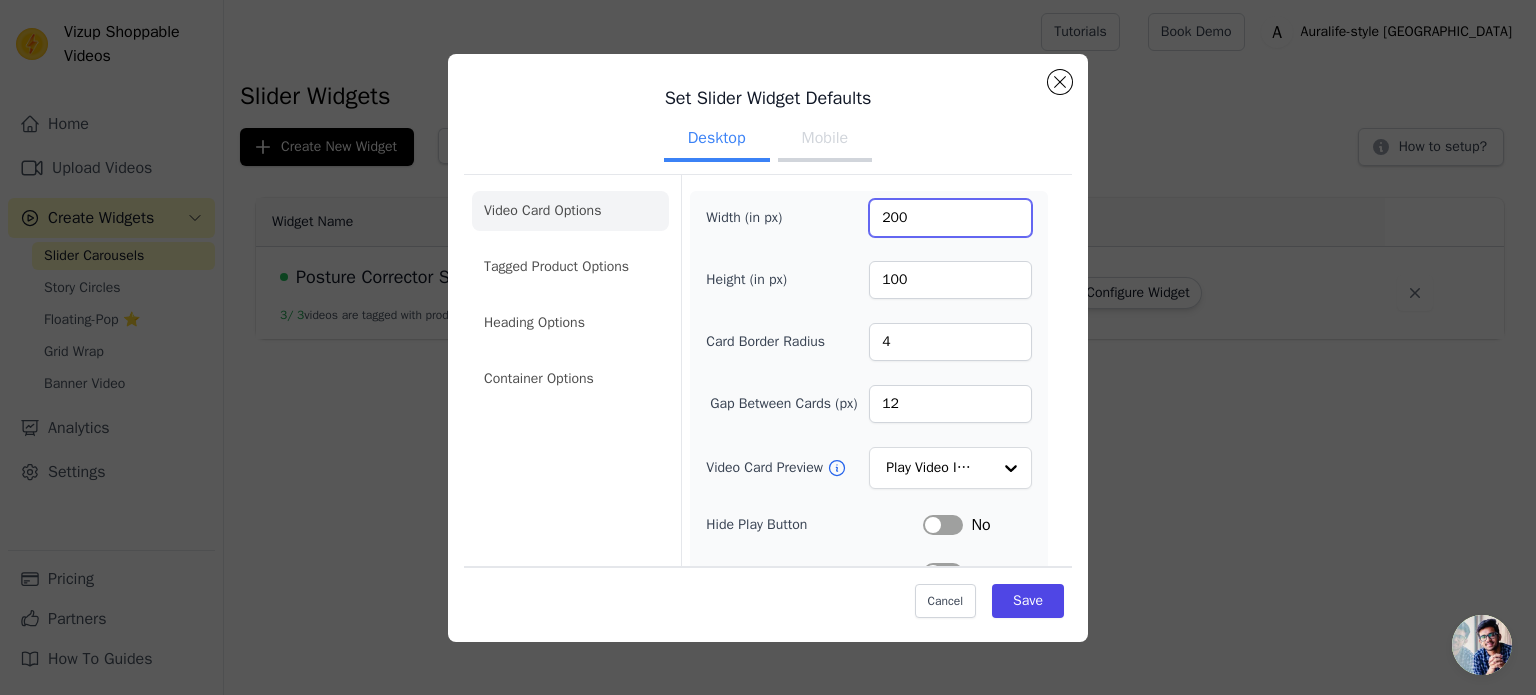 click on "200" at bounding box center [950, 218] 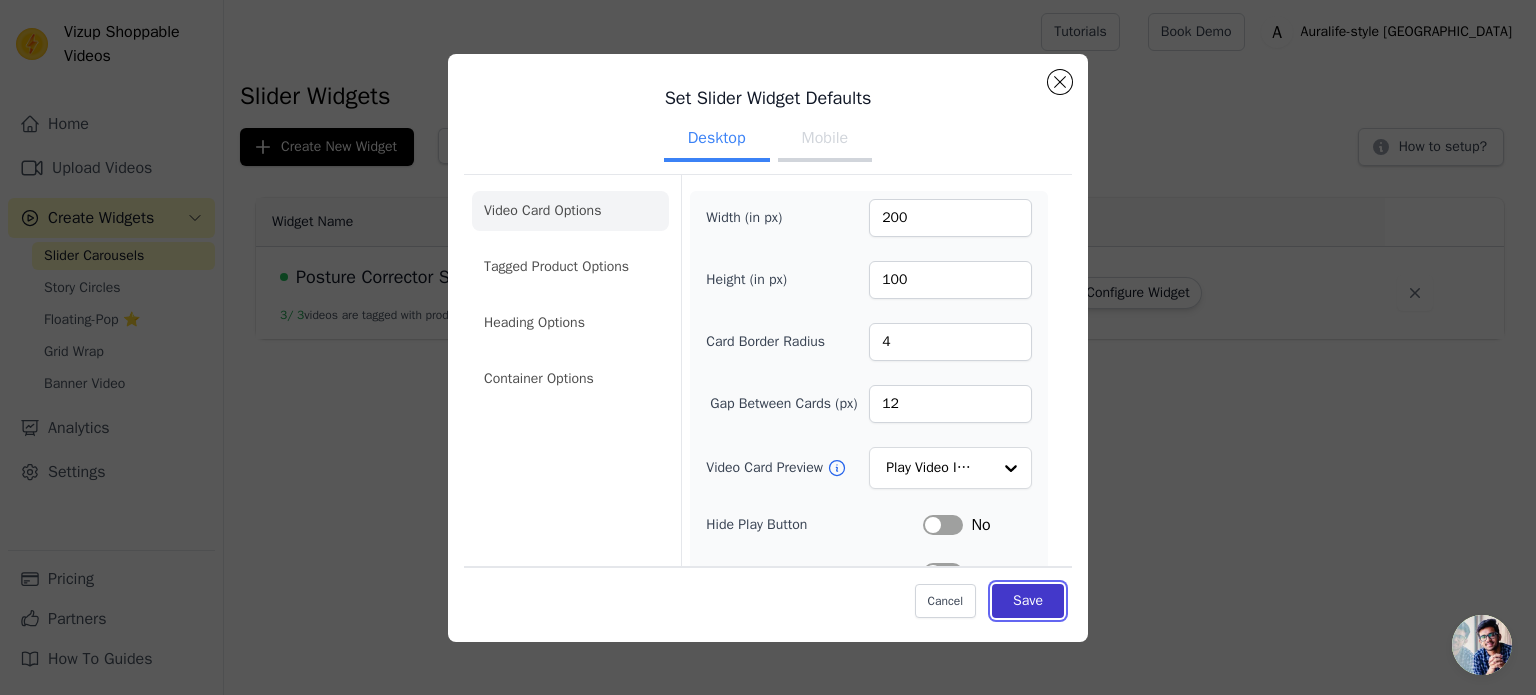 click on "Save" at bounding box center [1028, 601] 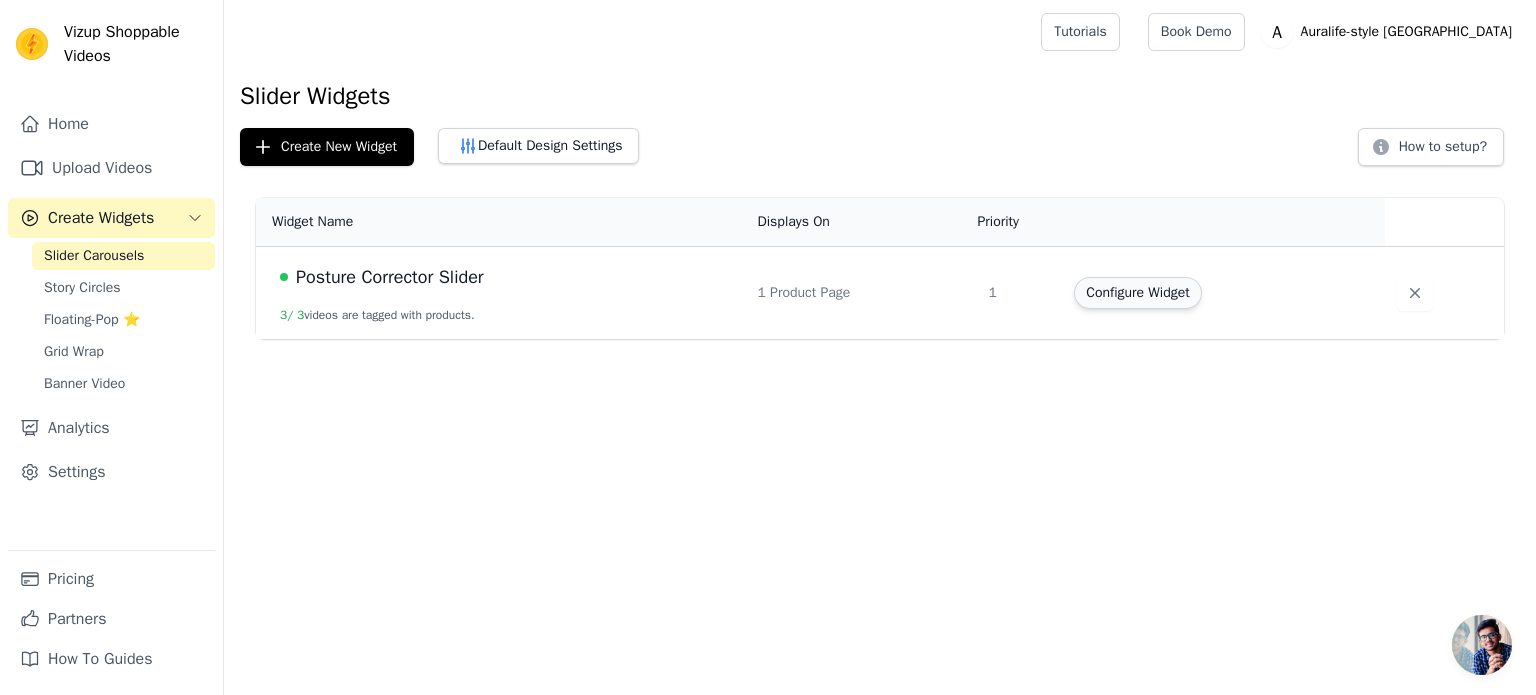 click on "Configure Widget" at bounding box center (1137, 293) 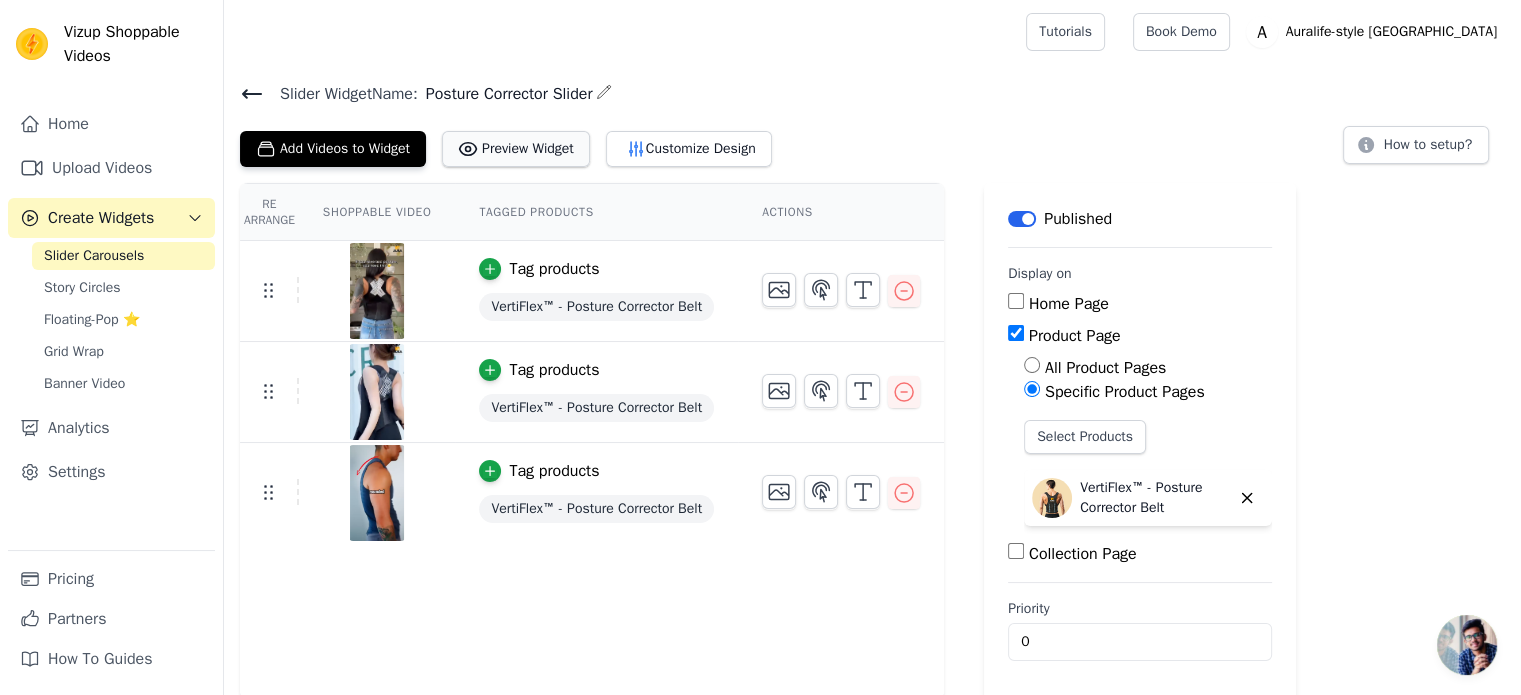 click on "Preview Widget" at bounding box center [516, 149] 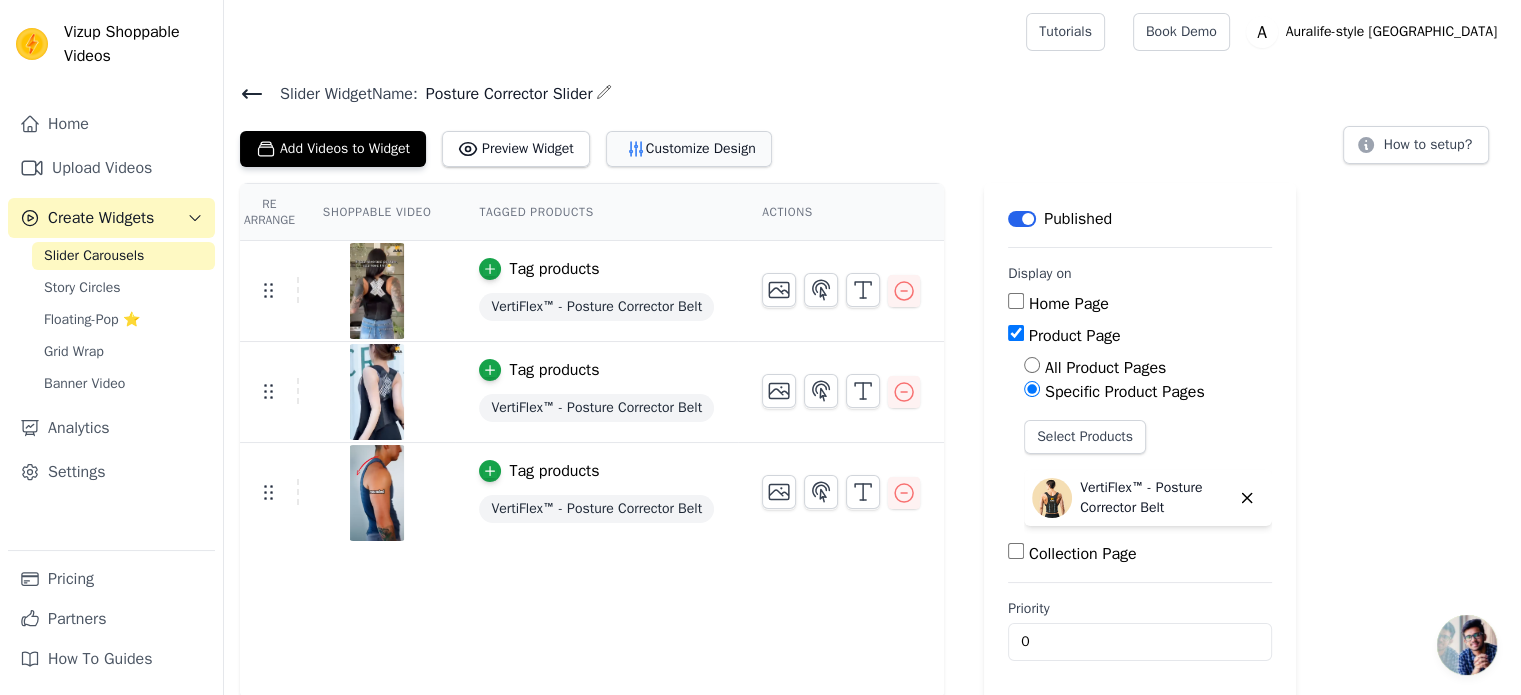 click on "Customize Design" at bounding box center (689, 149) 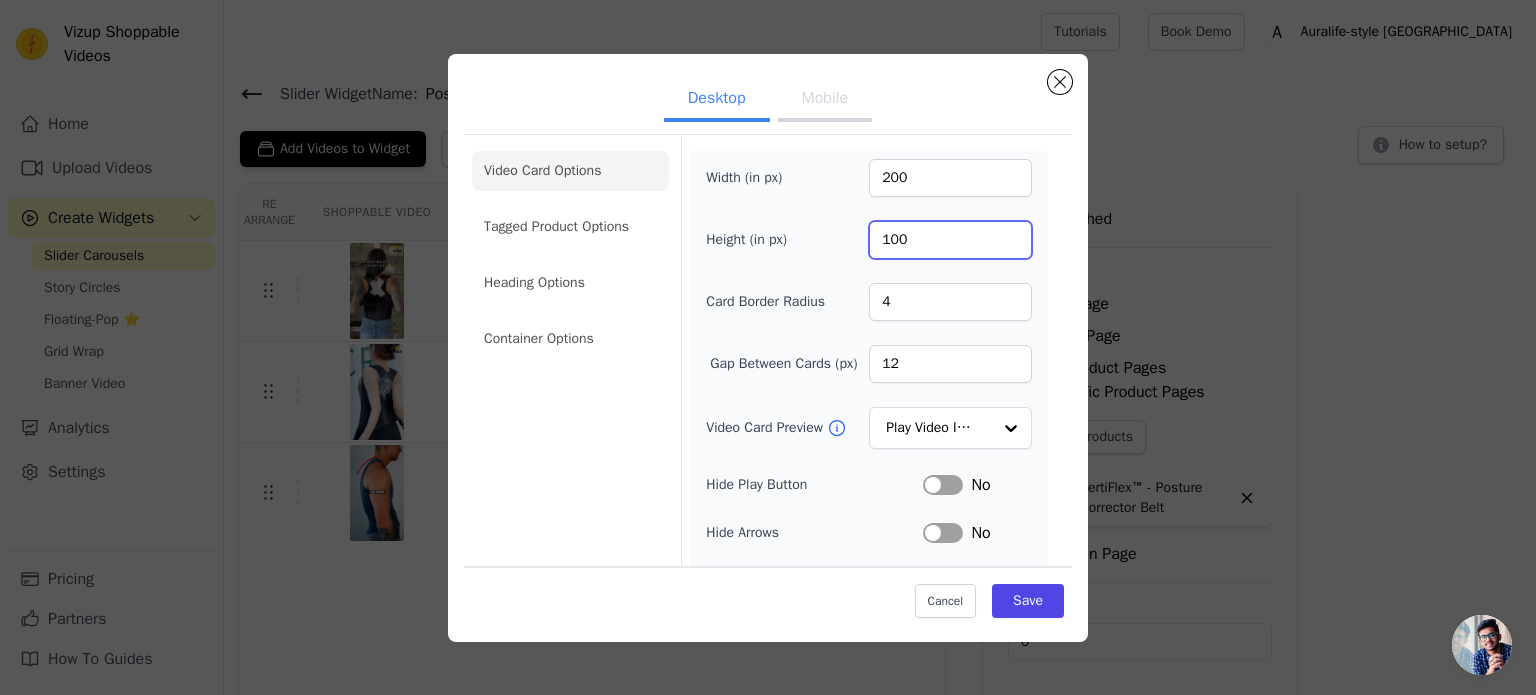drag, startPoint x: 898, startPoint y: 234, endPoint x: 832, endPoint y: 243, distance: 66.61081 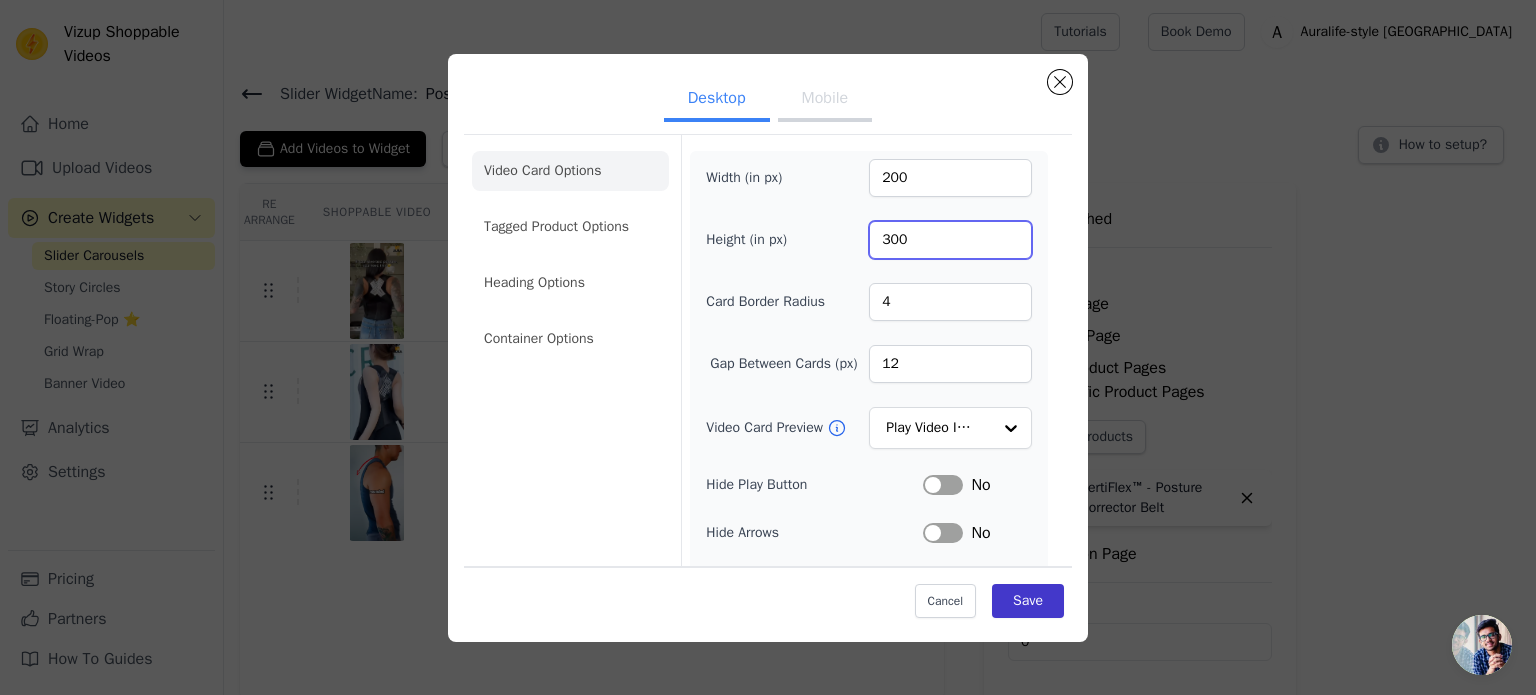type on "300" 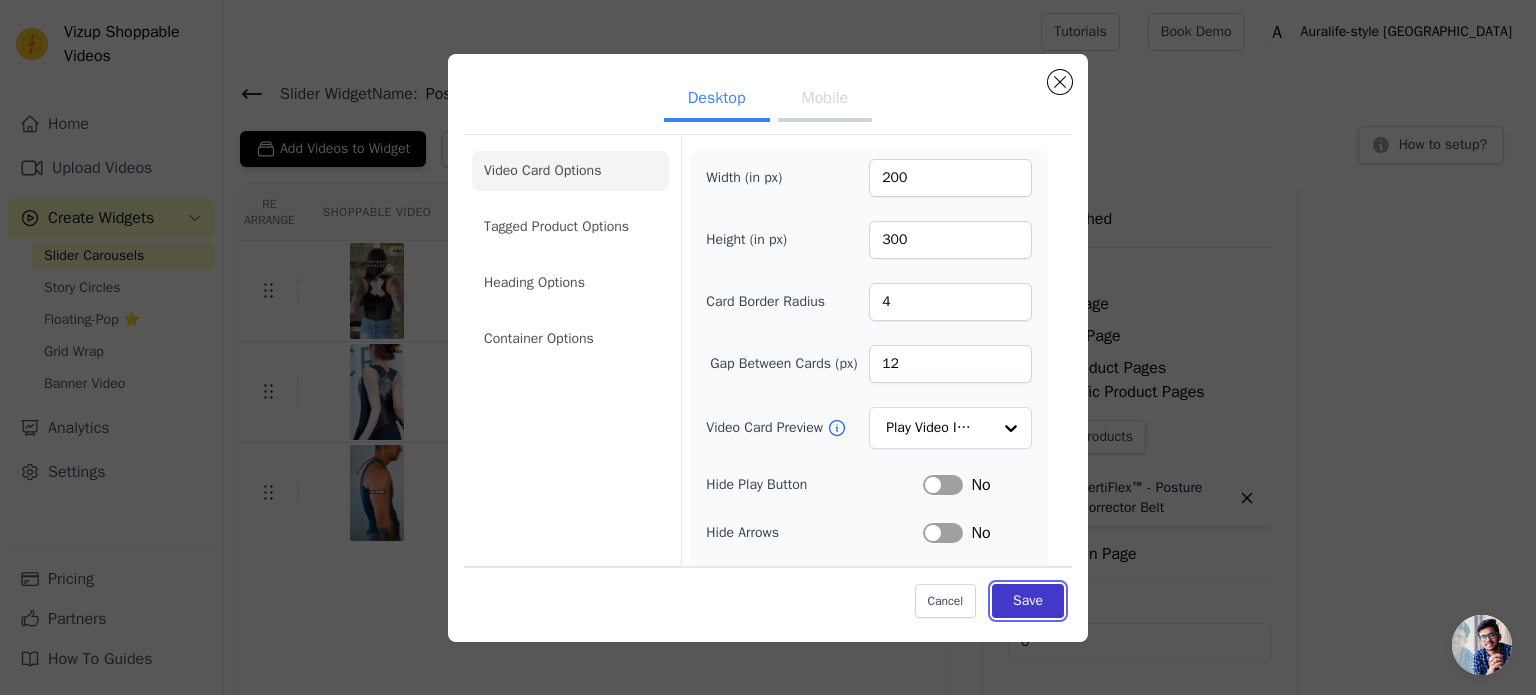 click on "Save" at bounding box center (1028, 601) 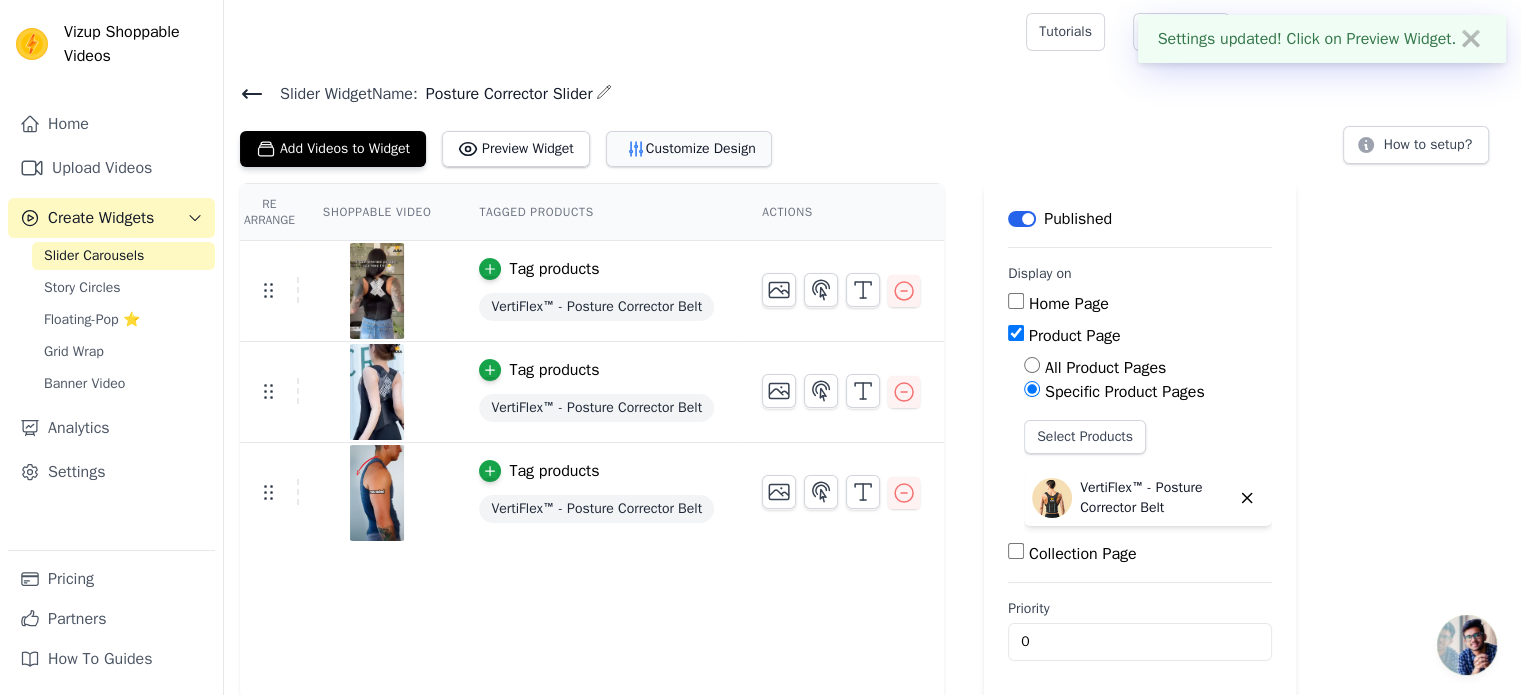 click on "Customize Design" at bounding box center (689, 149) 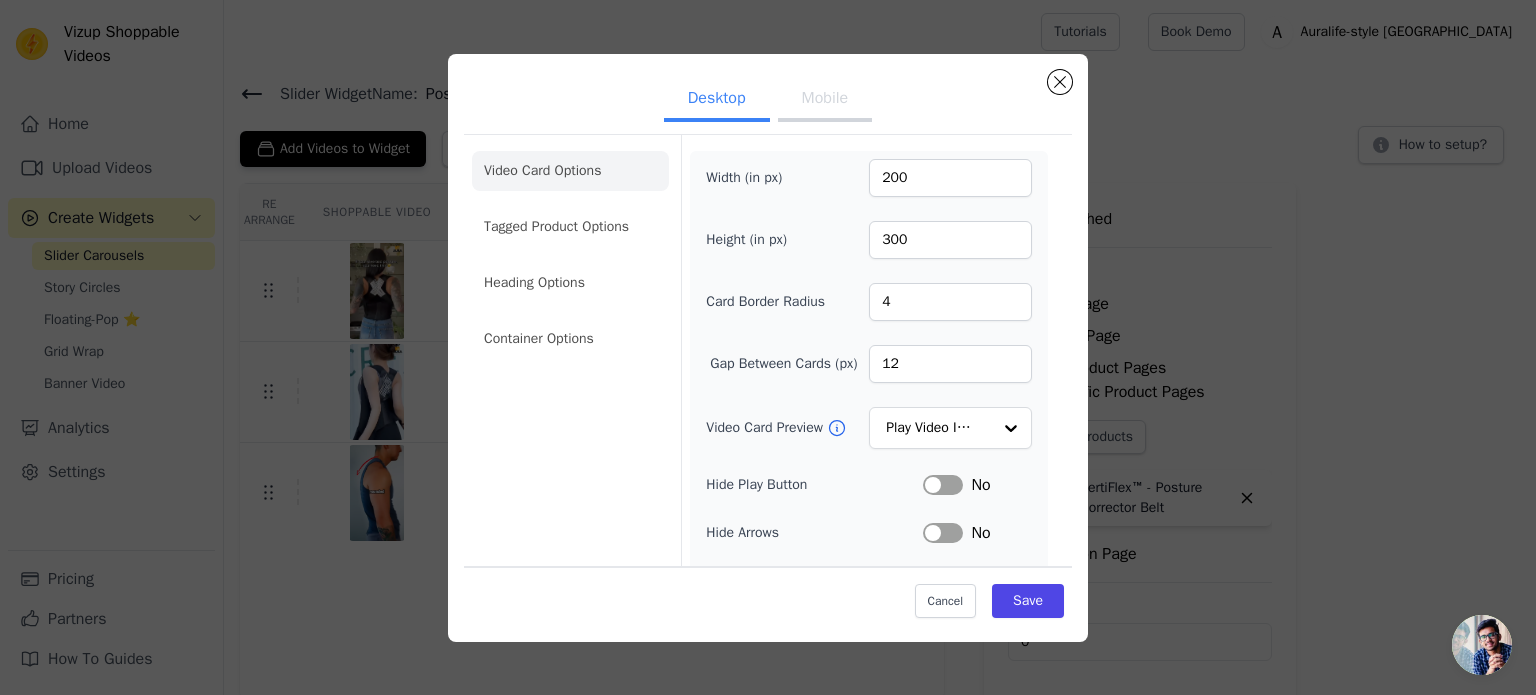 click on "Mobile" at bounding box center [825, 100] 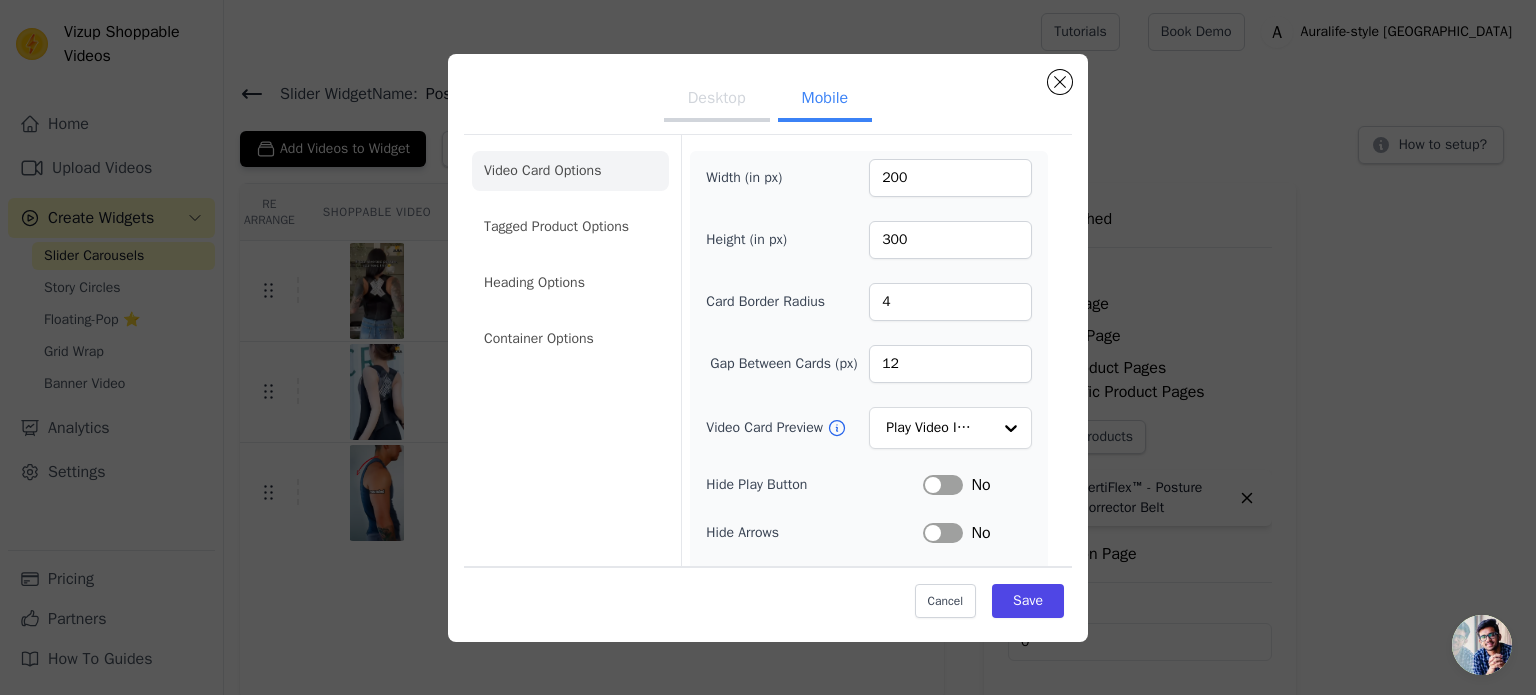 click on "Desktop" at bounding box center [717, 100] 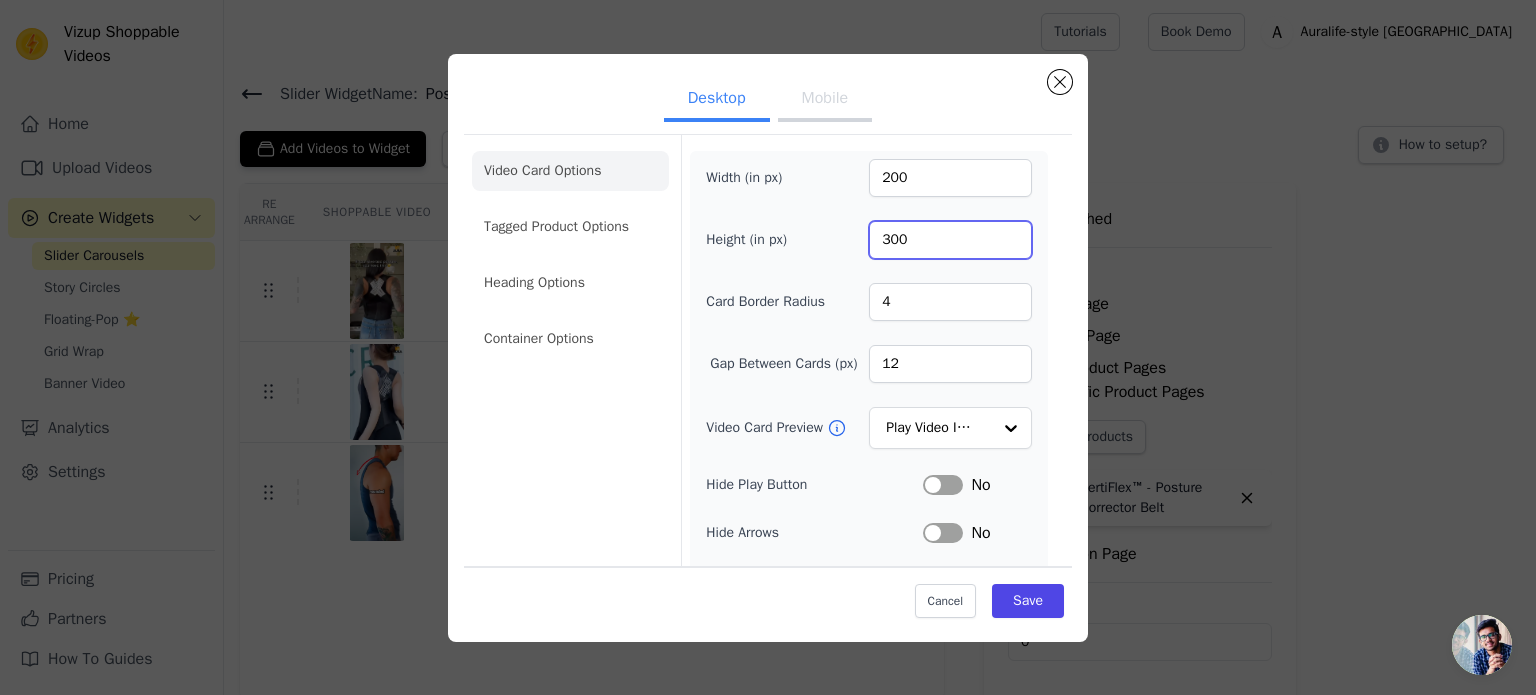 drag, startPoint x: 912, startPoint y: 241, endPoint x: 844, endPoint y: 227, distance: 69.426216 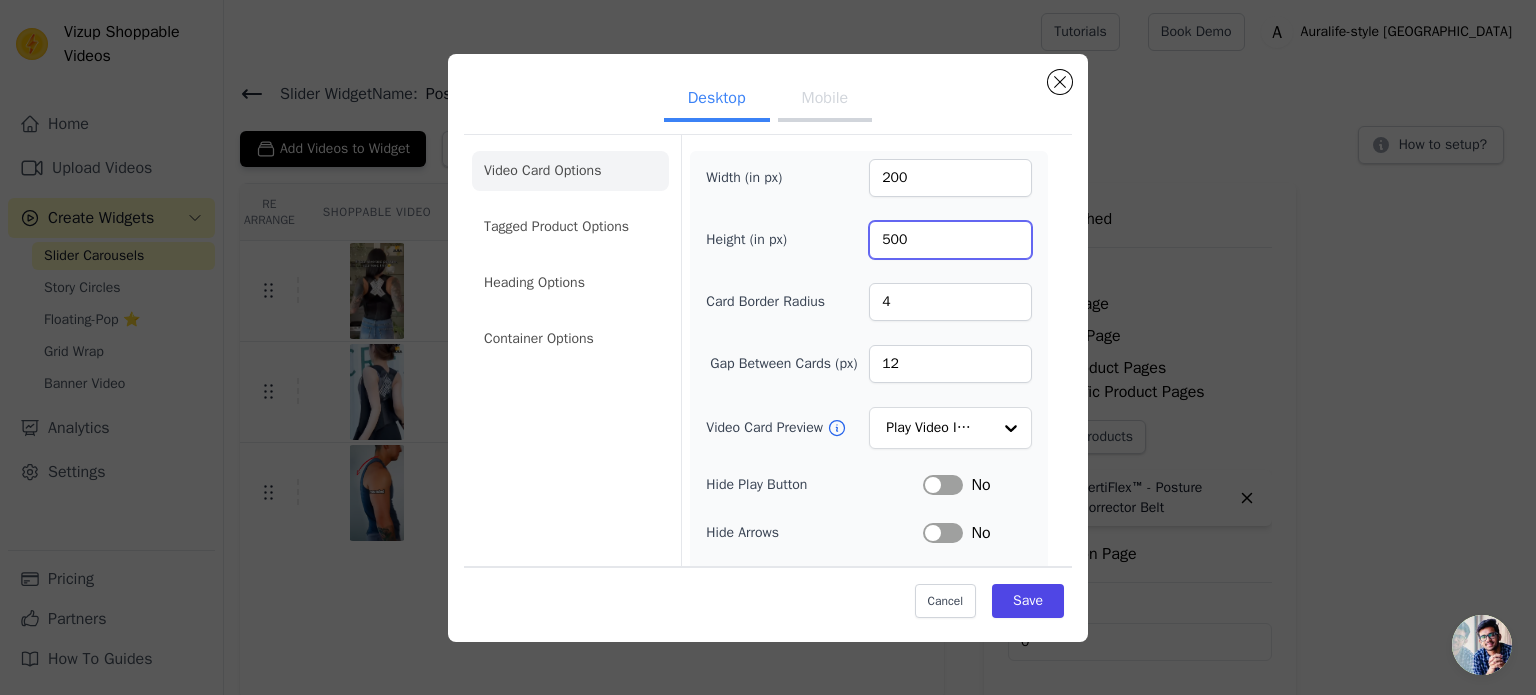 type on "500" 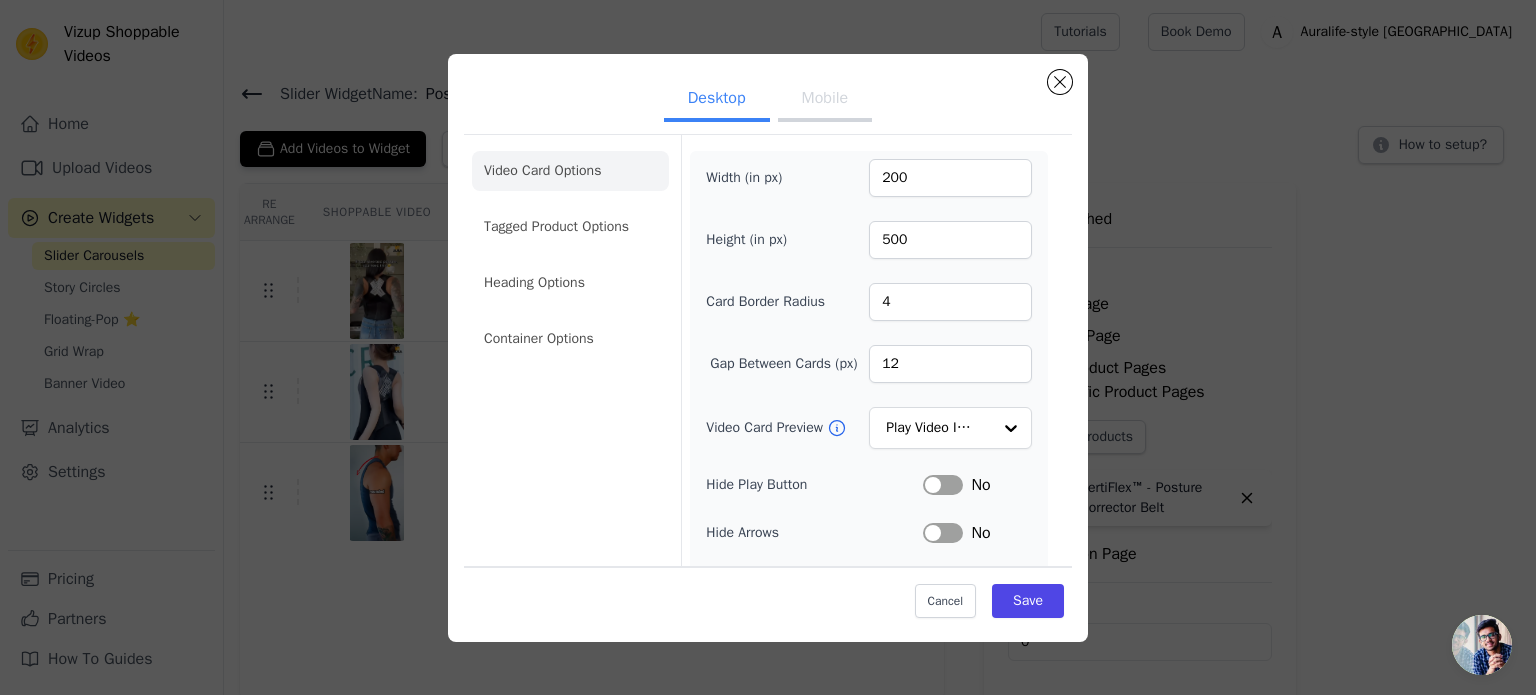 click on "Mobile" at bounding box center (825, 100) 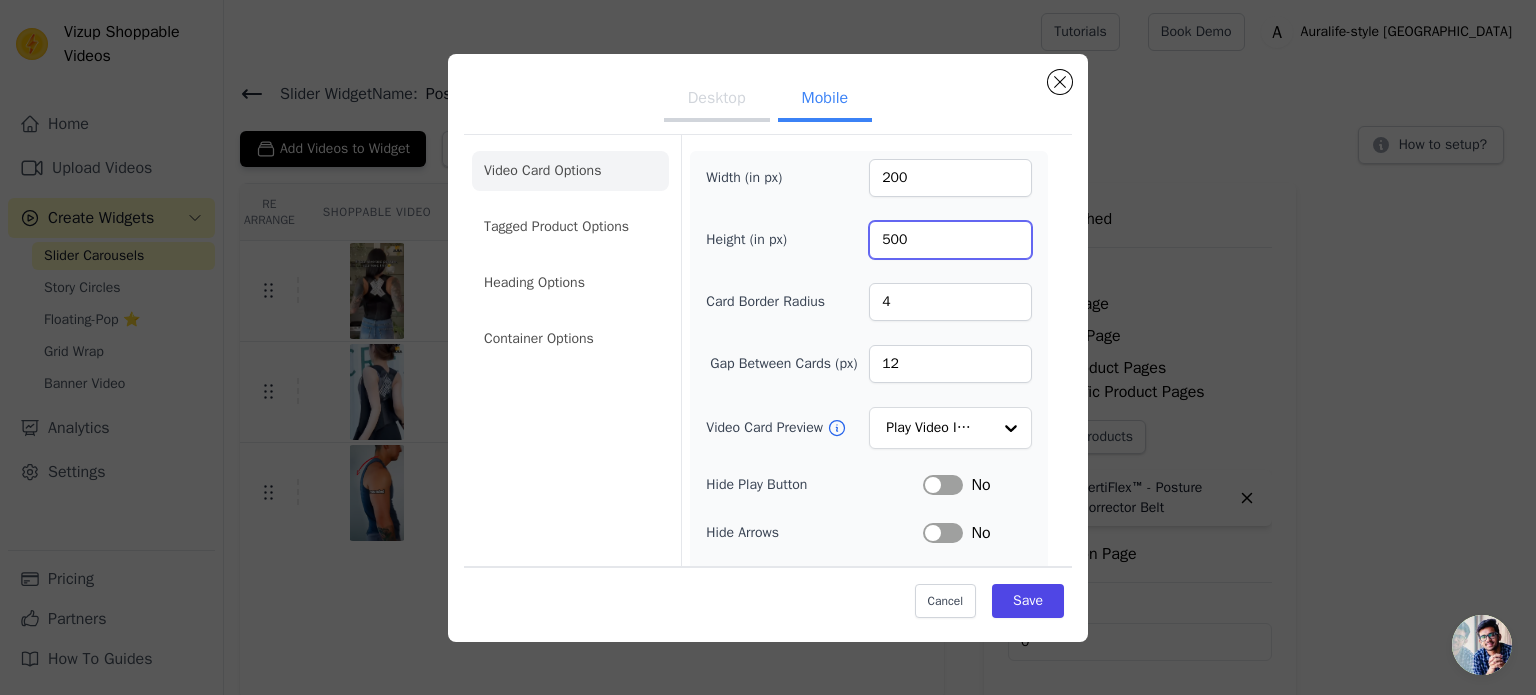 drag, startPoint x: 924, startPoint y: 235, endPoint x: 784, endPoint y: 203, distance: 143.61058 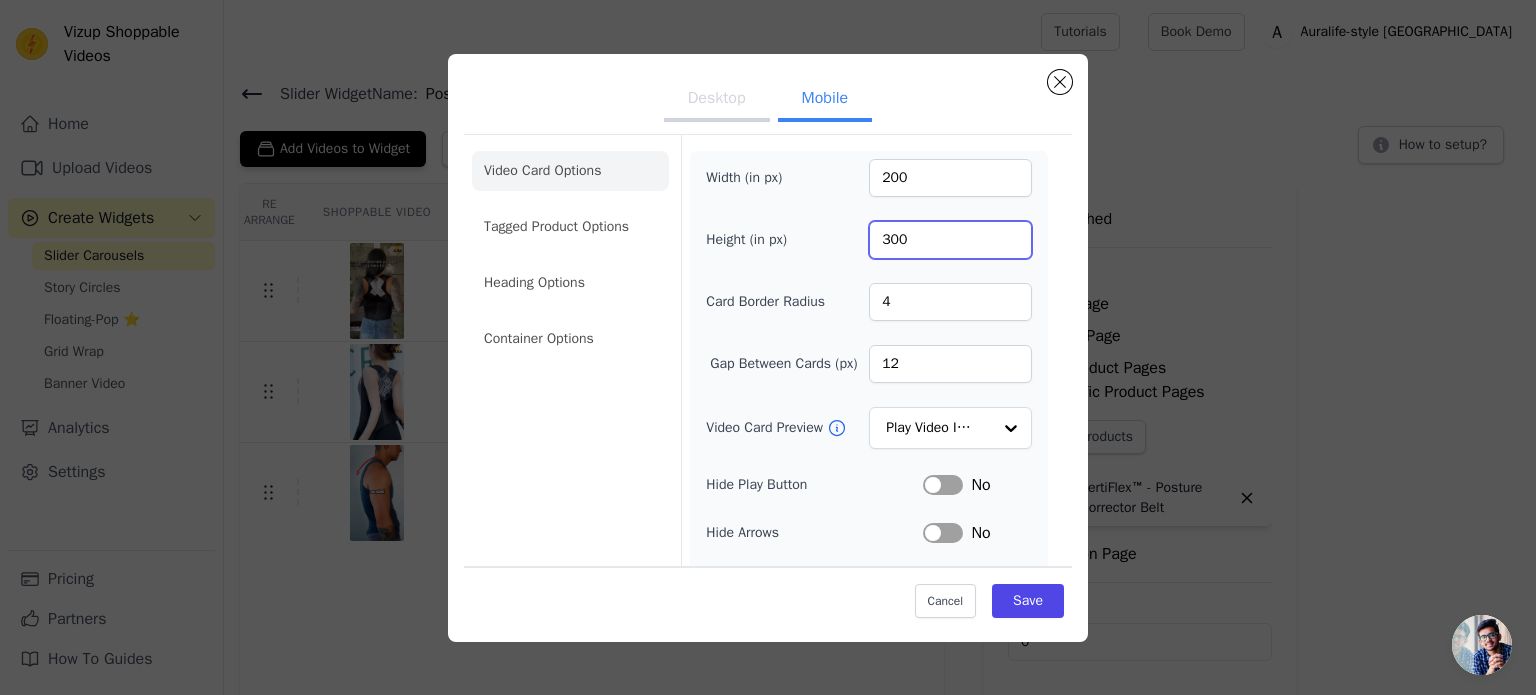 type on "300" 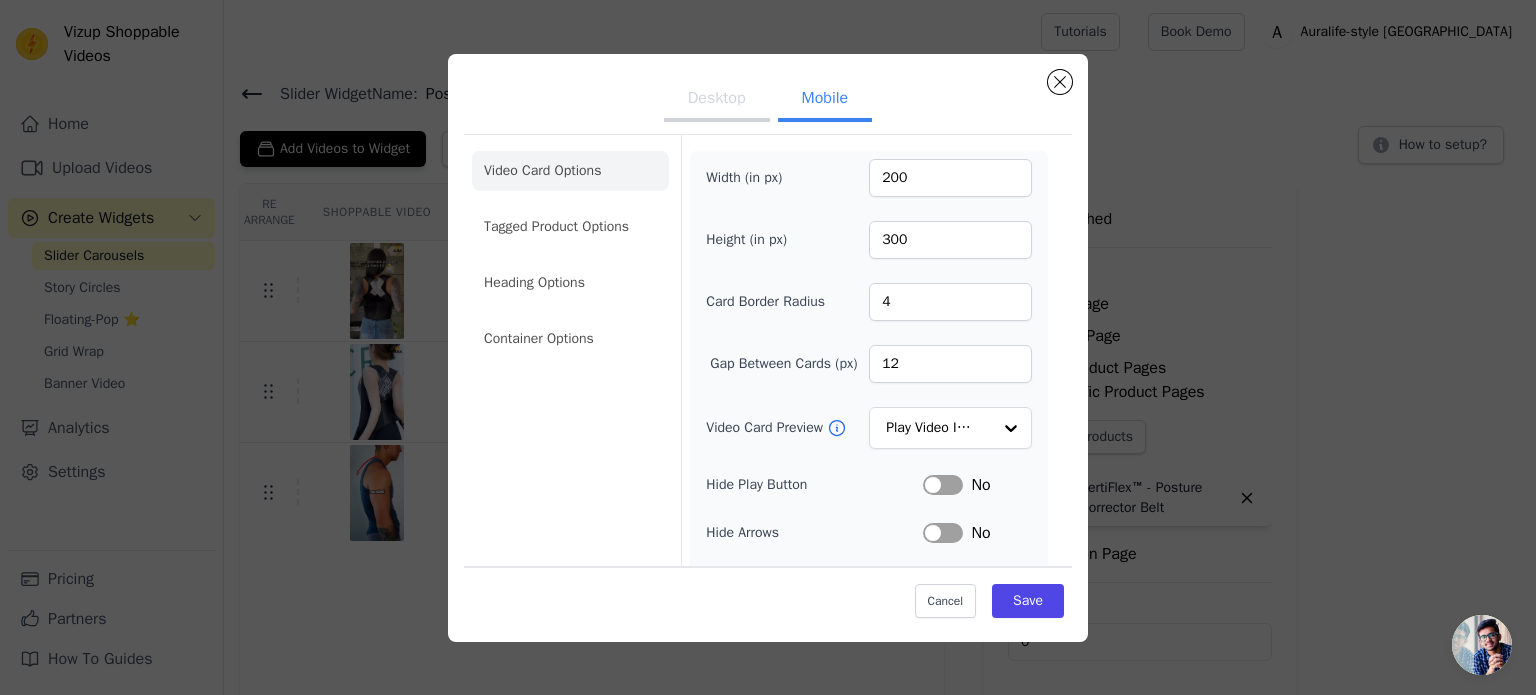 click on "Desktop" at bounding box center (717, 100) 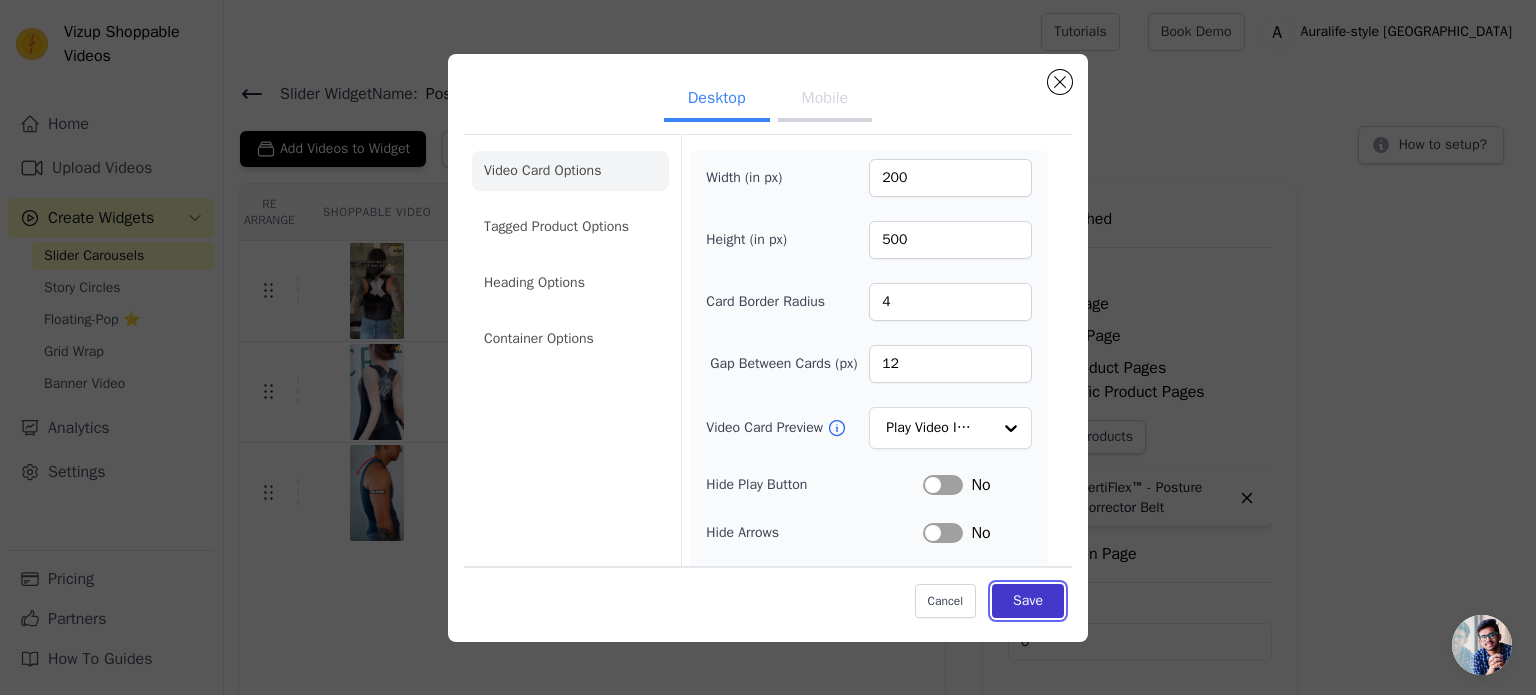 click on "Save" at bounding box center [1028, 601] 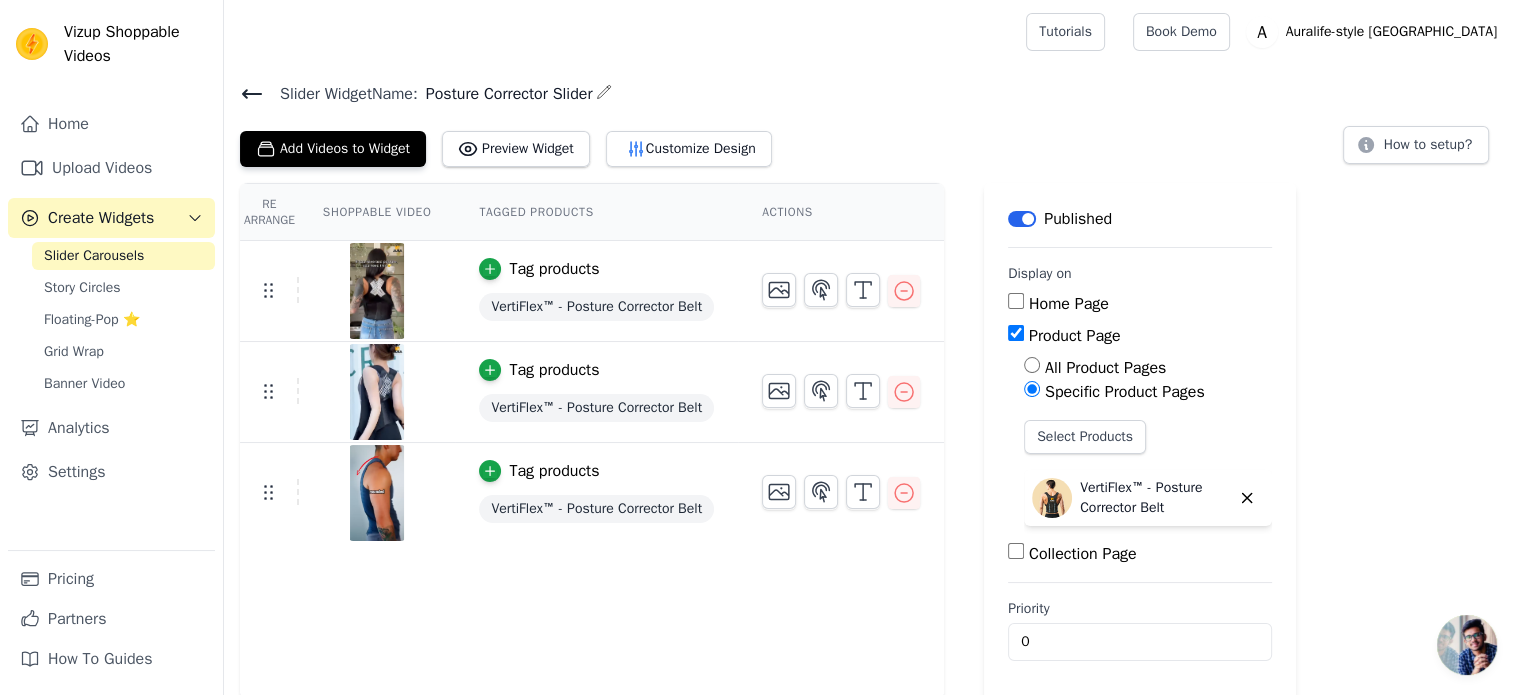click at bounding box center [841, 383] 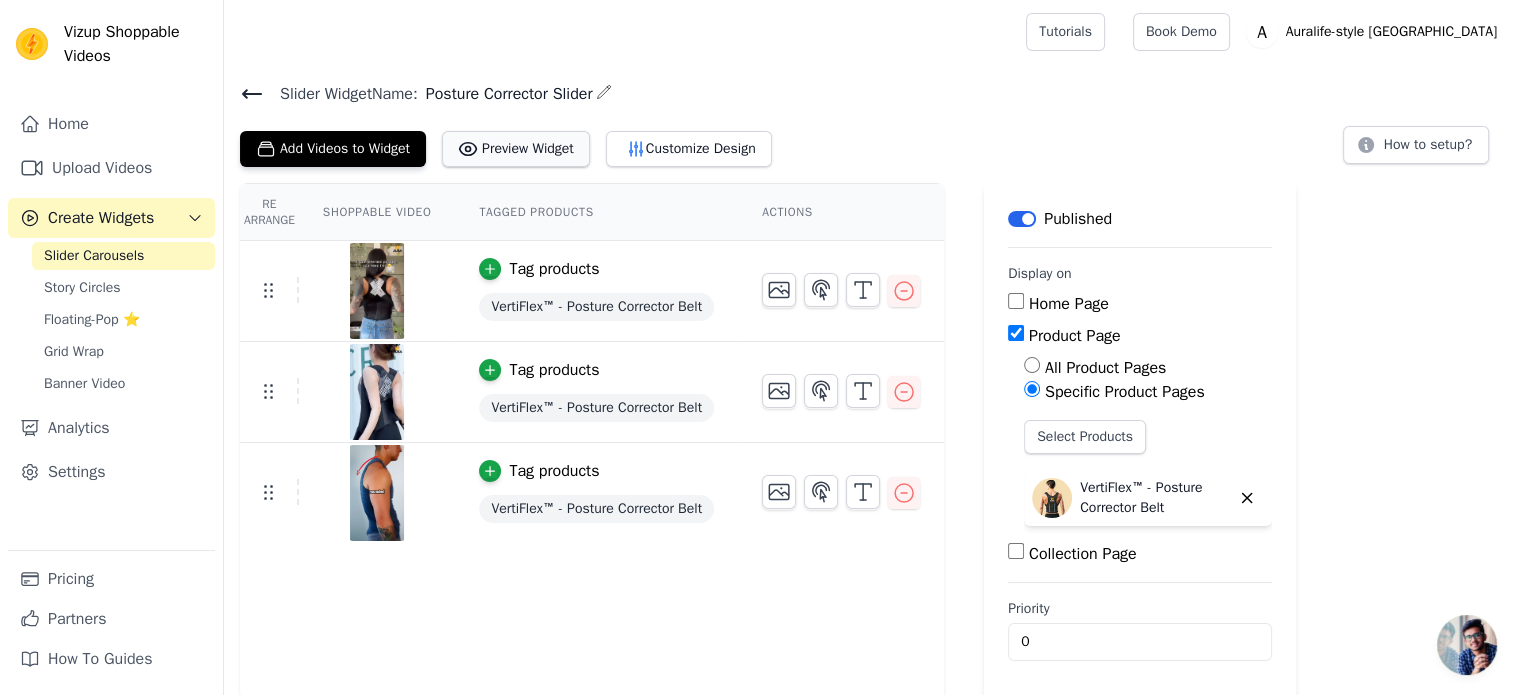 click on "Preview Widget" at bounding box center [516, 149] 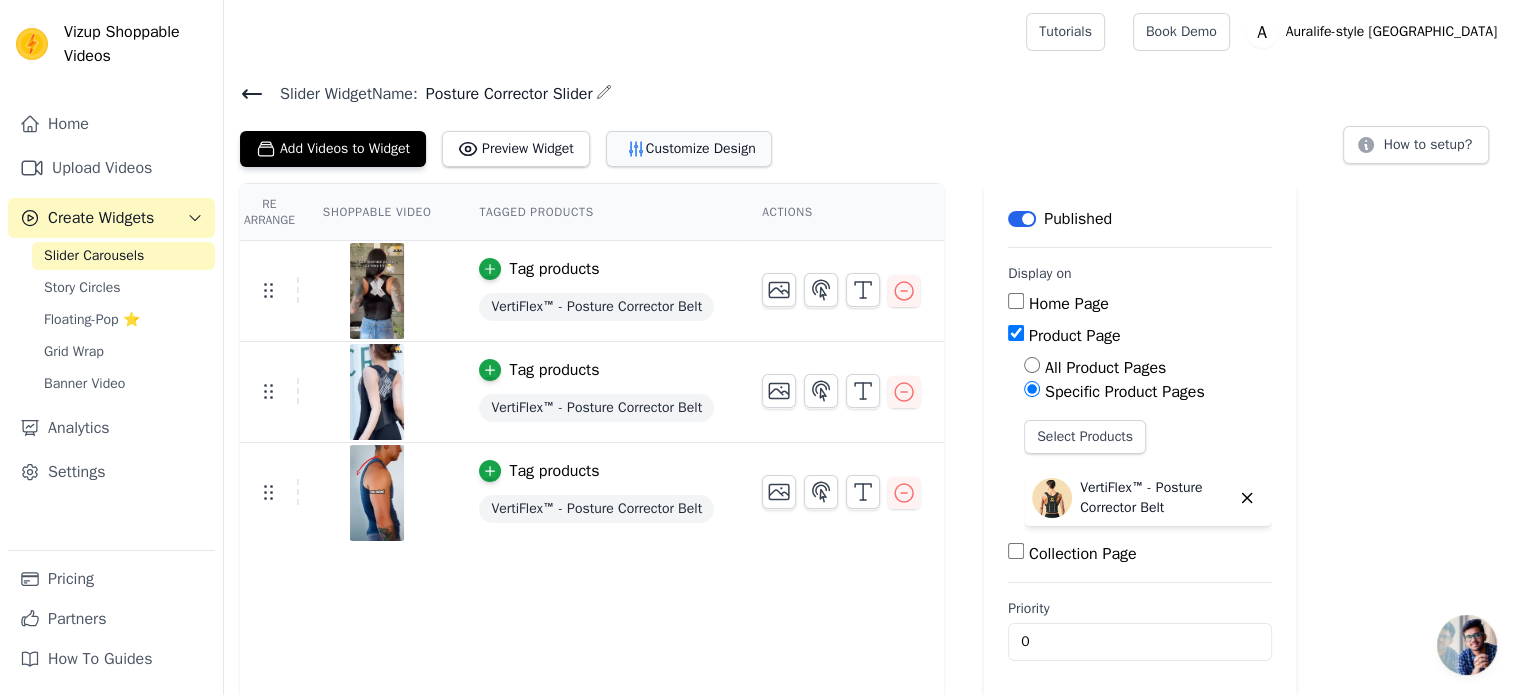 click on "Customize Design" at bounding box center [689, 149] 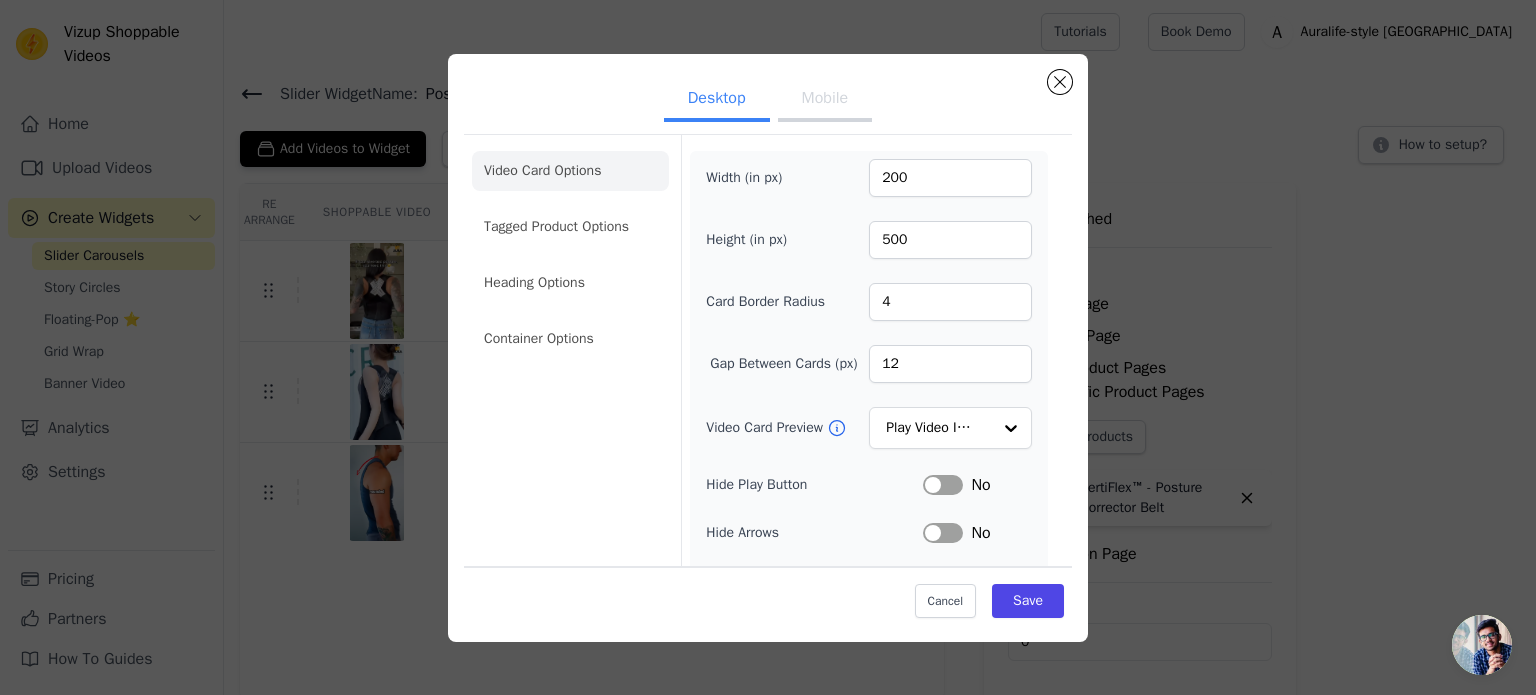 click on "Mobile" at bounding box center [825, 100] 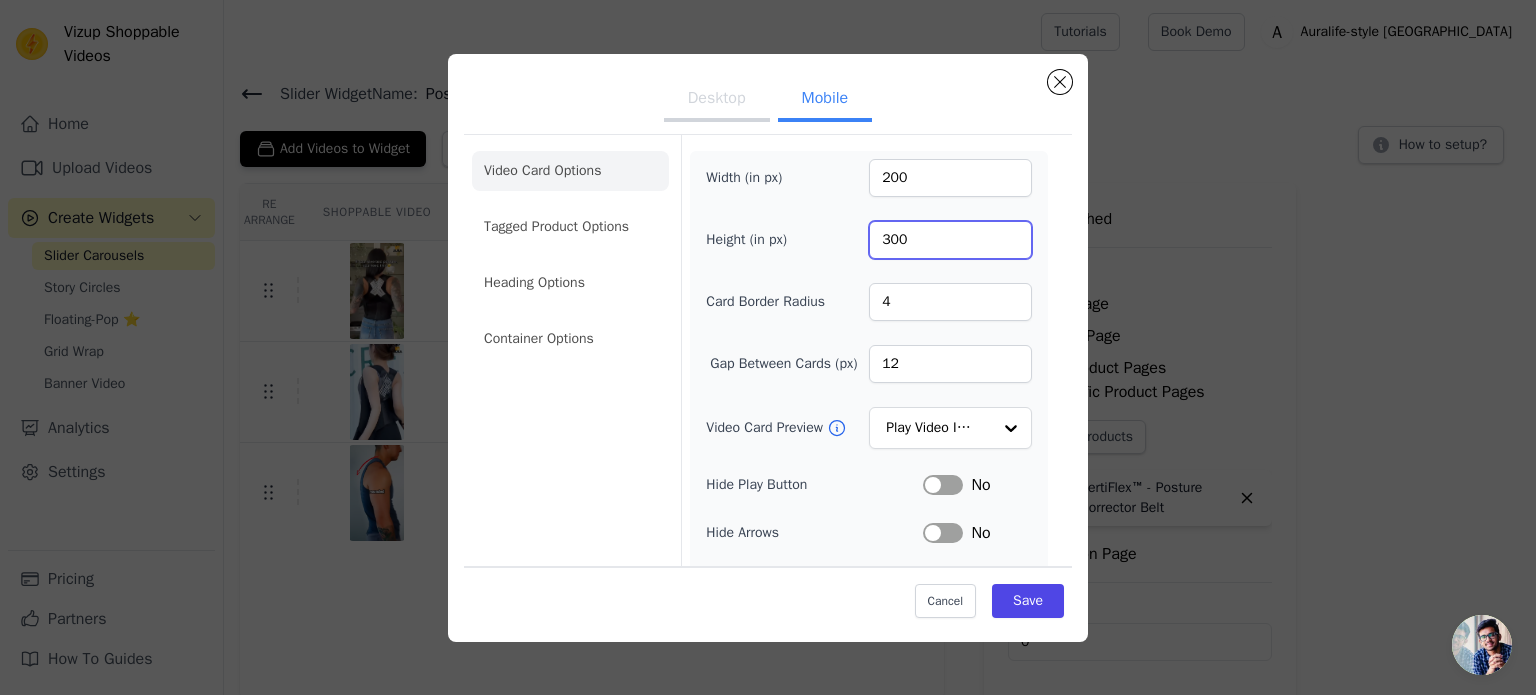 click on "300" at bounding box center [950, 240] 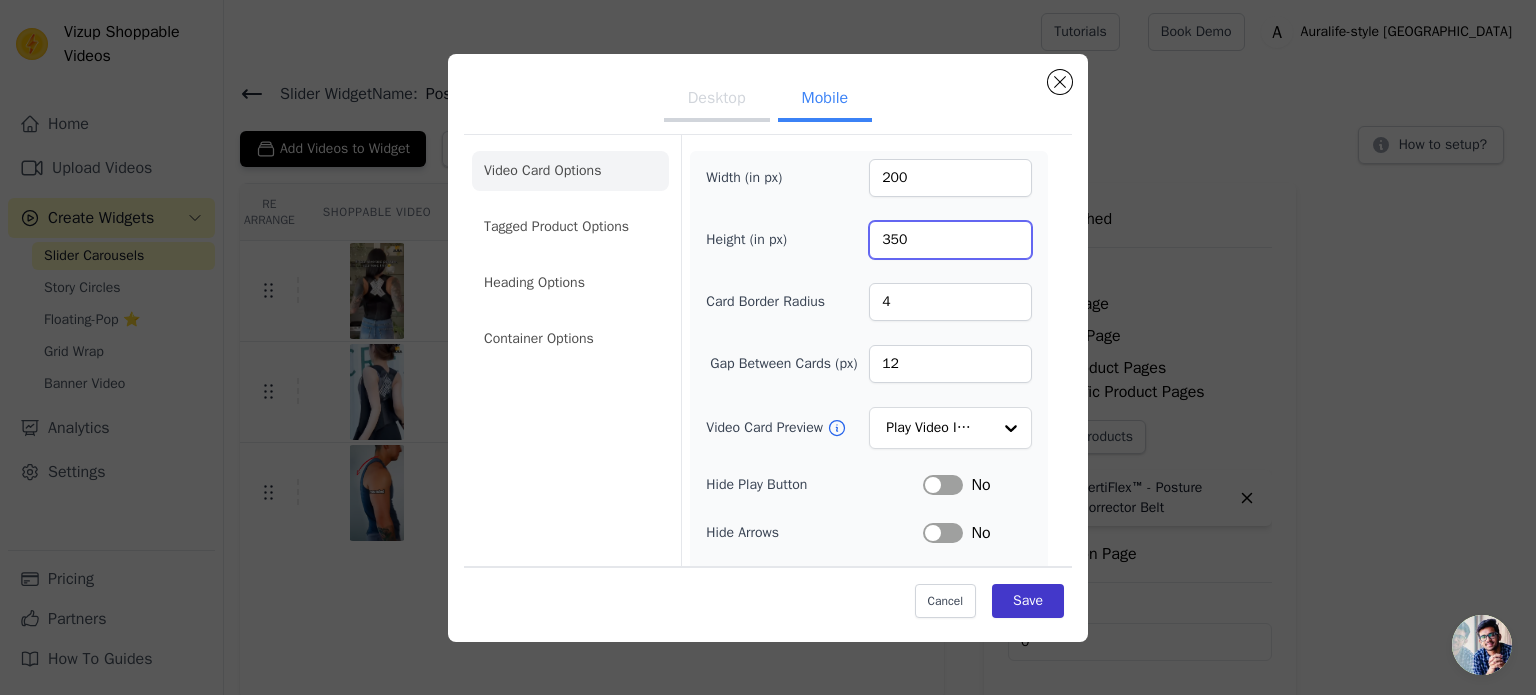 type on "350" 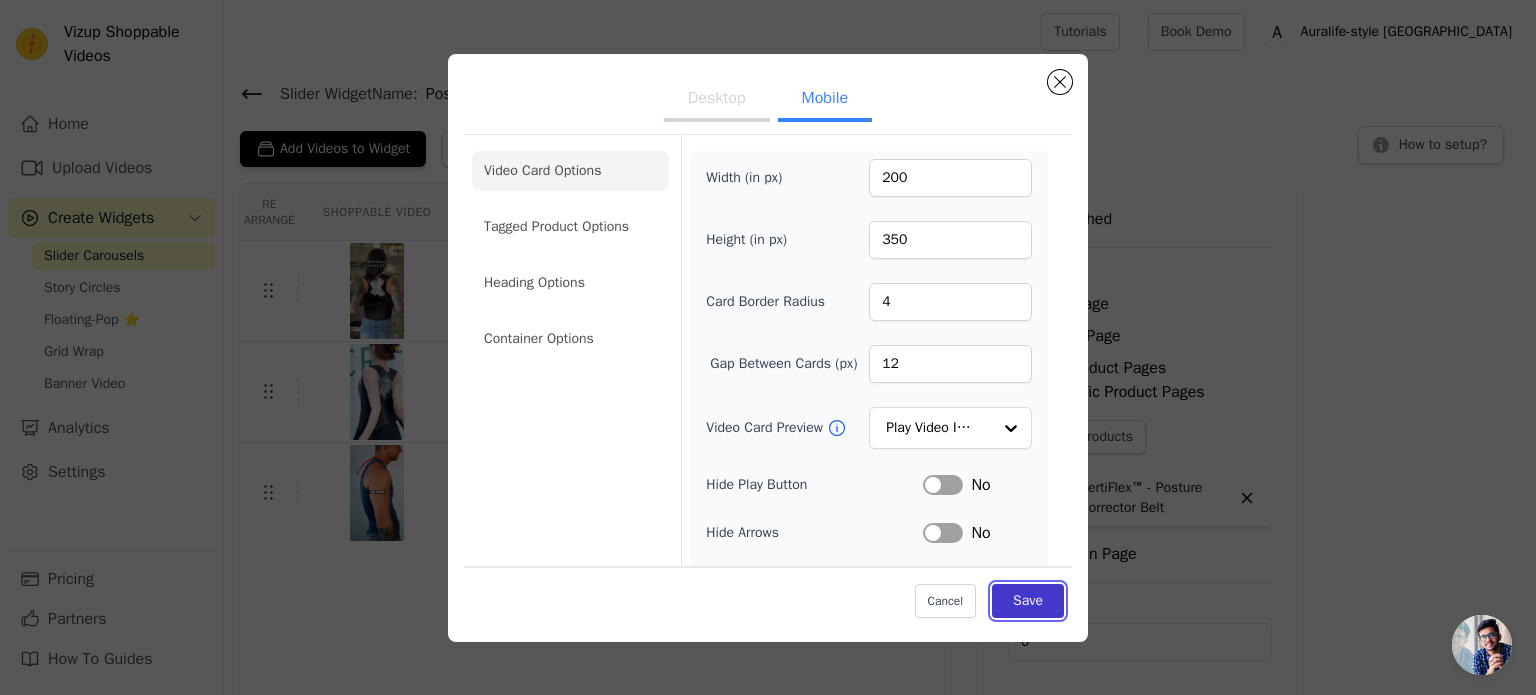 click on "Save" at bounding box center (1028, 601) 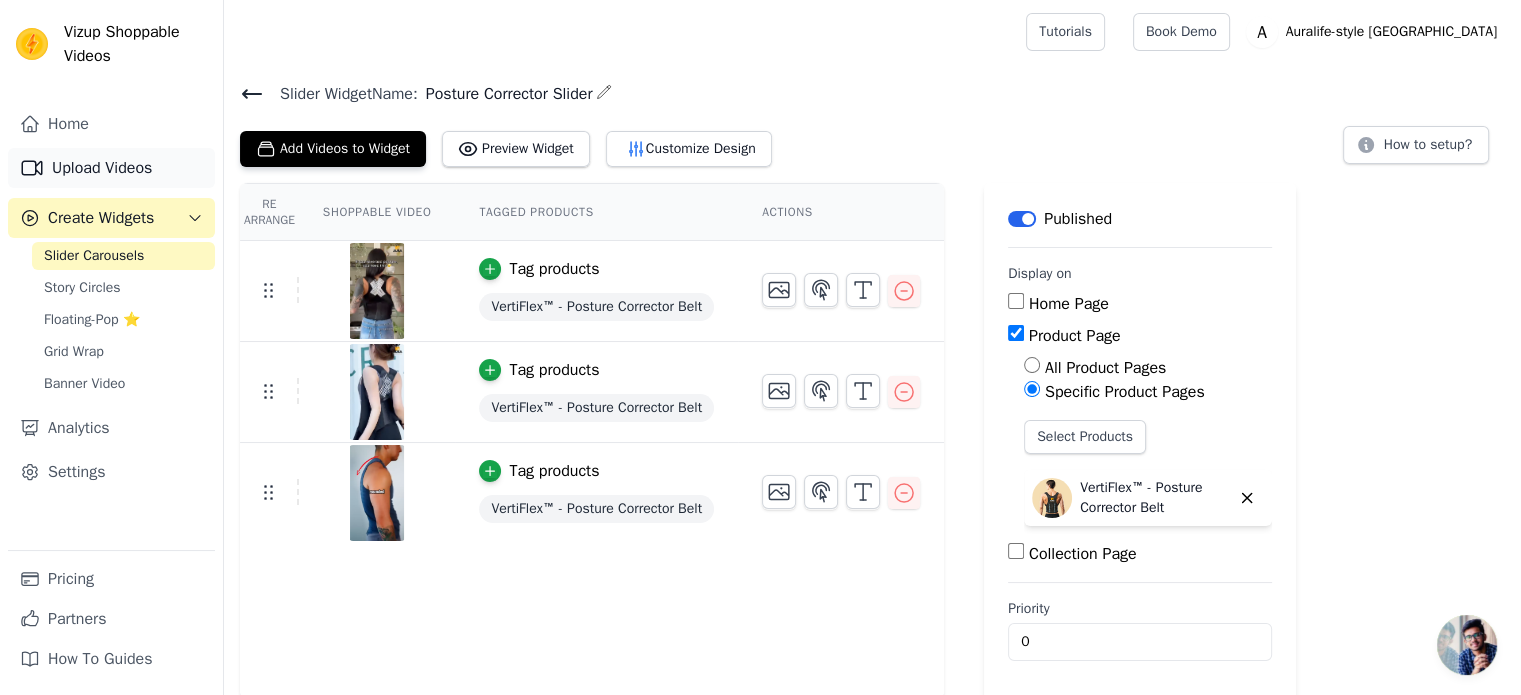 click on "Upload Videos" at bounding box center [111, 168] 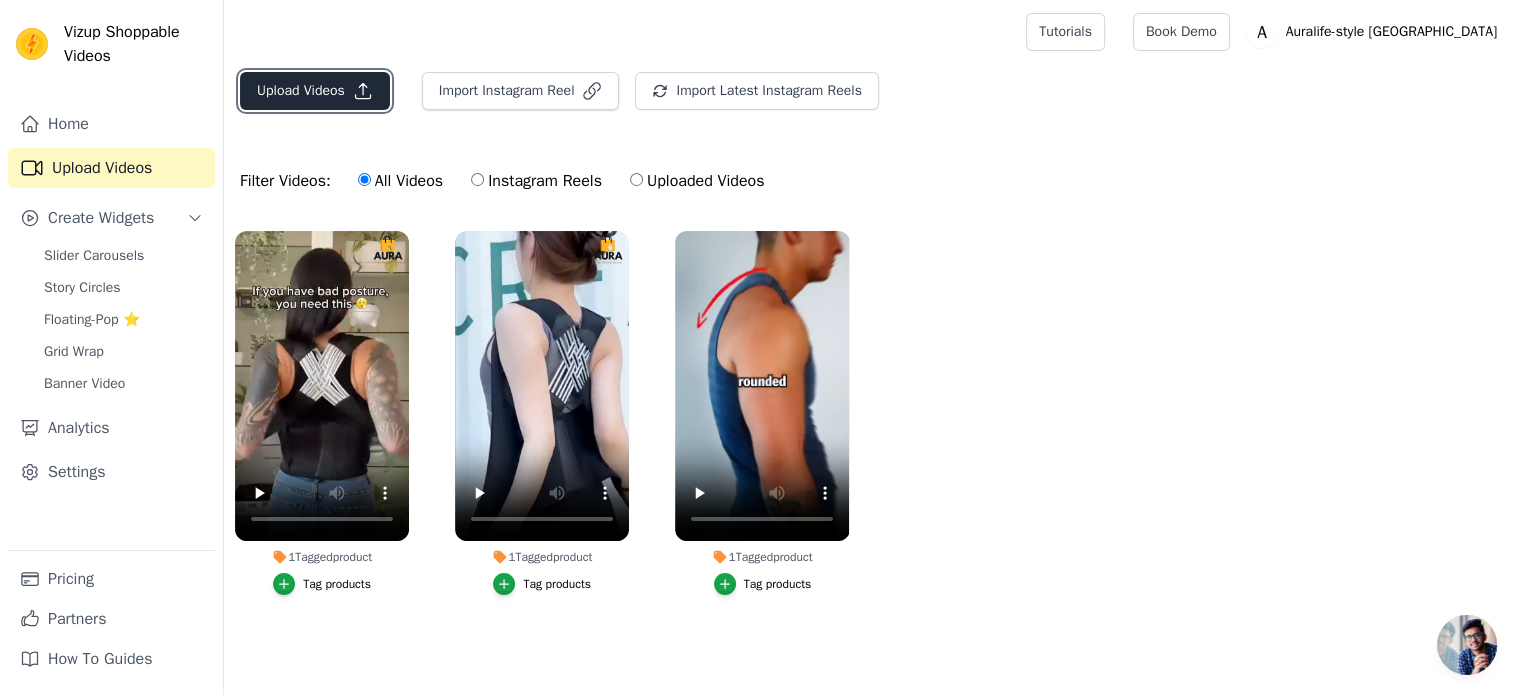 click on "Upload Videos" at bounding box center (315, 91) 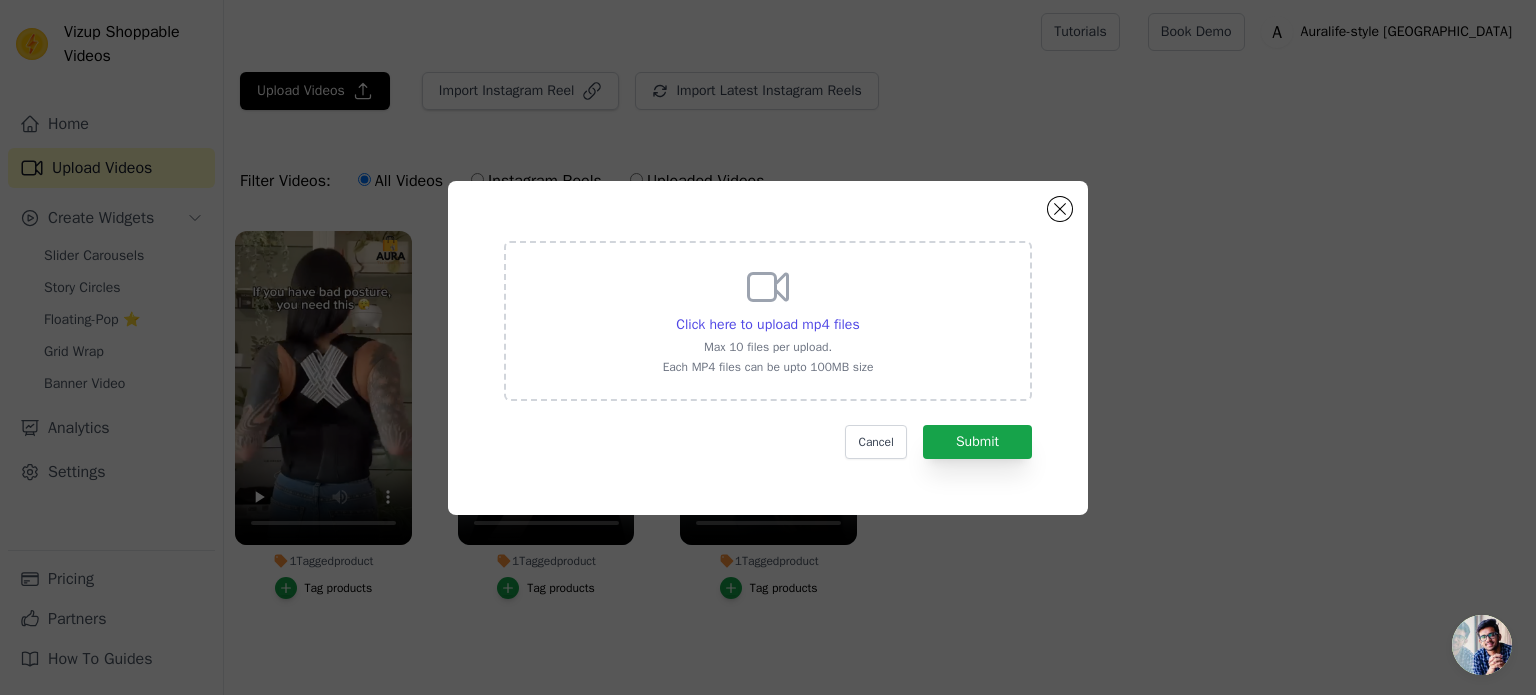 click 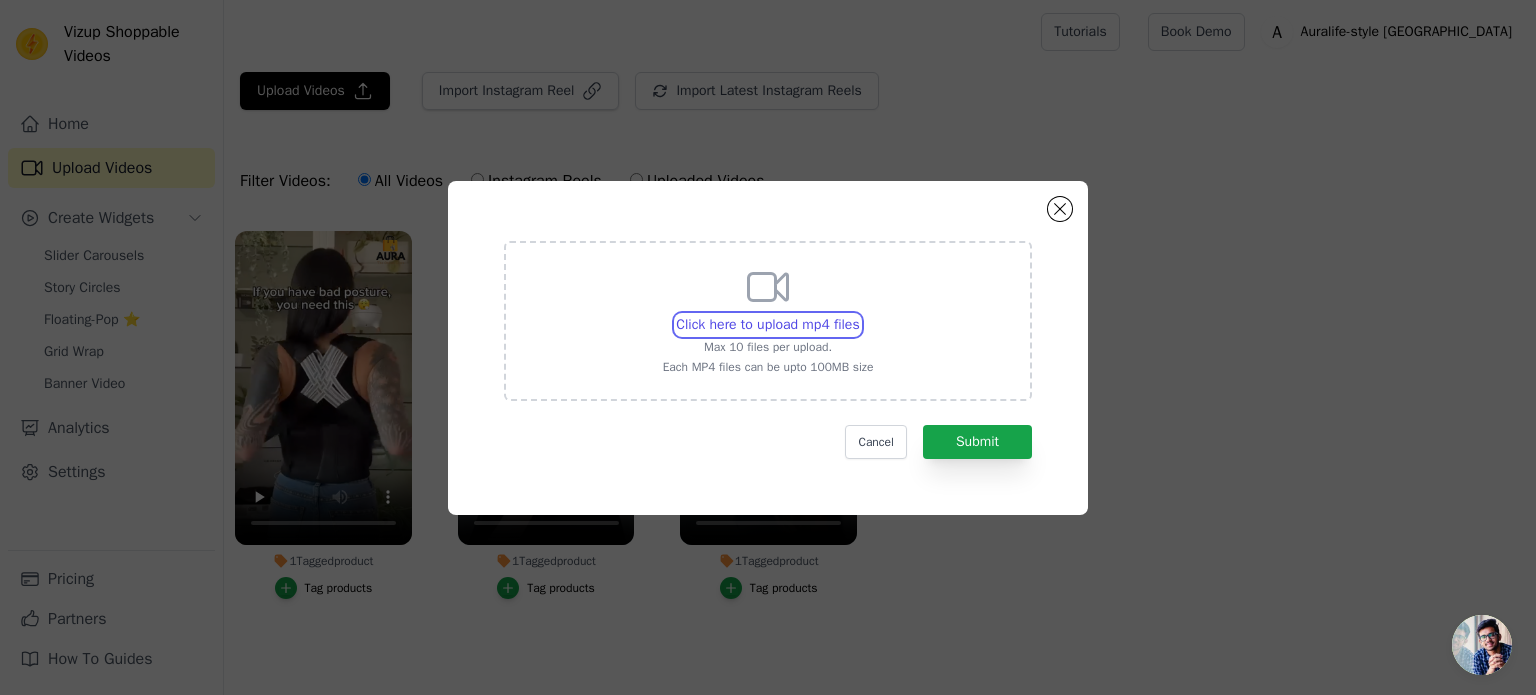 click on "Click here to upload mp4 files     Max 10 files per upload.   Each MP4 files can be upto 100MB size" at bounding box center (859, 314) 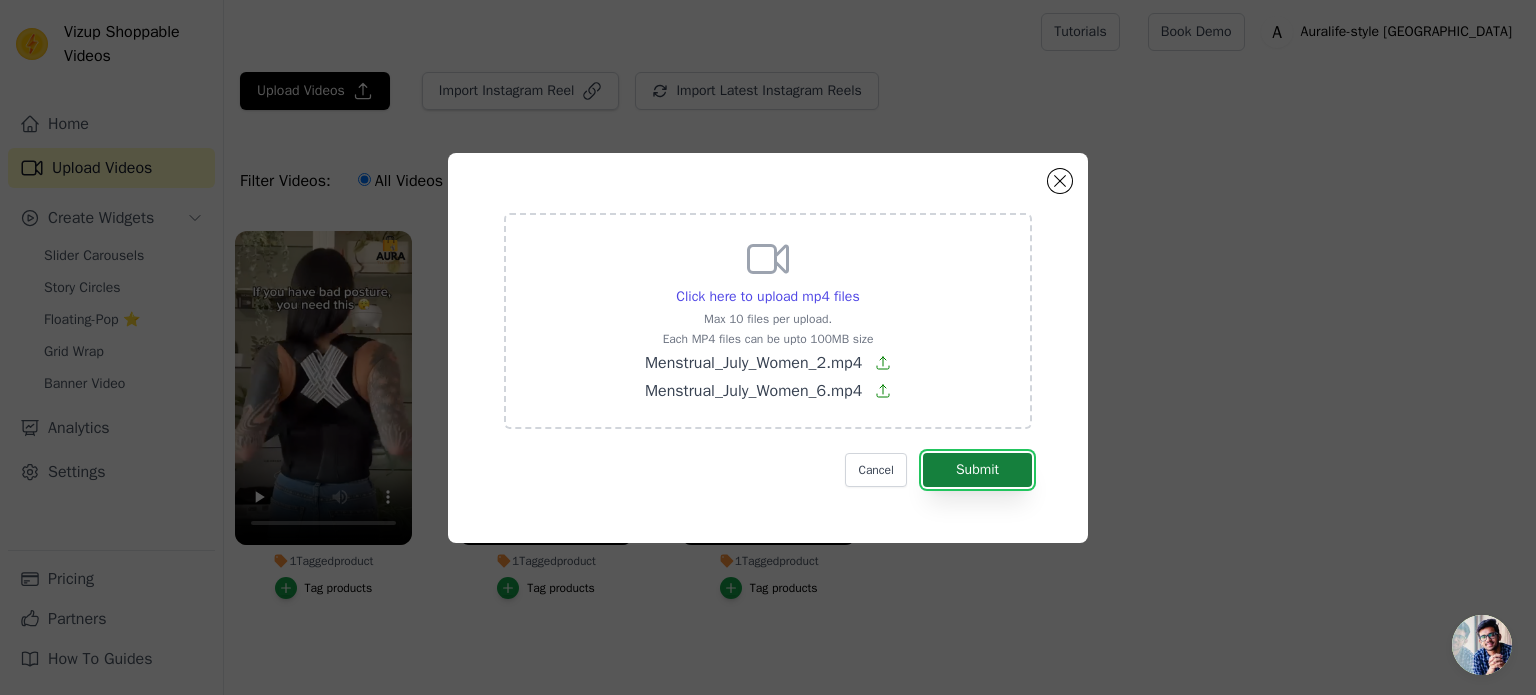 click on "Submit" at bounding box center [977, 470] 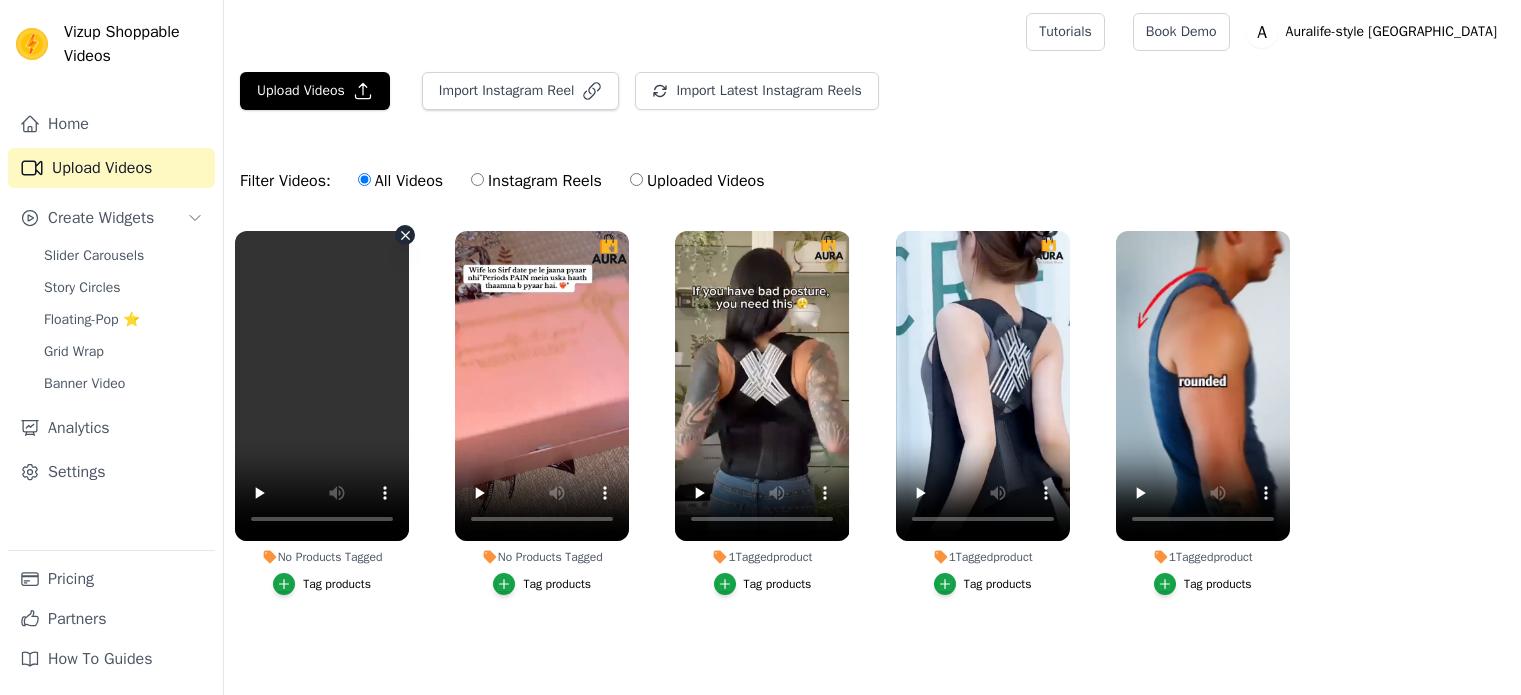 scroll, scrollTop: 0, scrollLeft: 0, axis: both 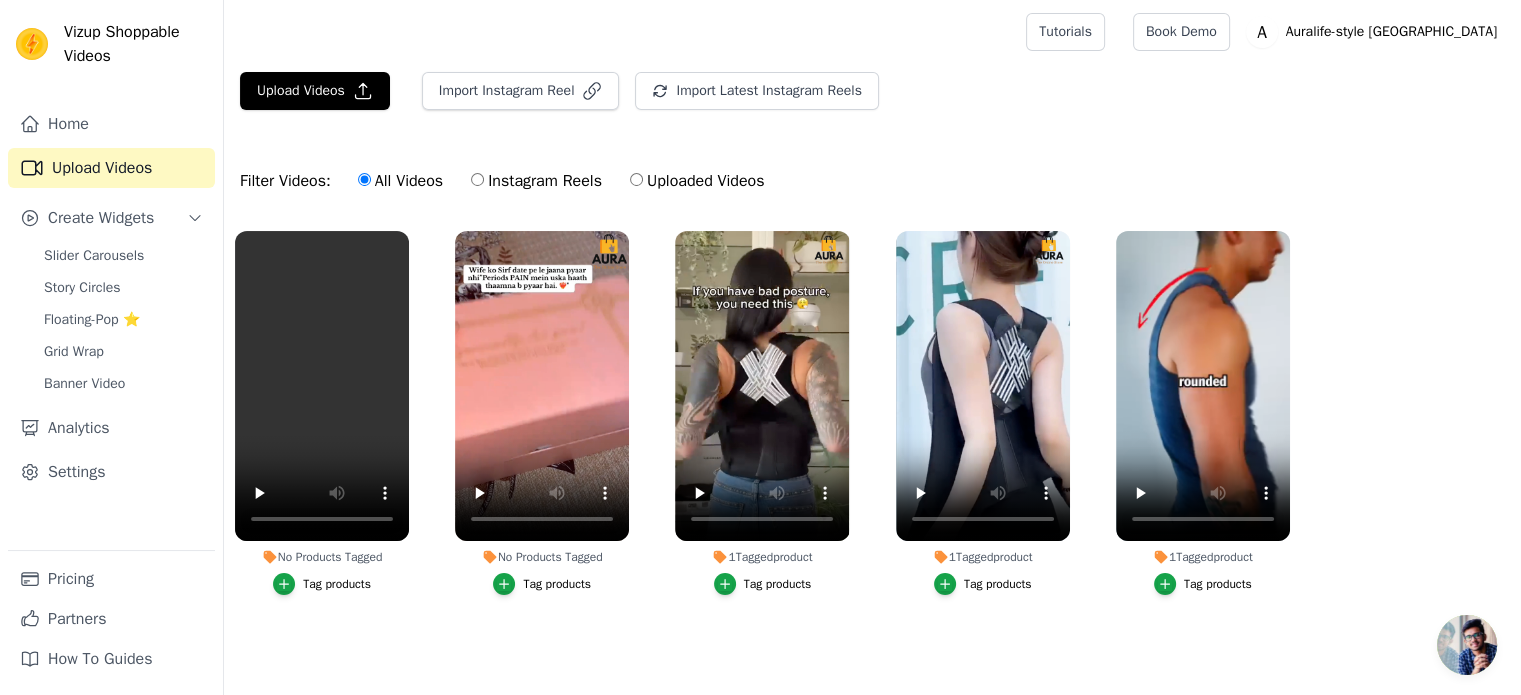 click on "Tag products" at bounding box center (337, 584) 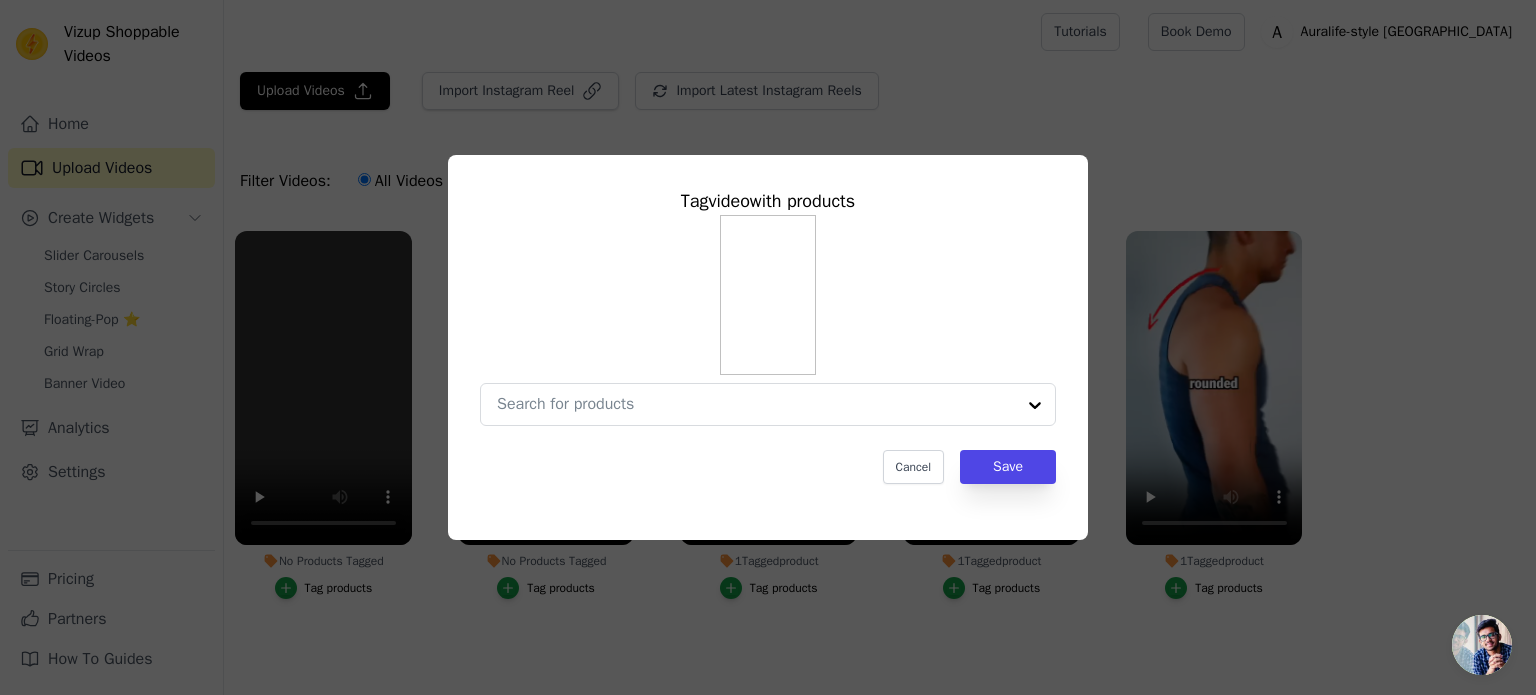 click at bounding box center (768, 320) 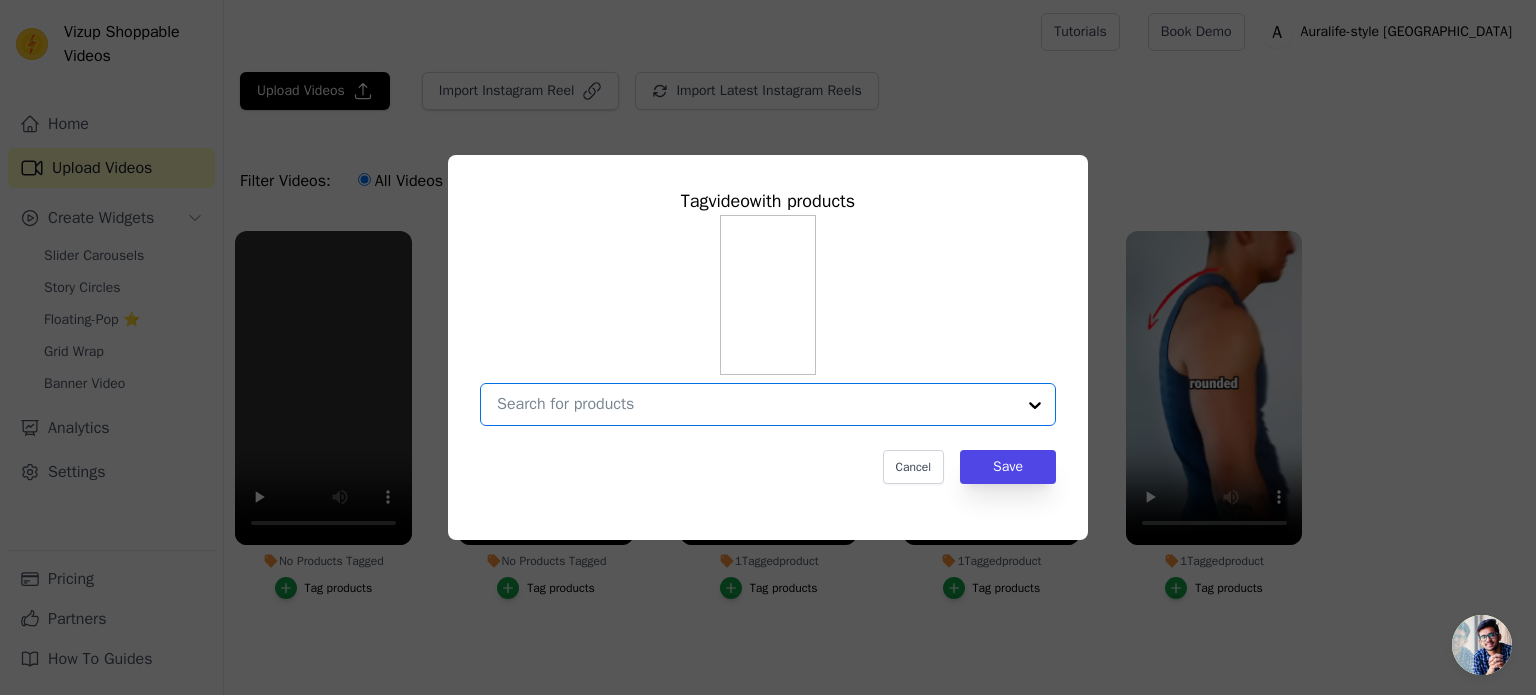 click on "No Products Tagged     Tag  video  with products       Option undefined, selected.   Select is focused, type to refine list, press down to open the menu.                   Cancel   Save     Tag products" at bounding box center (756, 404) 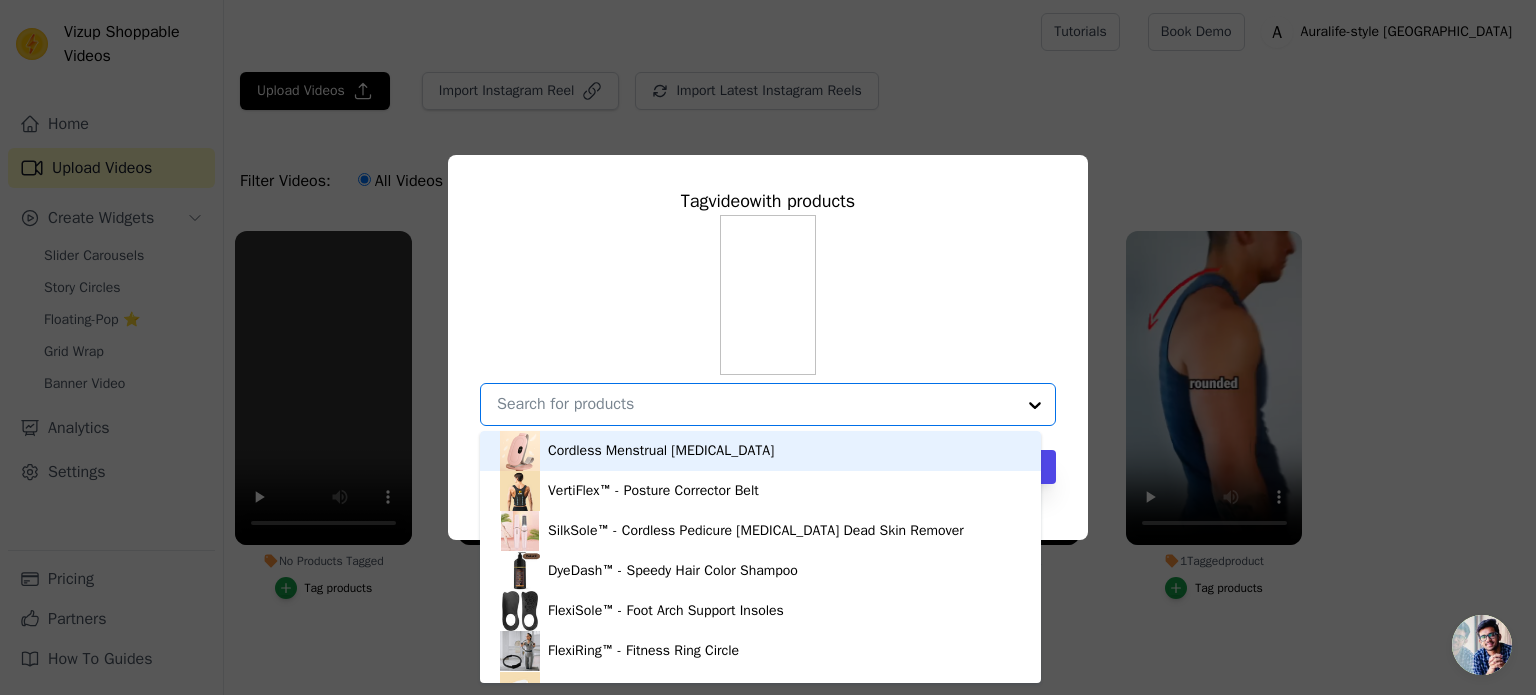 type on "a" 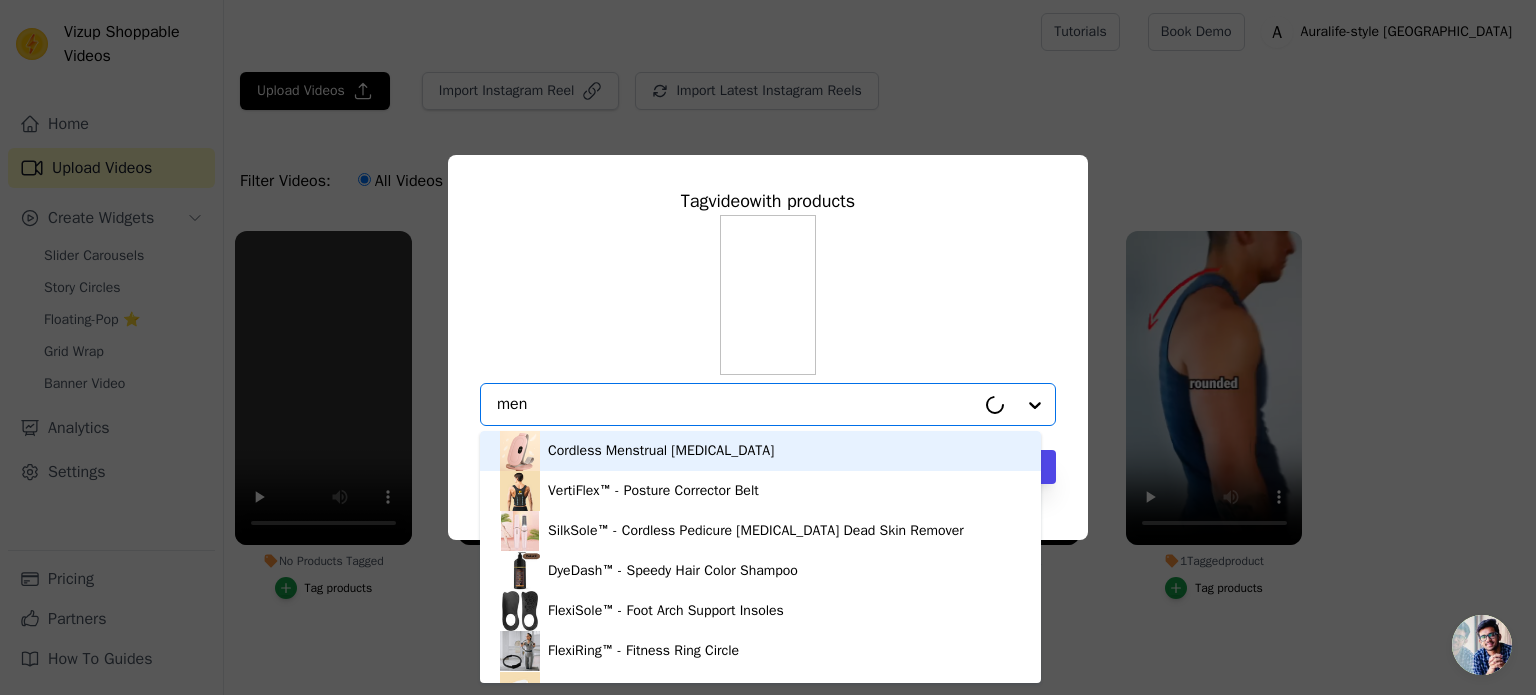 type on "mens" 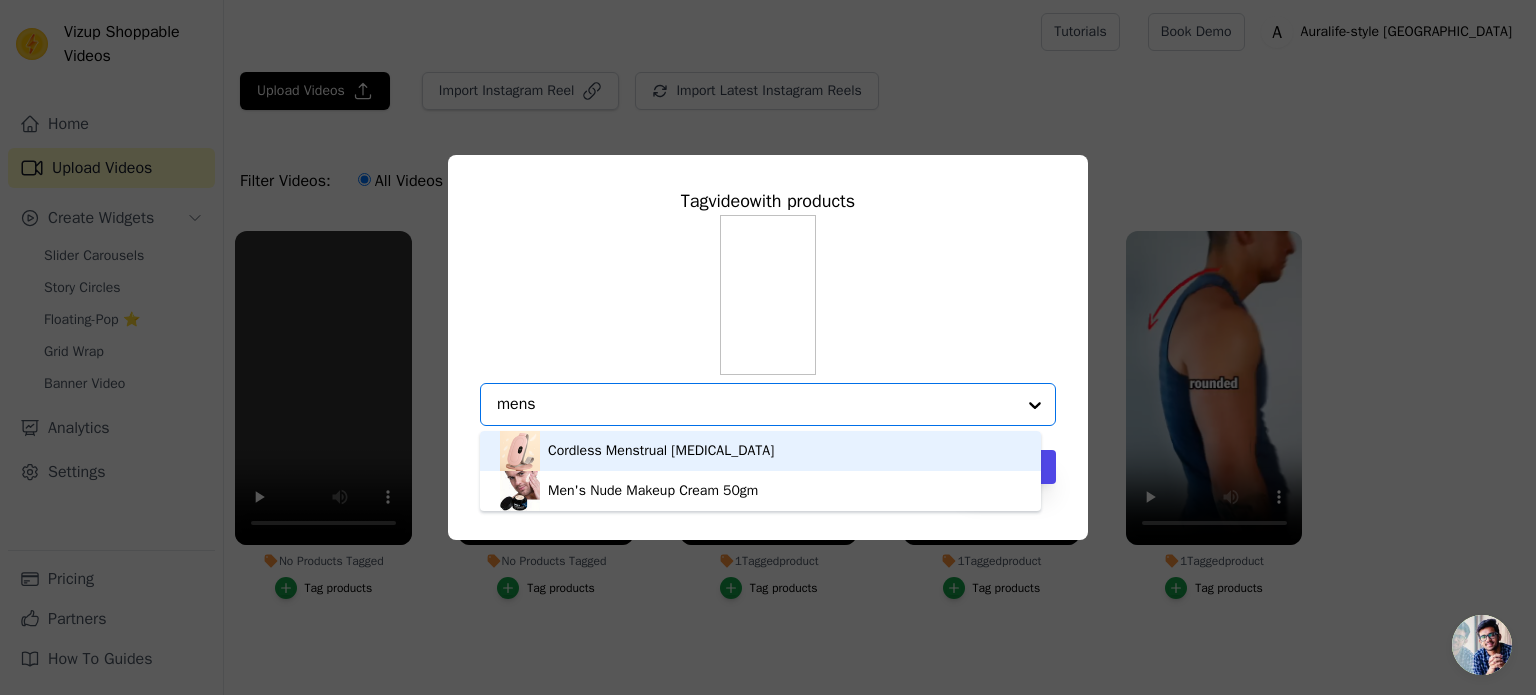 click on "Cordless Menstrual [MEDICAL_DATA]" at bounding box center (661, 451) 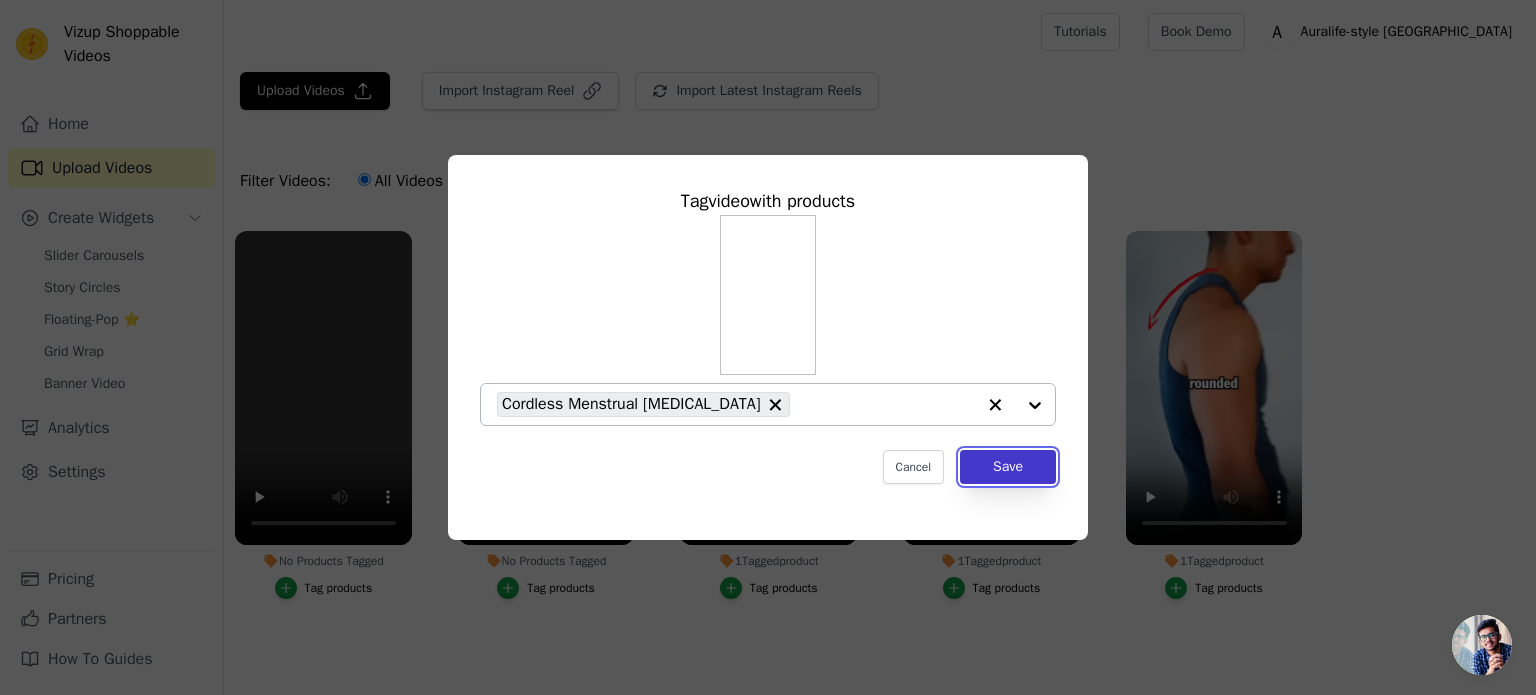 click on "Save" at bounding box center (1008, 467) 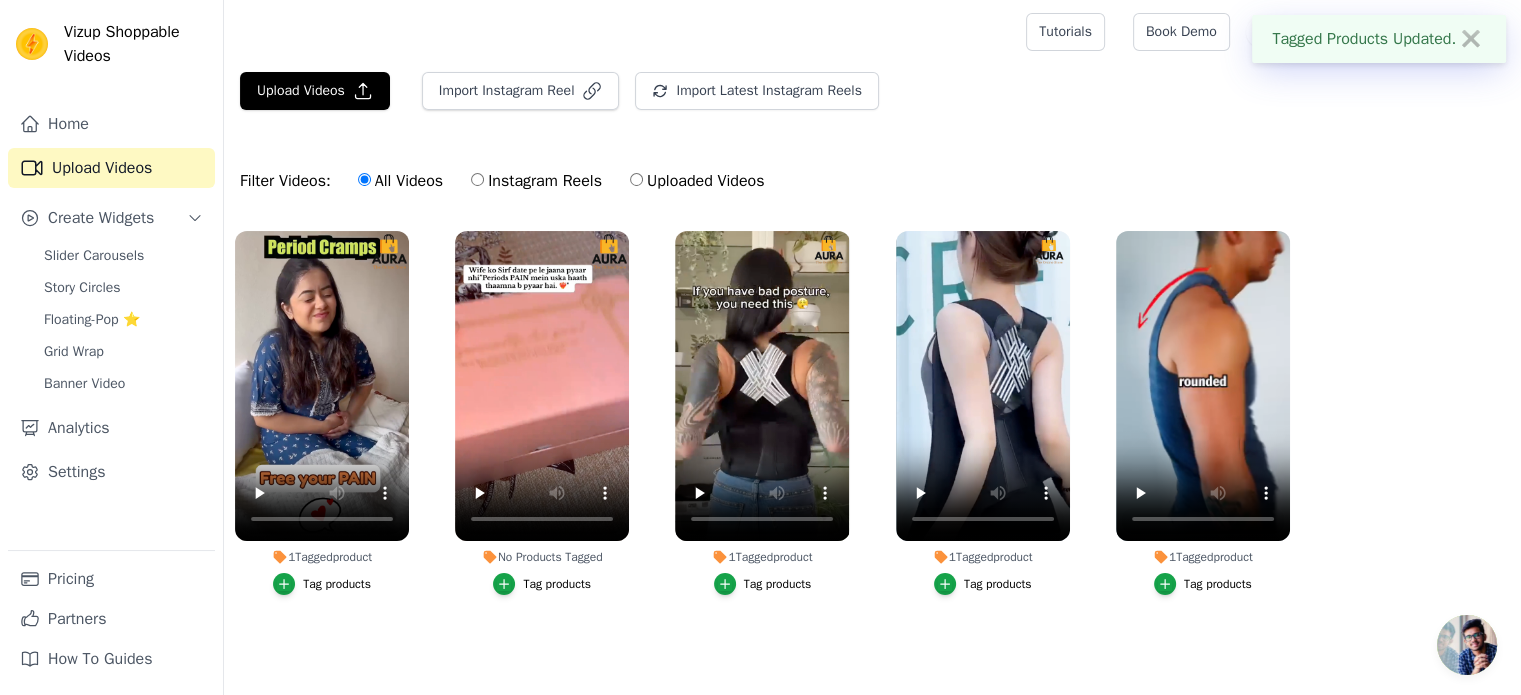 click on "Tag products" at bounding box center [557, 584] 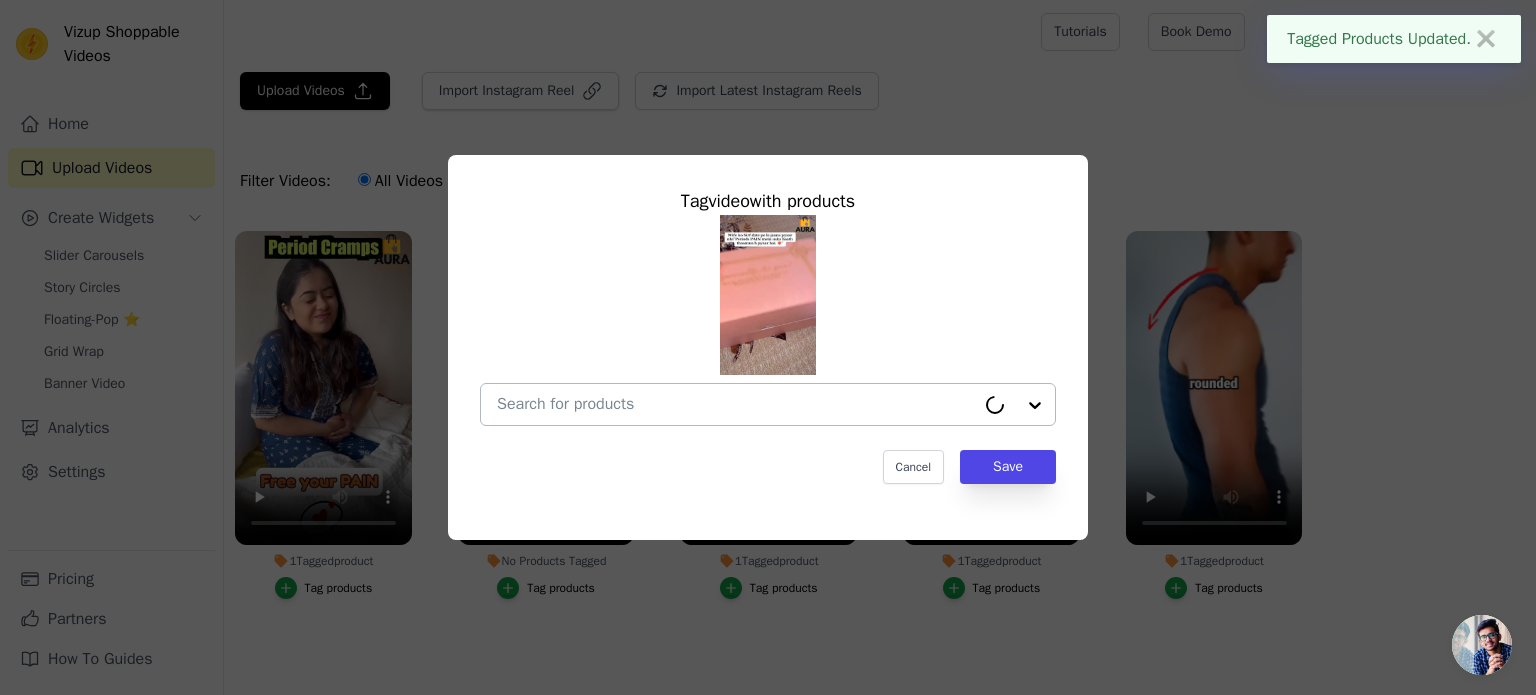 click on "No Products Tagged     Tag  video  with products                         Cancel   Save     Tag products" at bounding box center (736, 404) 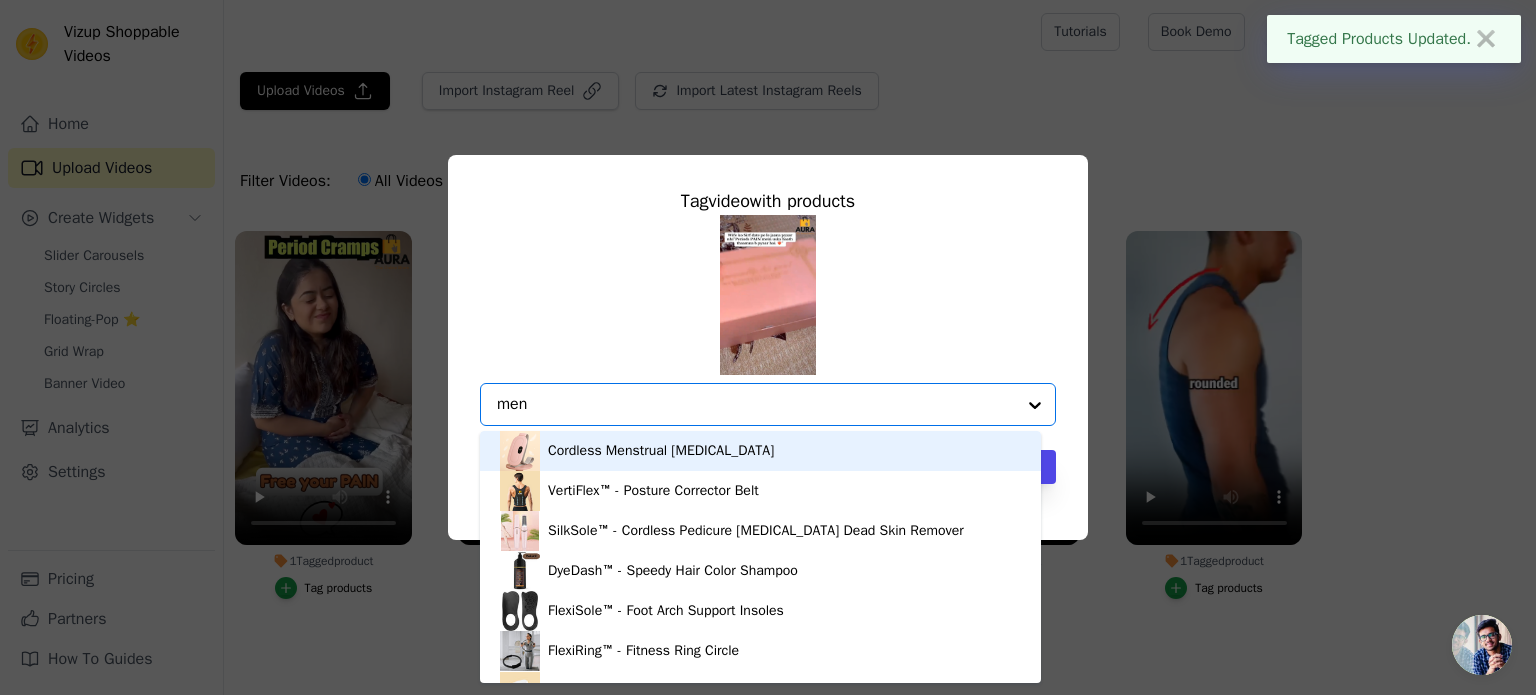 type on "mens" 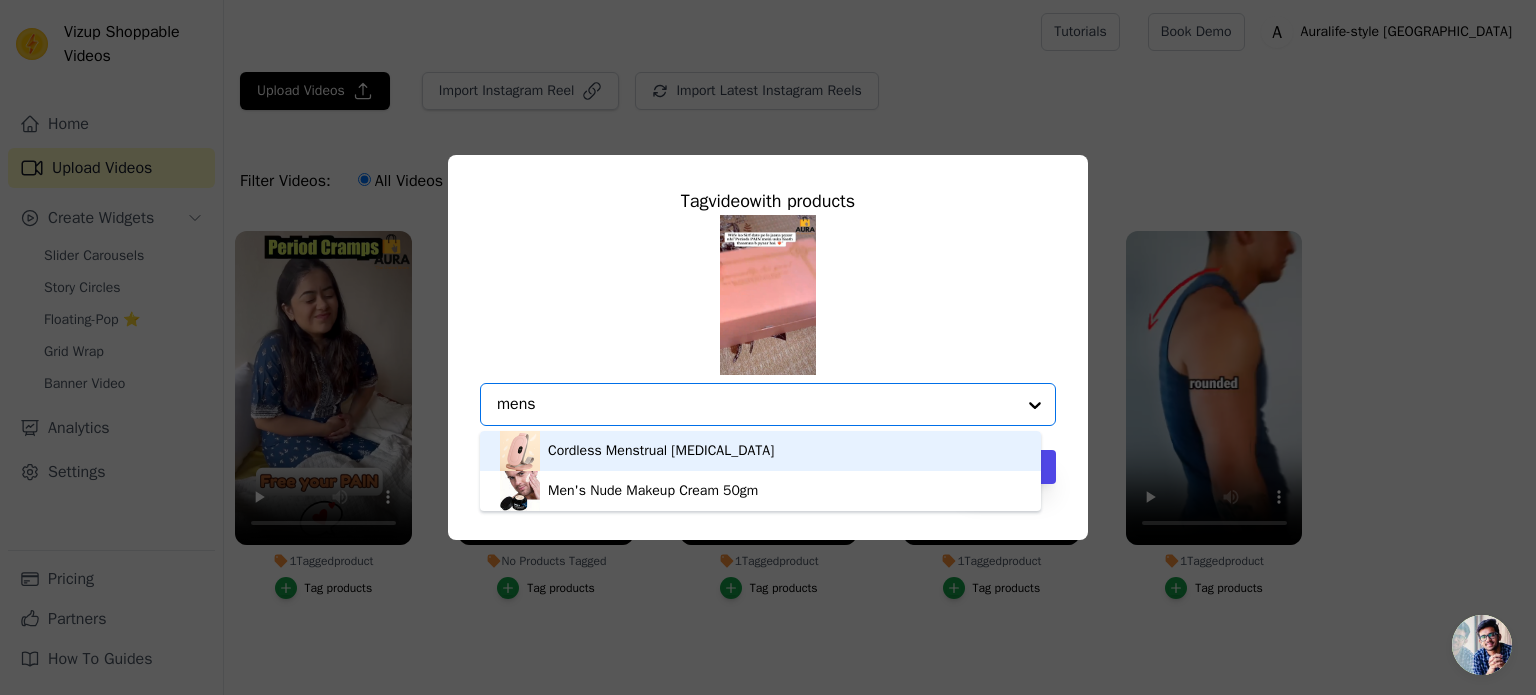 click on "Cordless Menstrual [MEDICAL_DATA]" at bounding box center (661, 451) 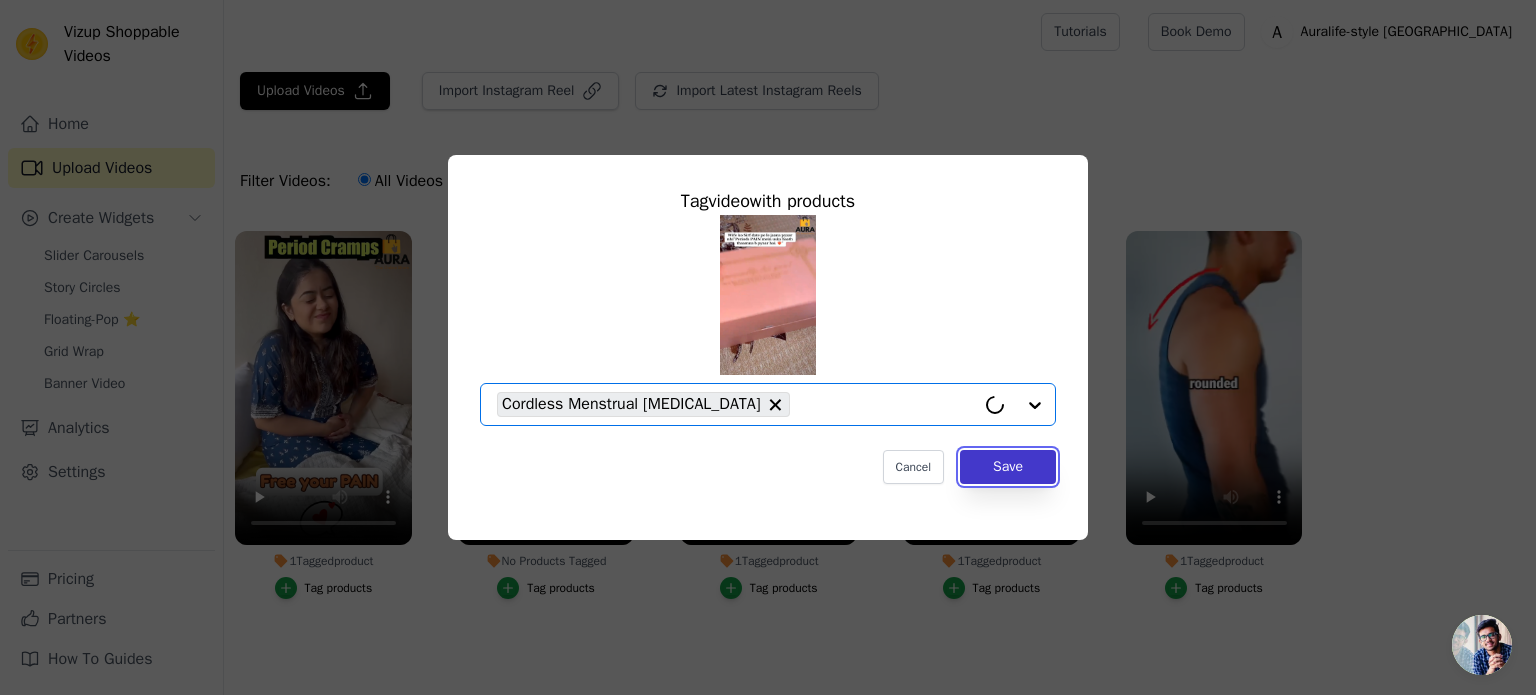 click on "Save" at bounding box center [1008, 467] 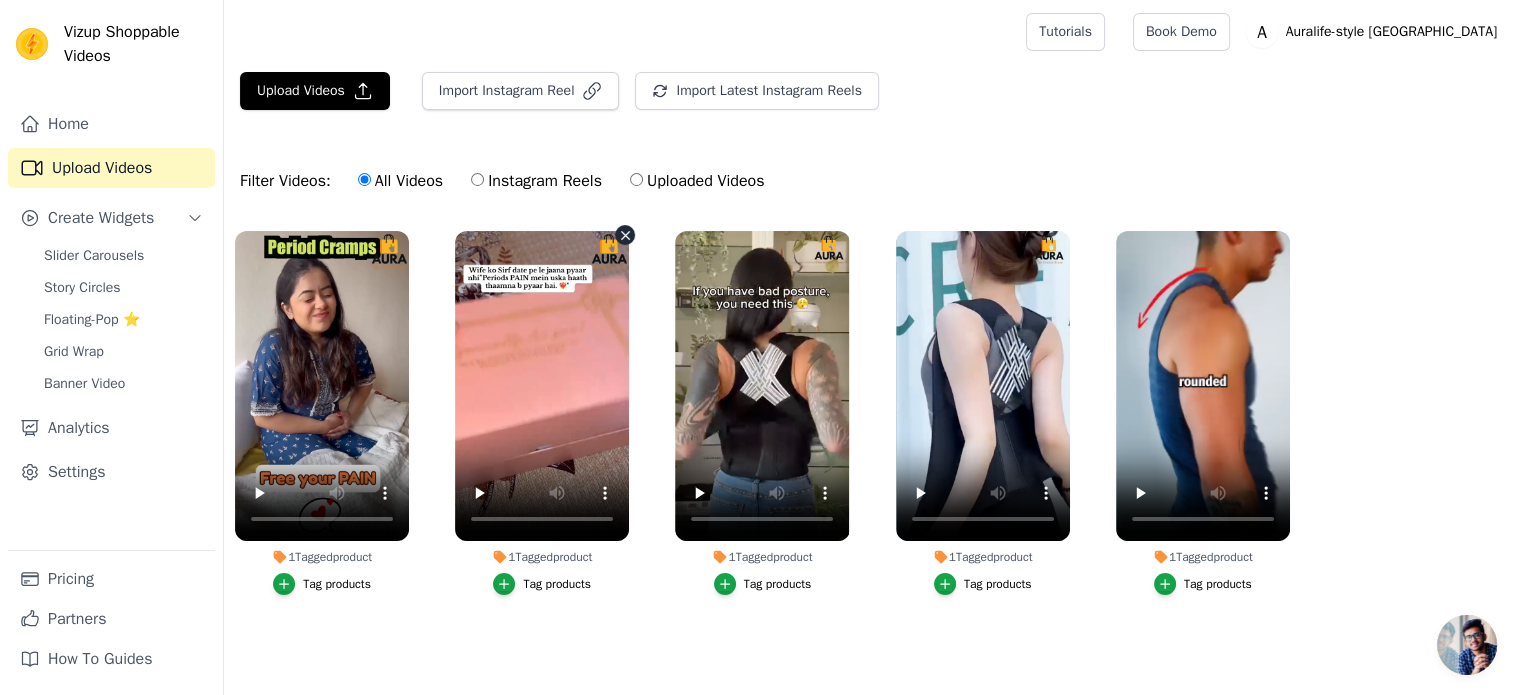 scroll, scrollTop: 8, scrollLeft: 0, axis: vertical 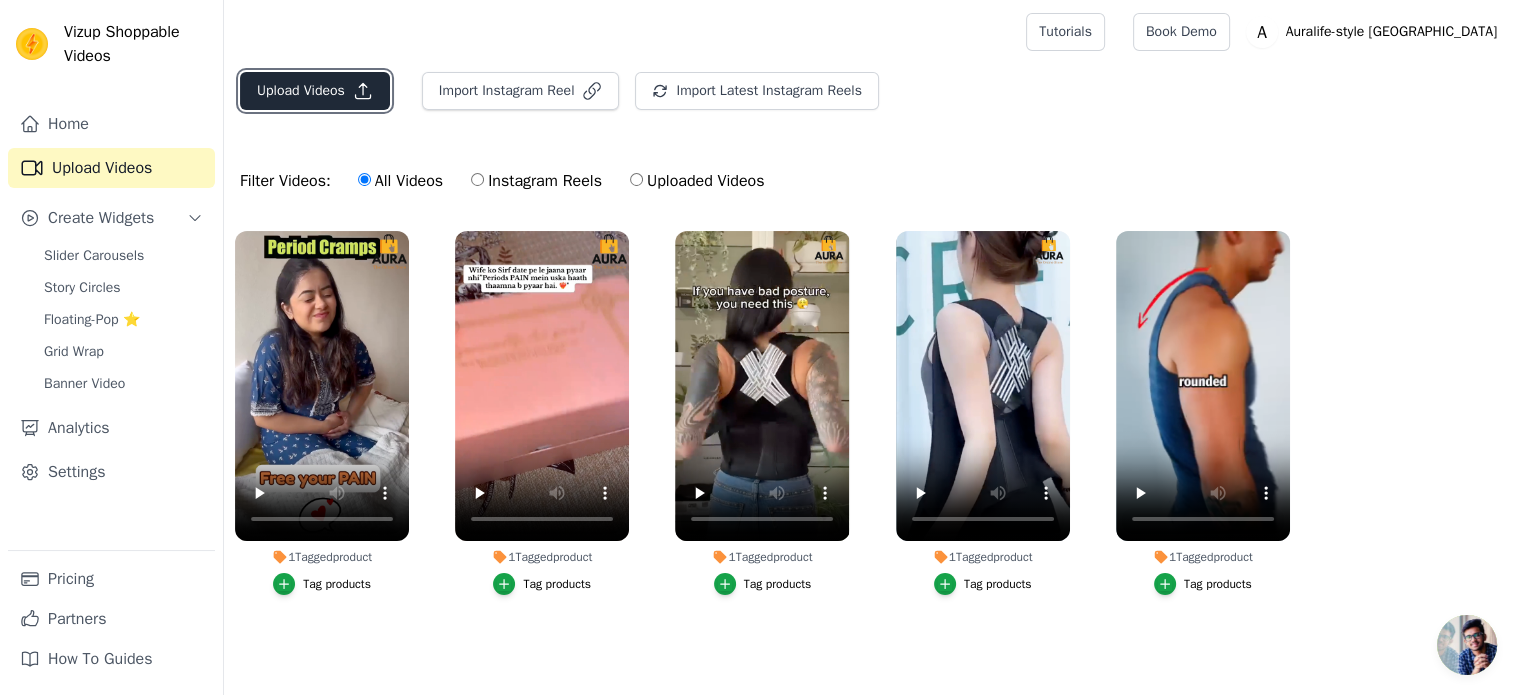 click on "Upload Videos" at bounding box center (315, 91) 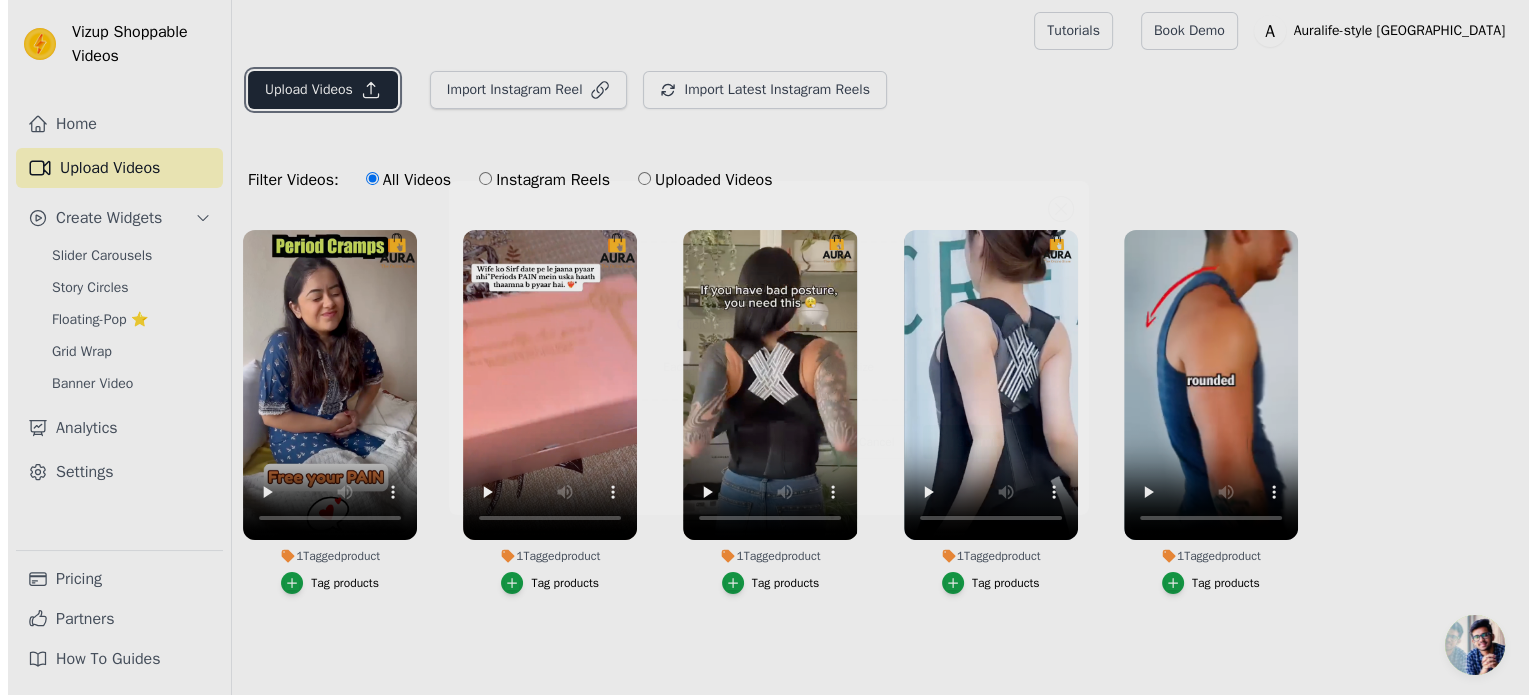 scroll, scrollTop: 0, scrollLeft: 0, axis: both 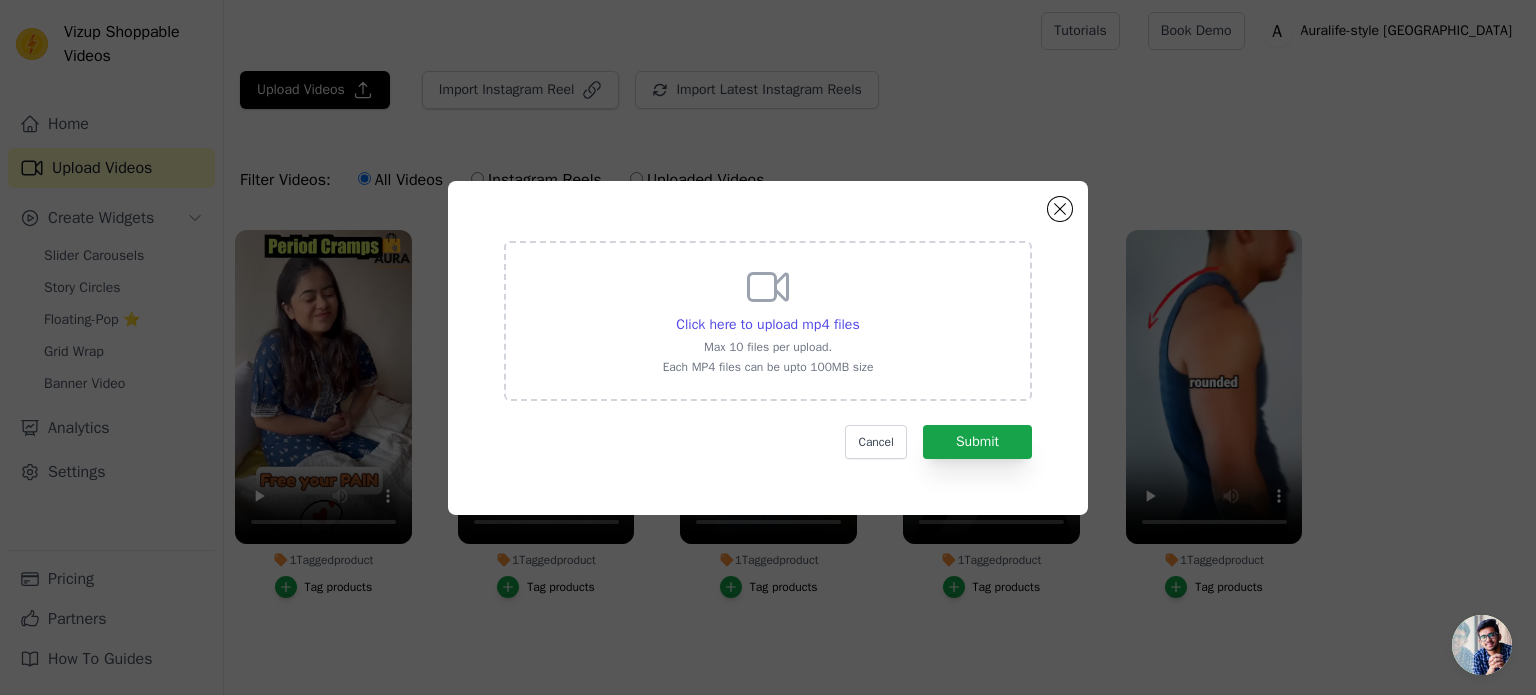 click 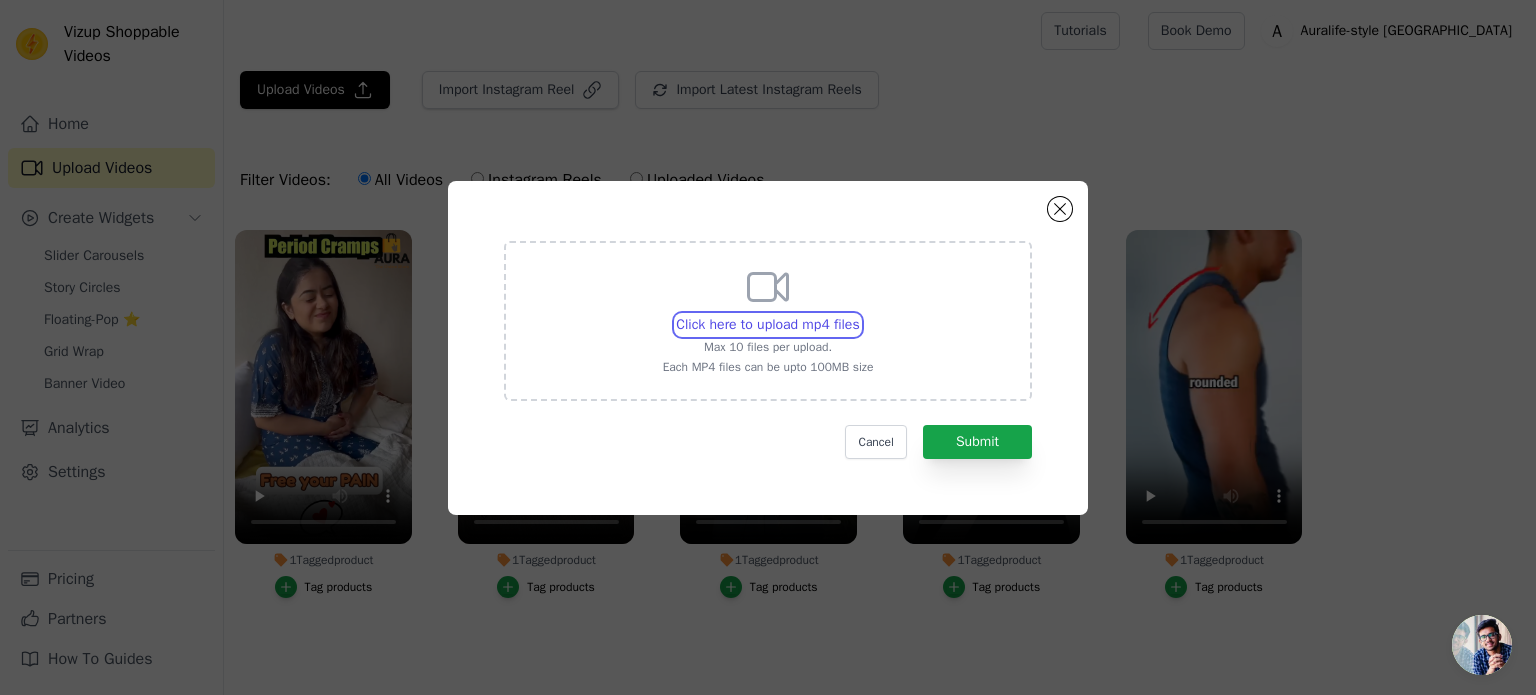 click on "Click here to upload mp4 files     Max 10 files per upload.   Each MP4 files can be upto 100MB size" at bounding box center [859, 314] 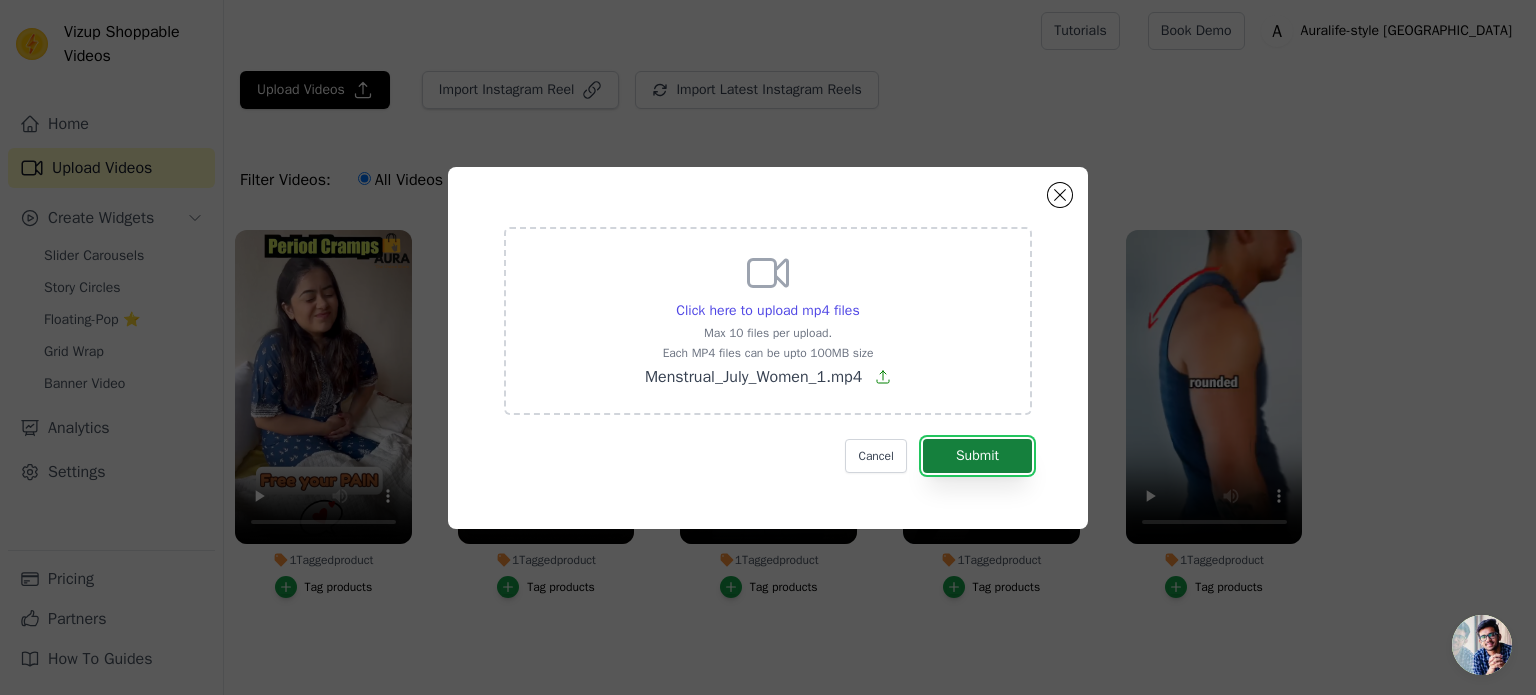 click on "Submit" at bounding box center [977, 456] 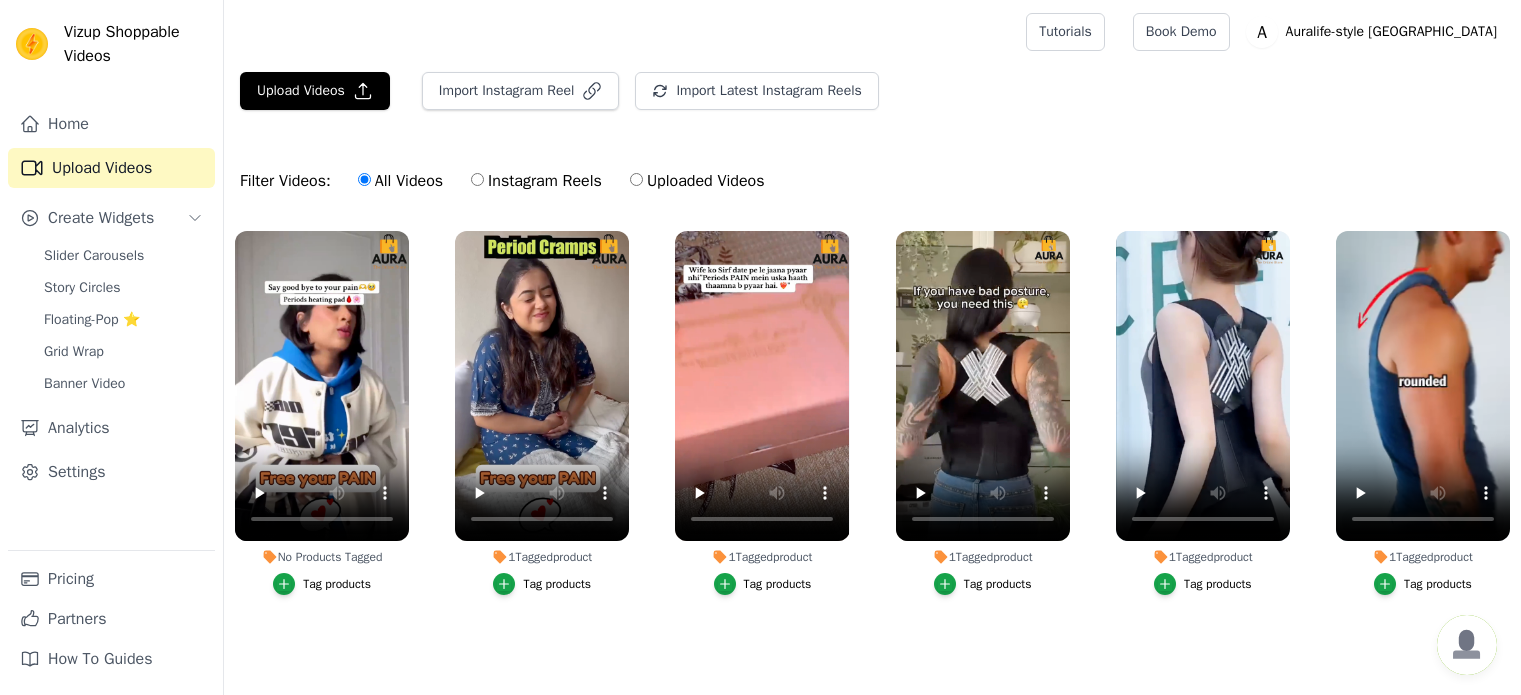 scroll, scrollTop: 0, scrollLeft: 0, axis: both 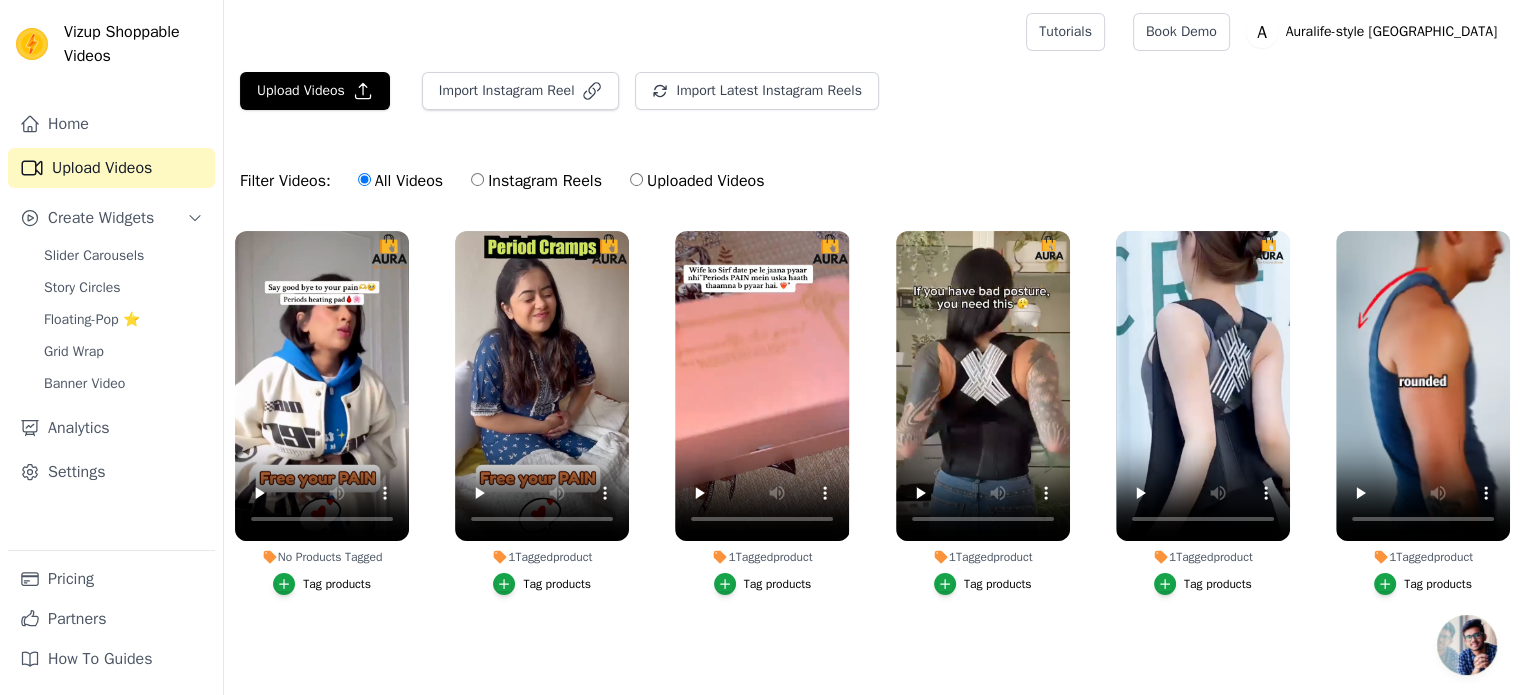 click on "Tag products" at bounding box center (337, 584) 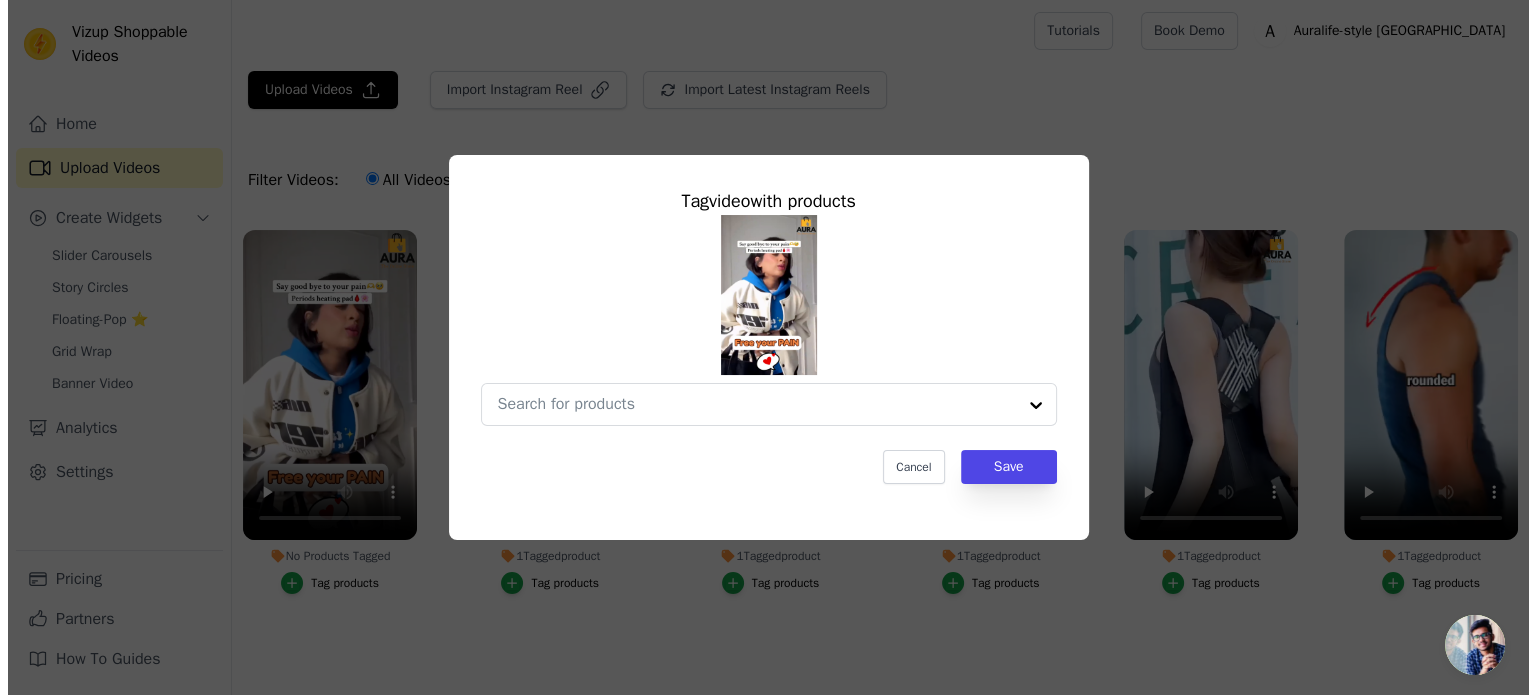 scroll, scrollTop: 0, scrollLeft: 0, axis: both 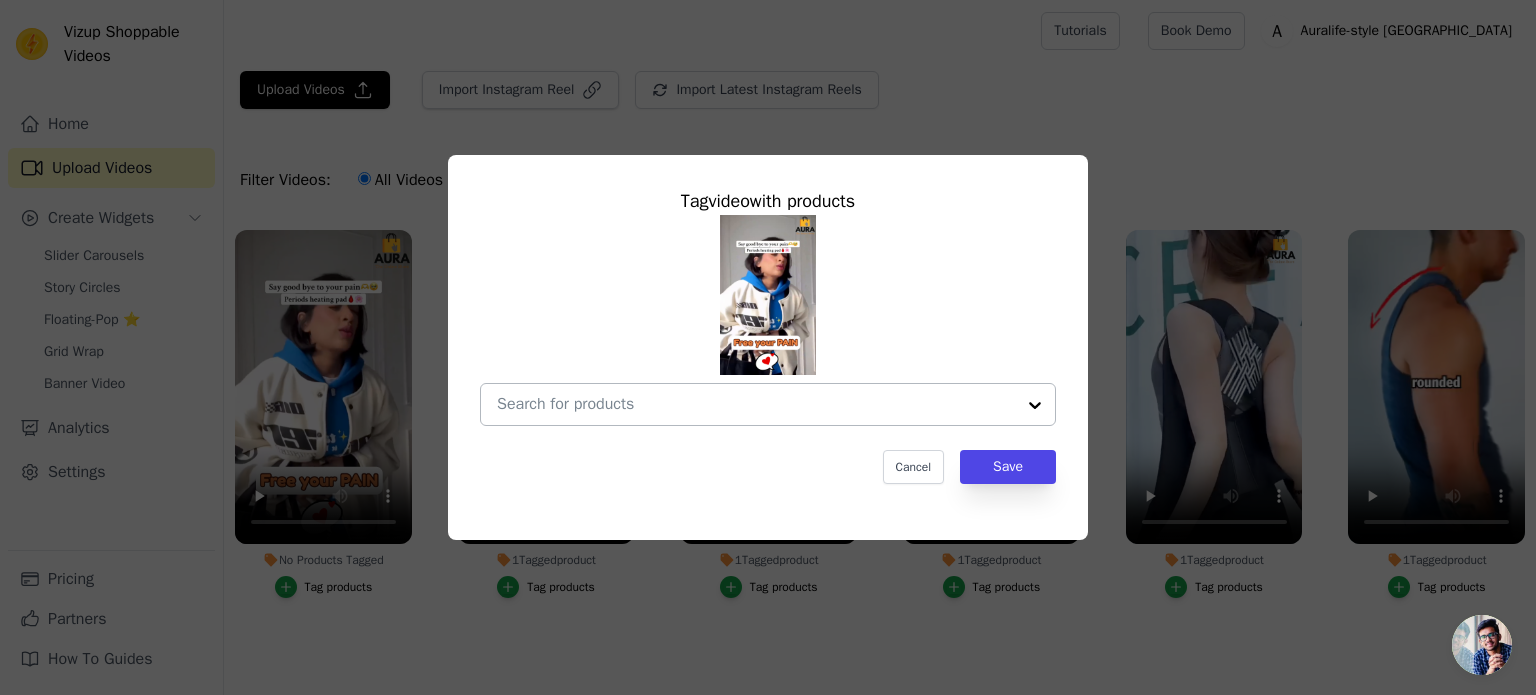click on "No Products Tagged     Tag  video  with products                         Cancel   Save     Tag products" at bounding box center (756, 404) 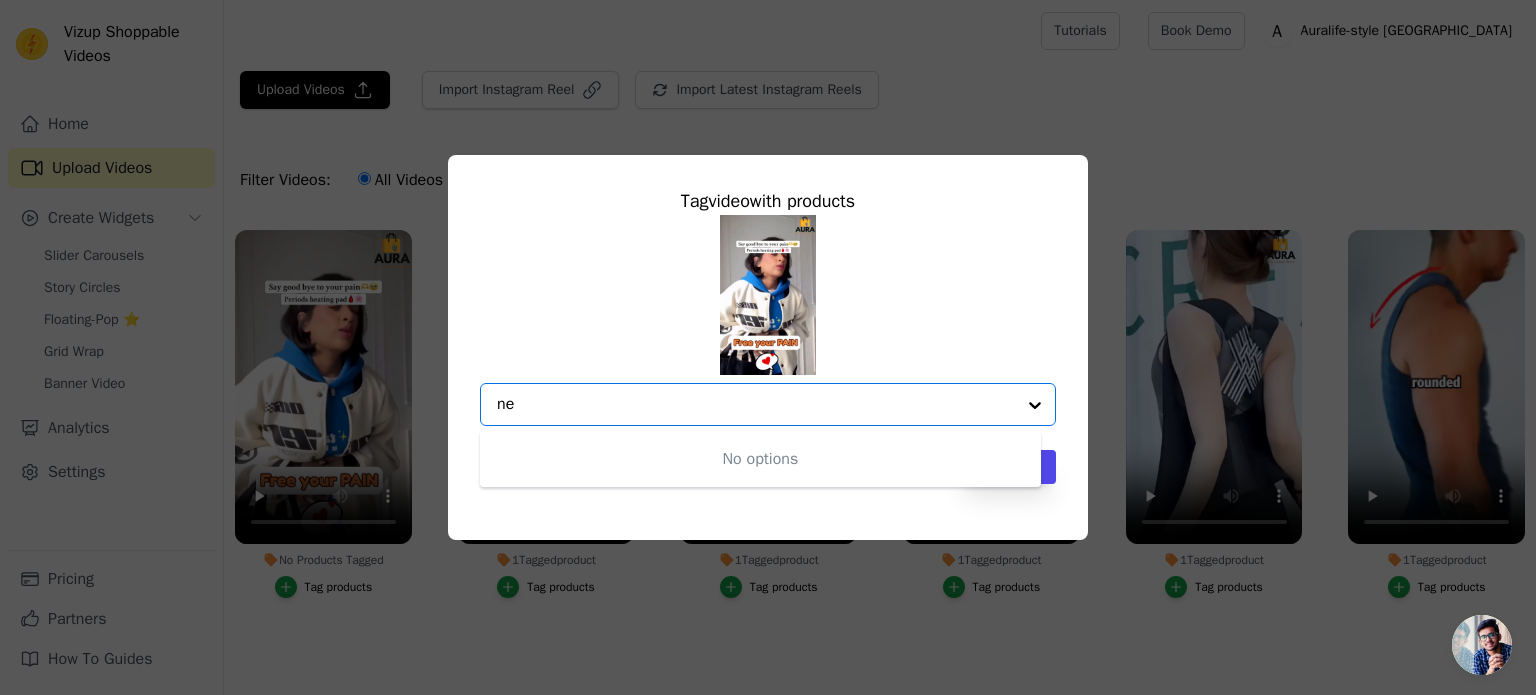 type on "n" 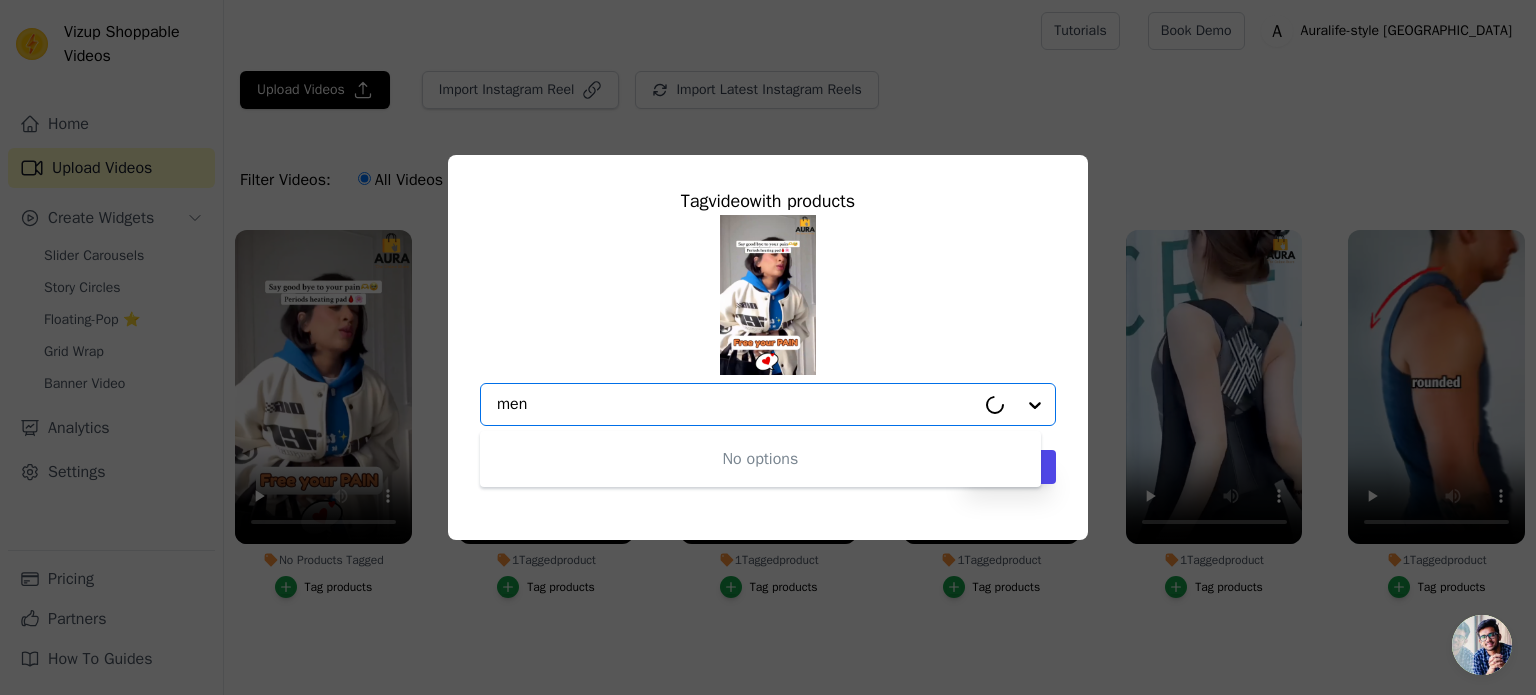 type on "mens" 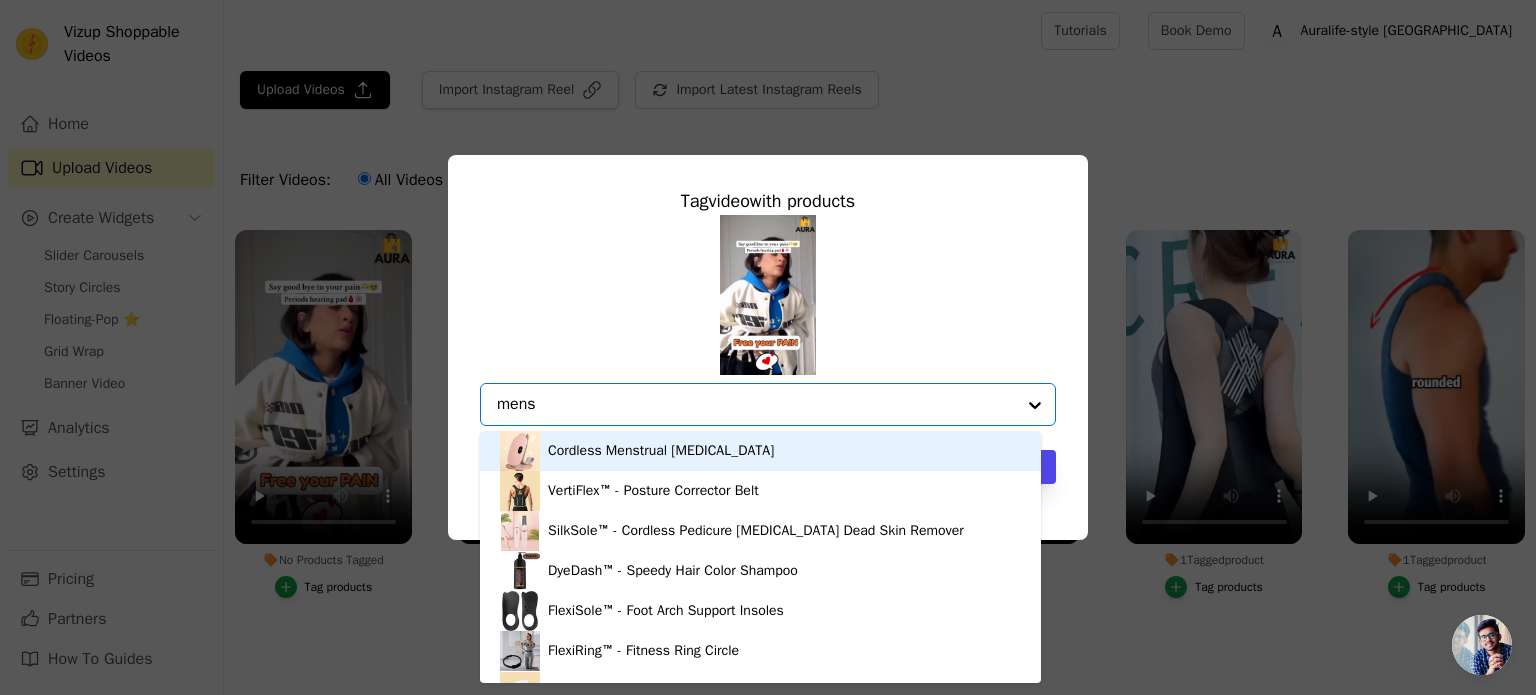 click on "Cordless Menstrual [MEDICAL_DATA]" at bounding box center [661, 451] 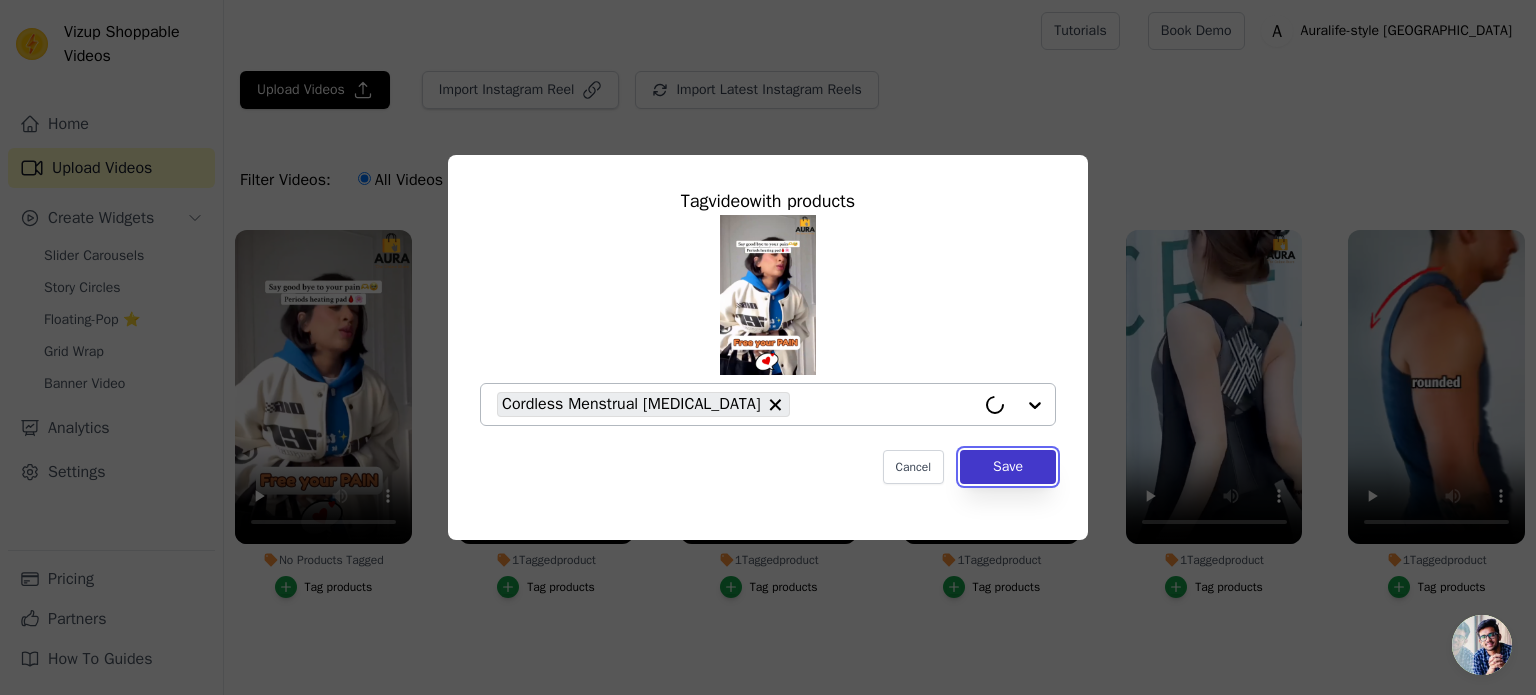 click on "Save" at bounding box center (1008, 467) 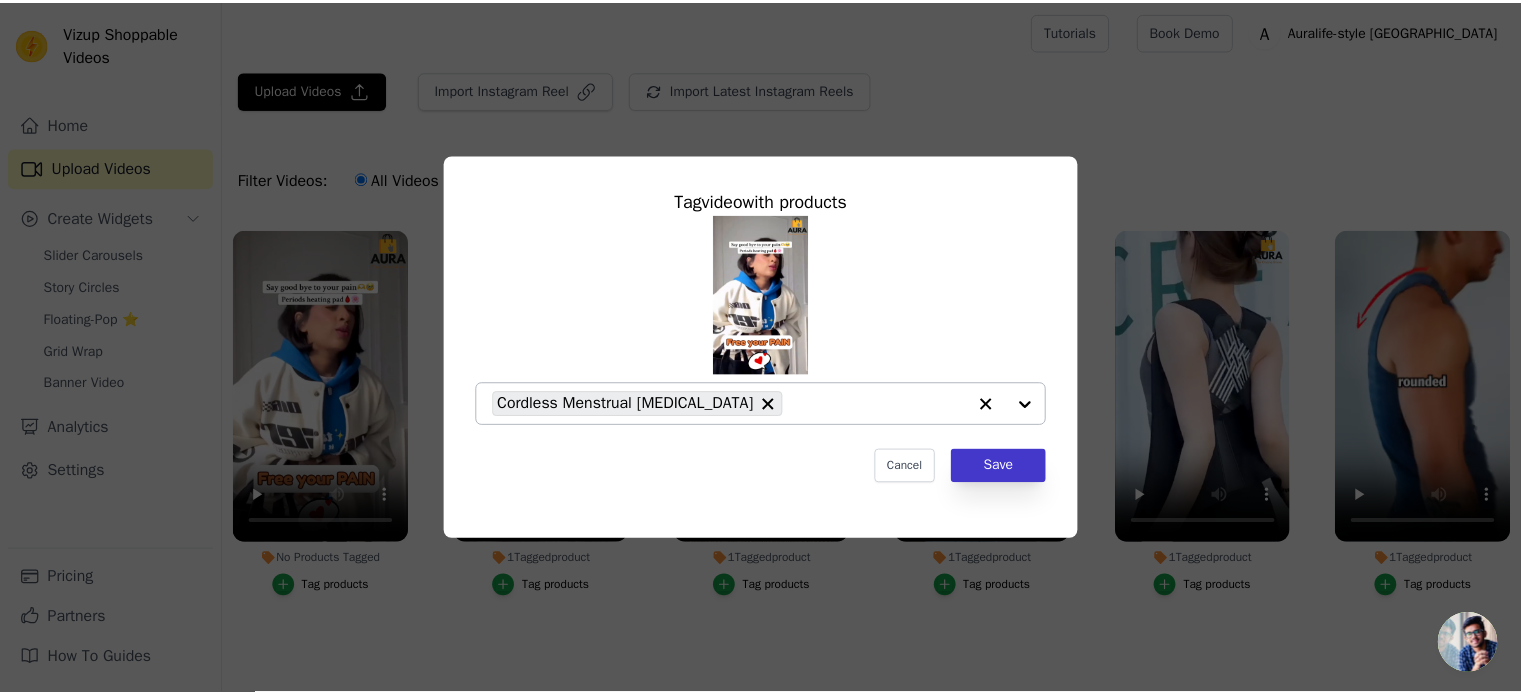 scroll, scrollTop: 0, scrollLeft: 0, axis: both 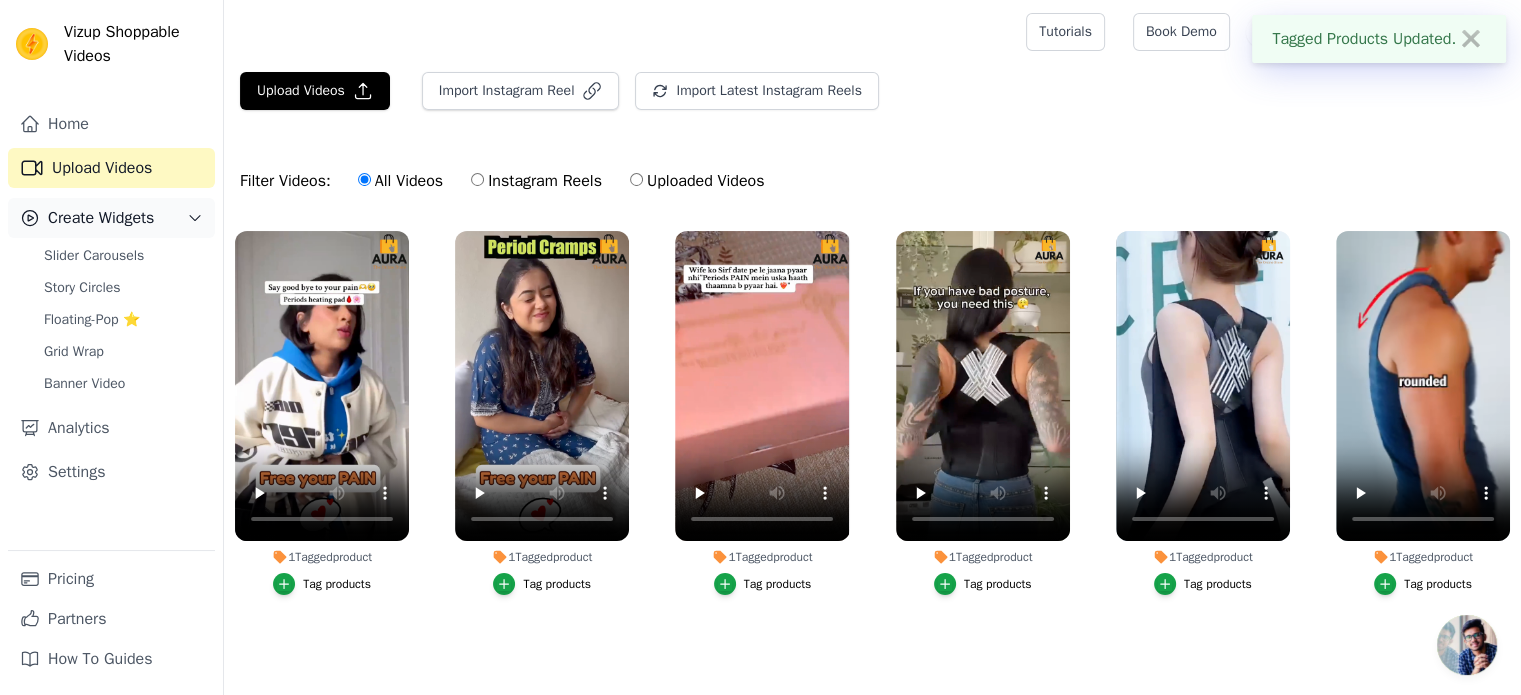 click on "Create Widgets" at bounding box center (101, 218) 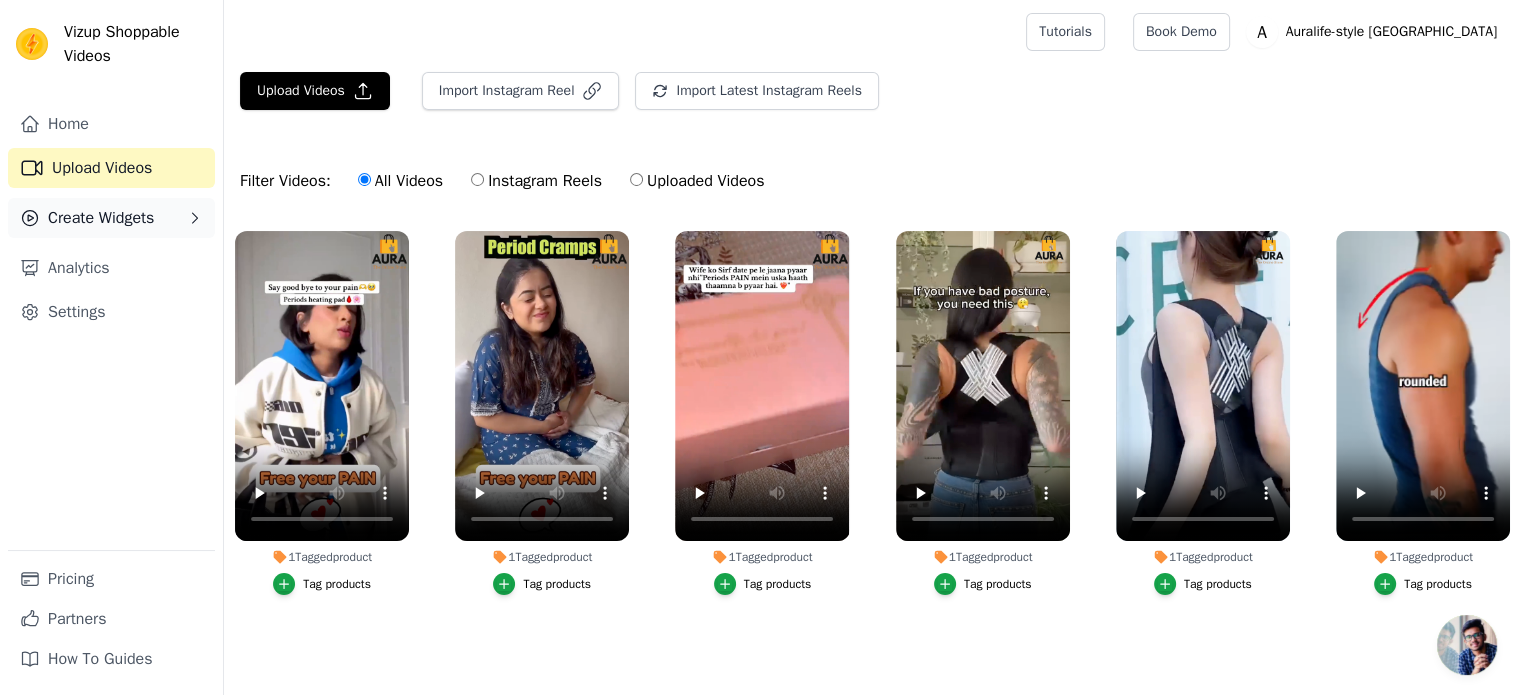 click on "Create Widgets" at bounding box center [101, 218] 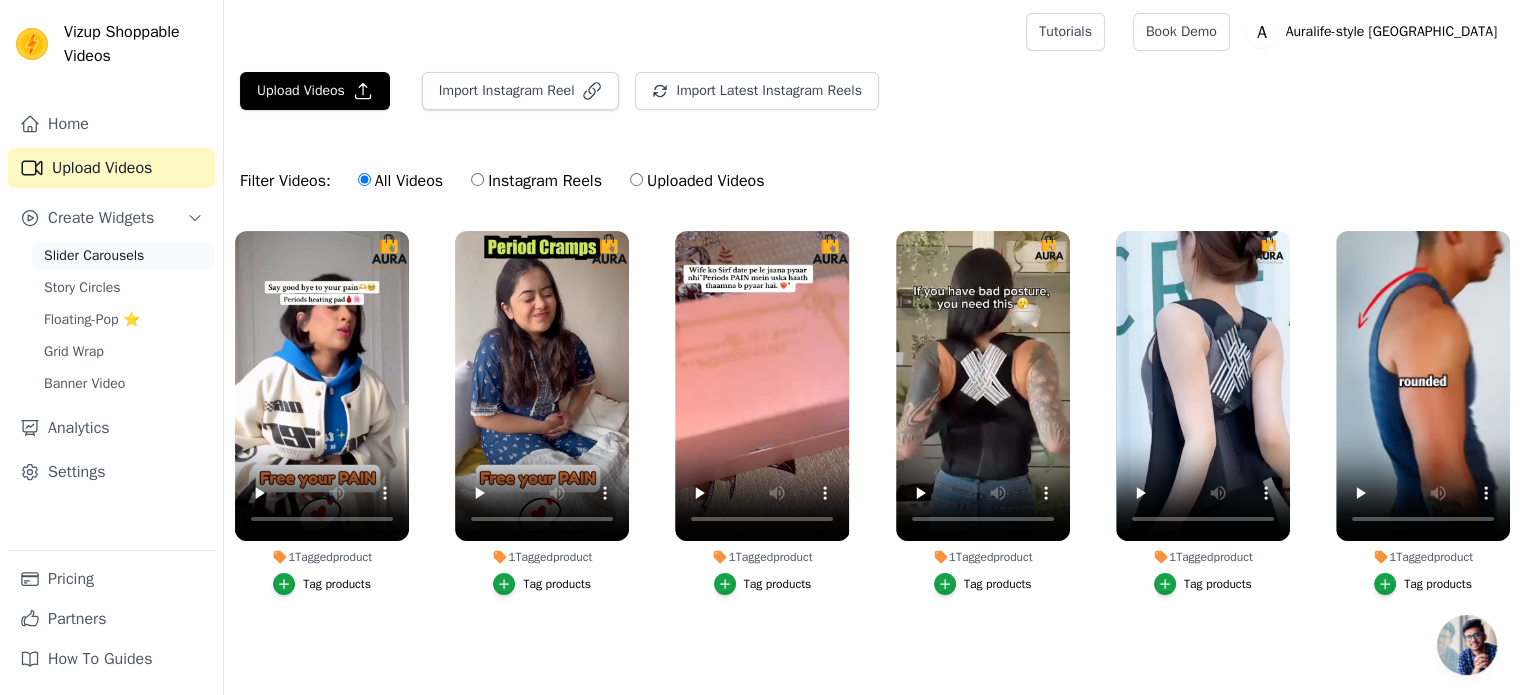 click on "Slider Carousels" at bounding box center [94, 256] 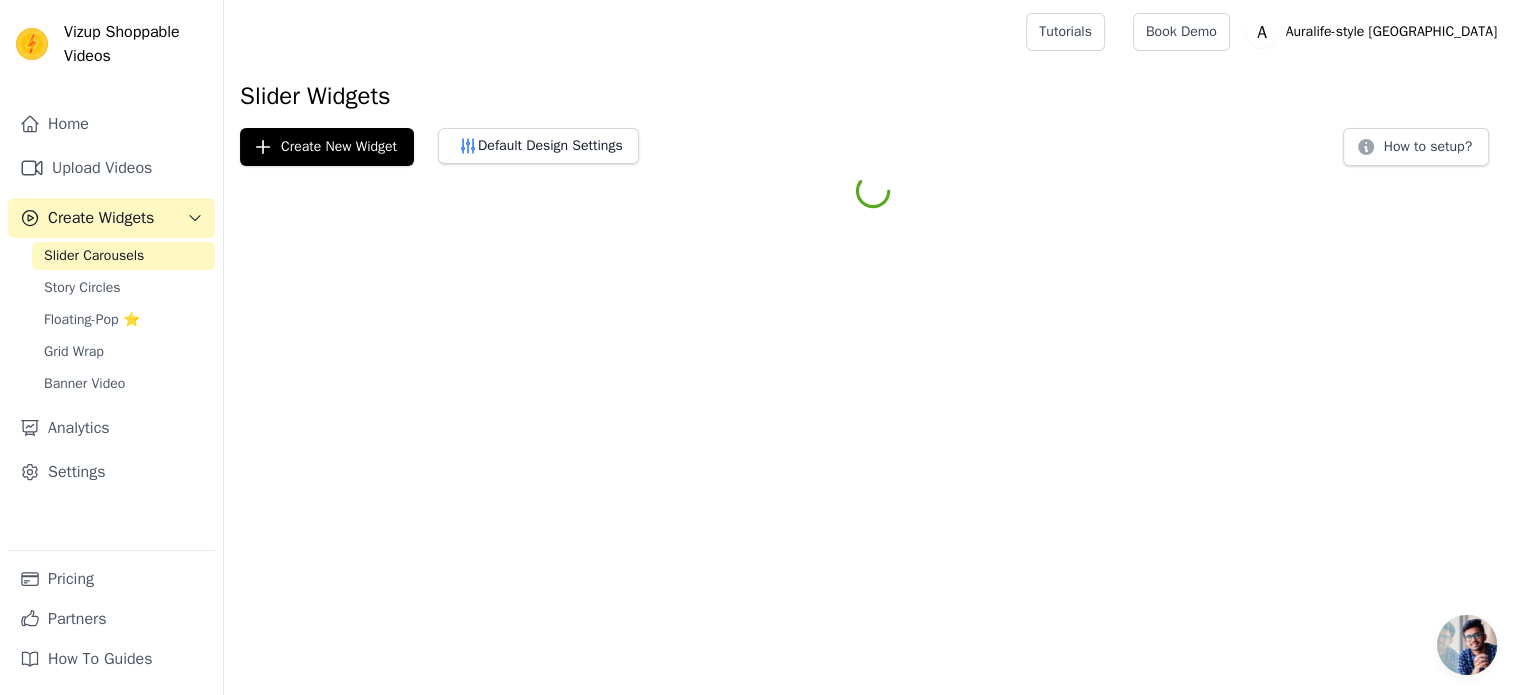 scroll, scrollTop: 0, scrollLeft: 0, axis: both 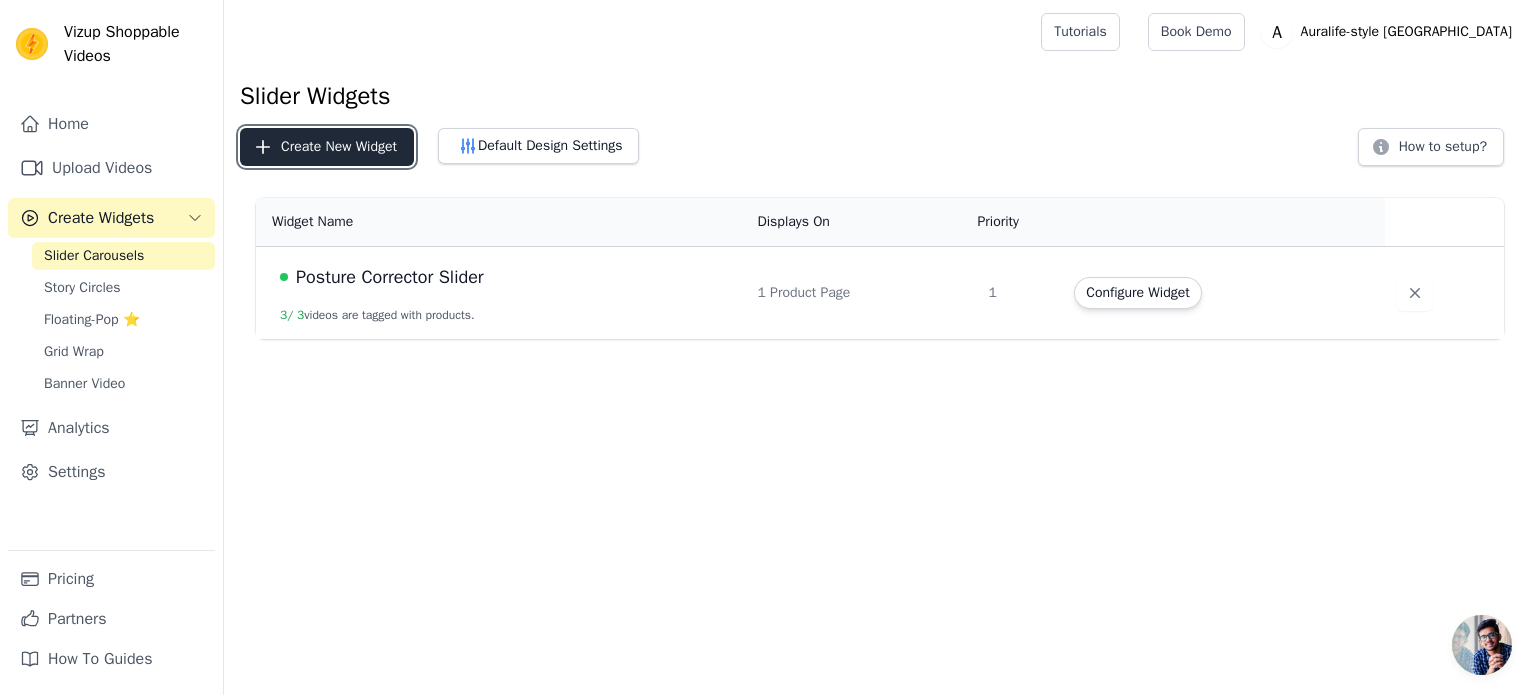 click on "Create New Widget" at bounding box center (327, 147) 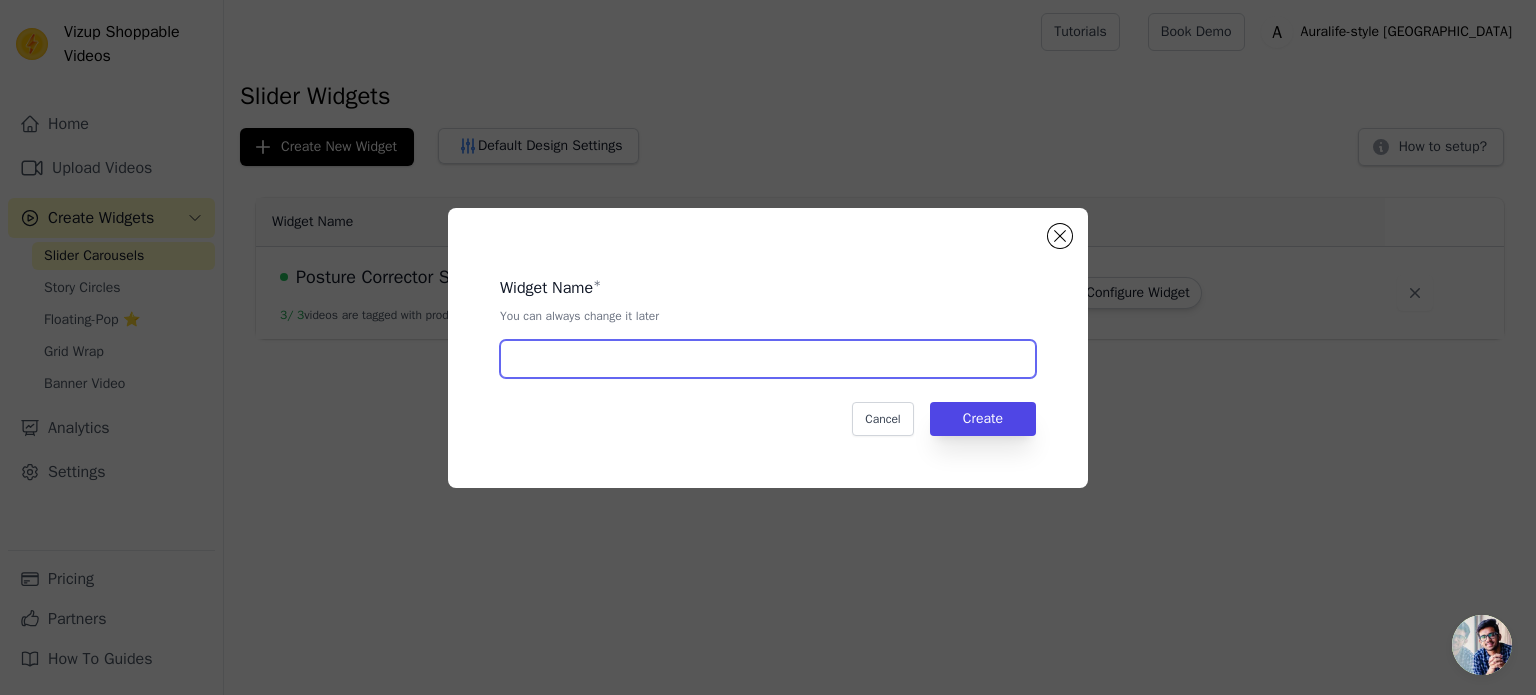 click at bounding box center (768, 359) 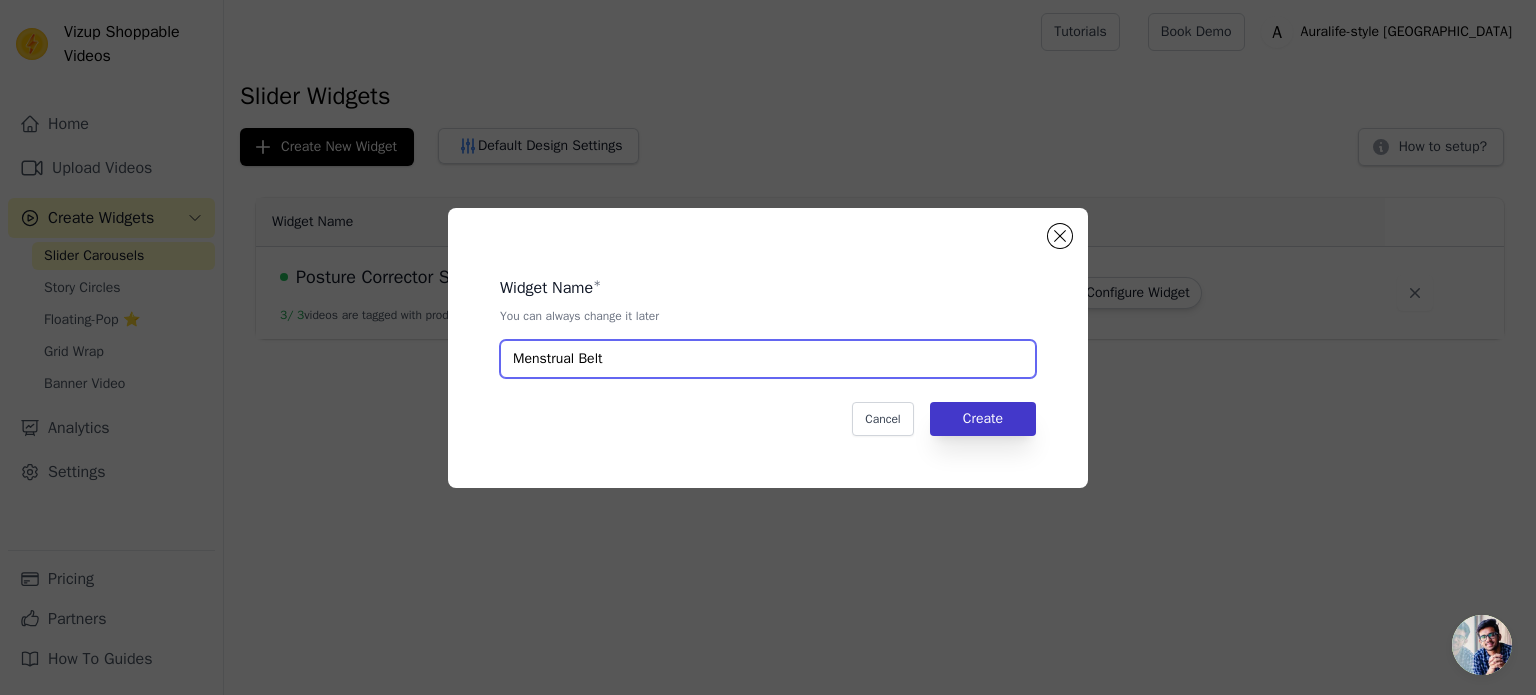 type on "Menstrual Belt" 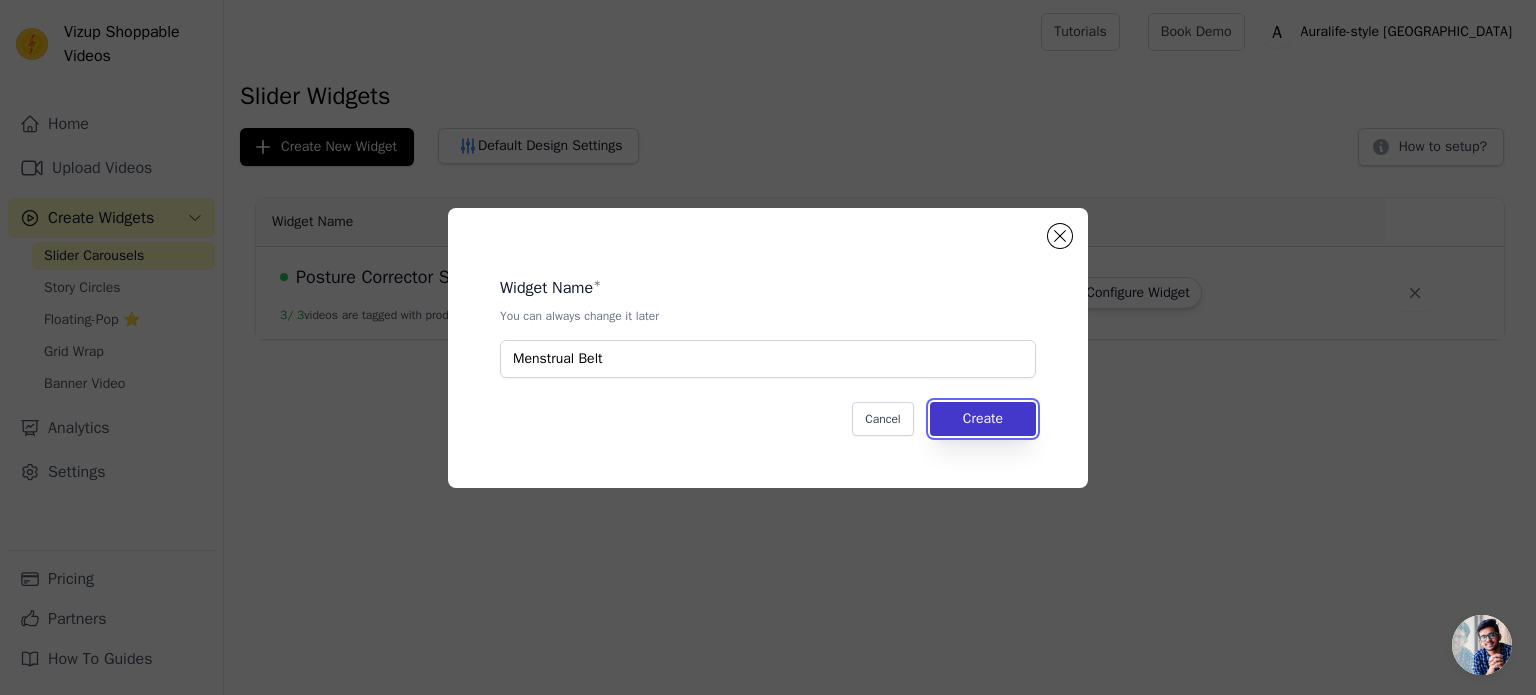 click on "Create" at bounding box center [983, 419] 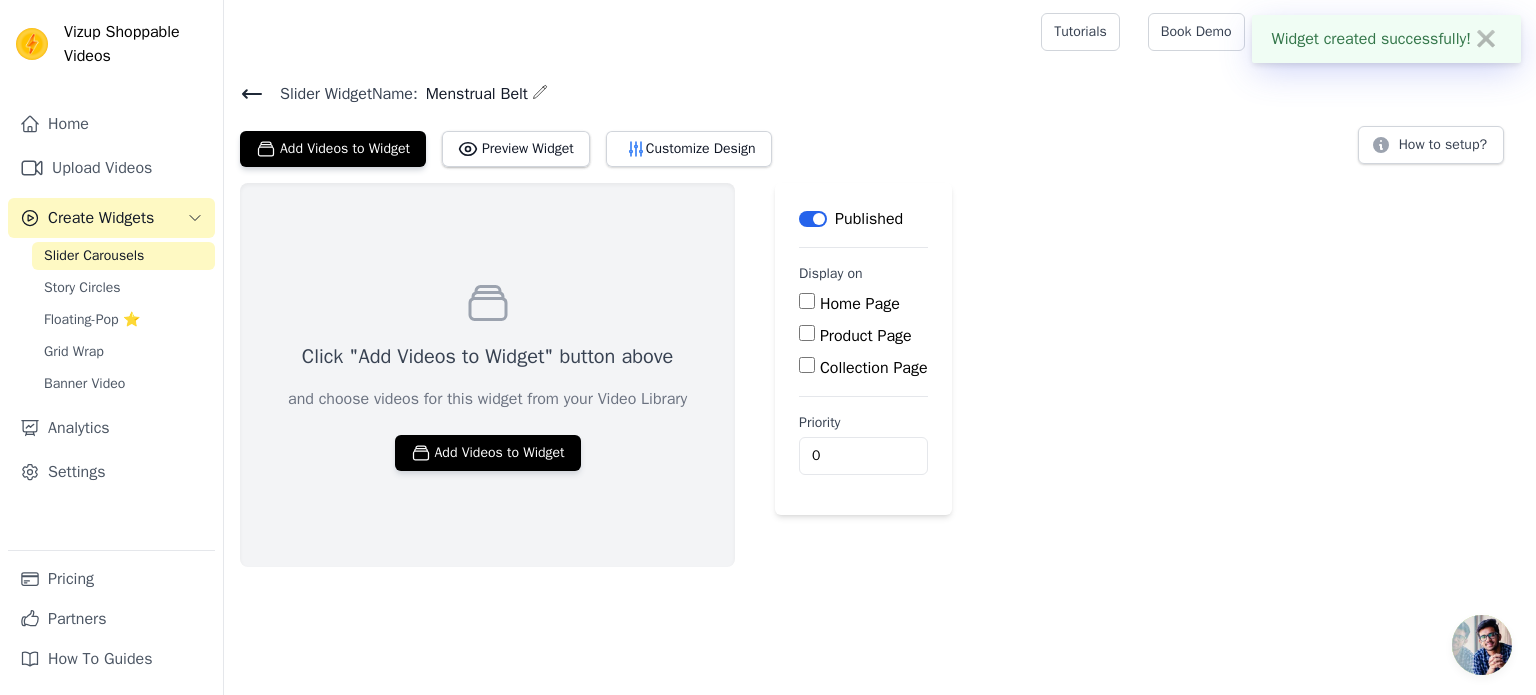 click on "Product Page" at bounding box center [807, 333] 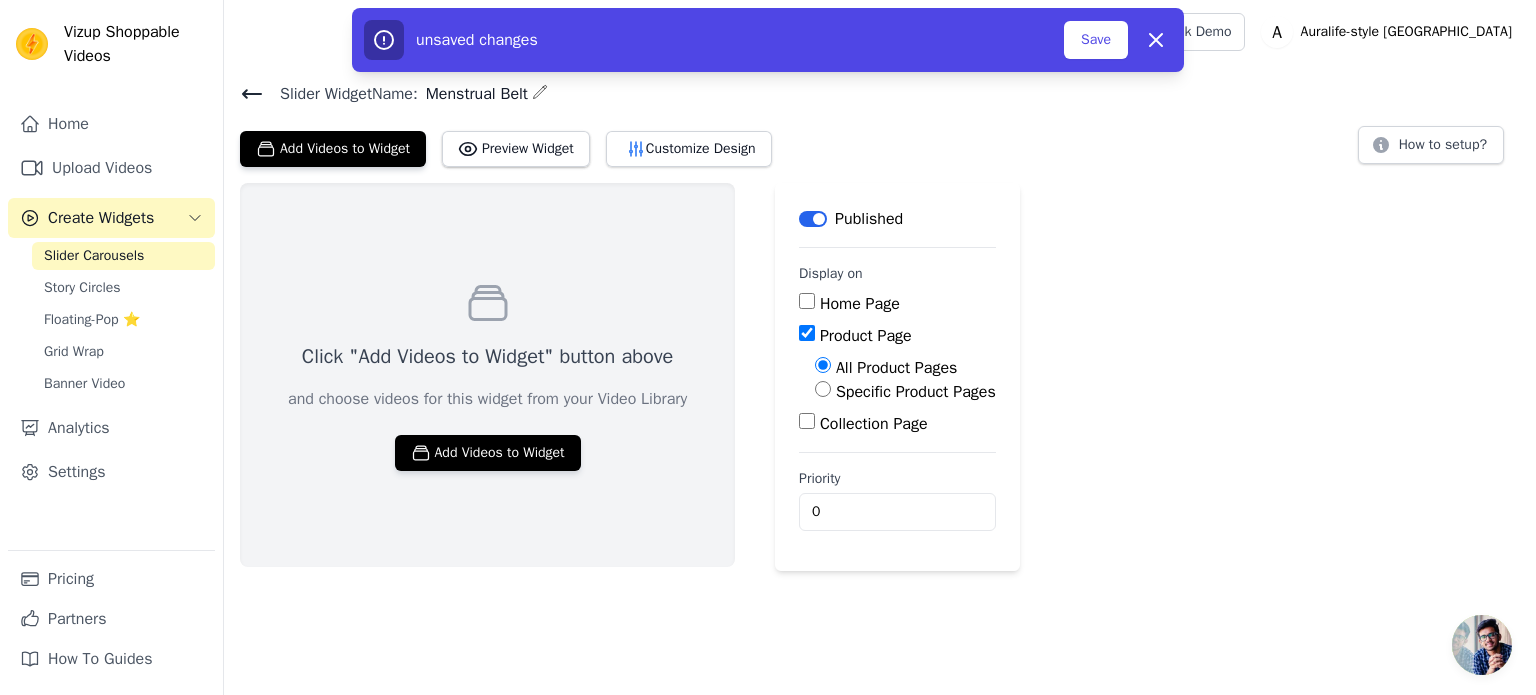 click on "Specific Product Pages" at bounding box center [823, 389] 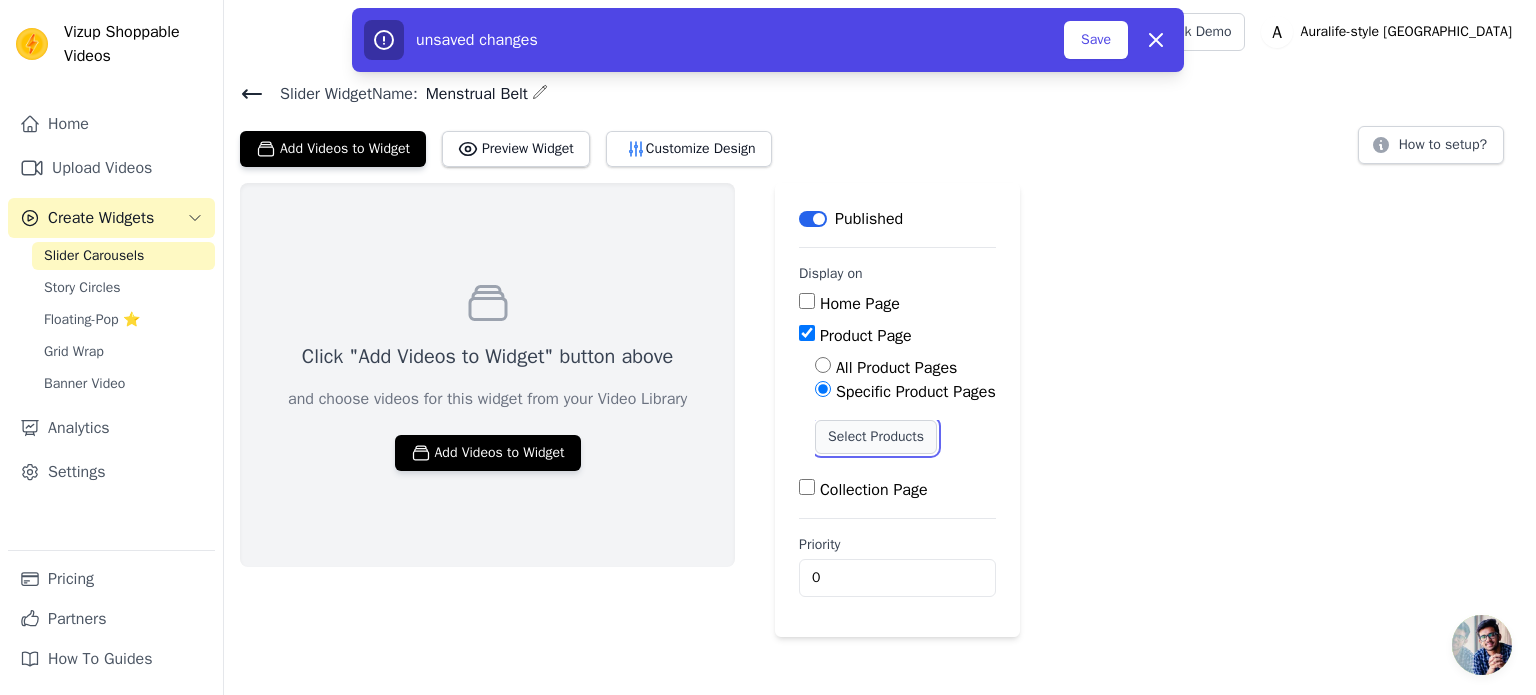 click on "Select Products" at bounding box center (876, 437) 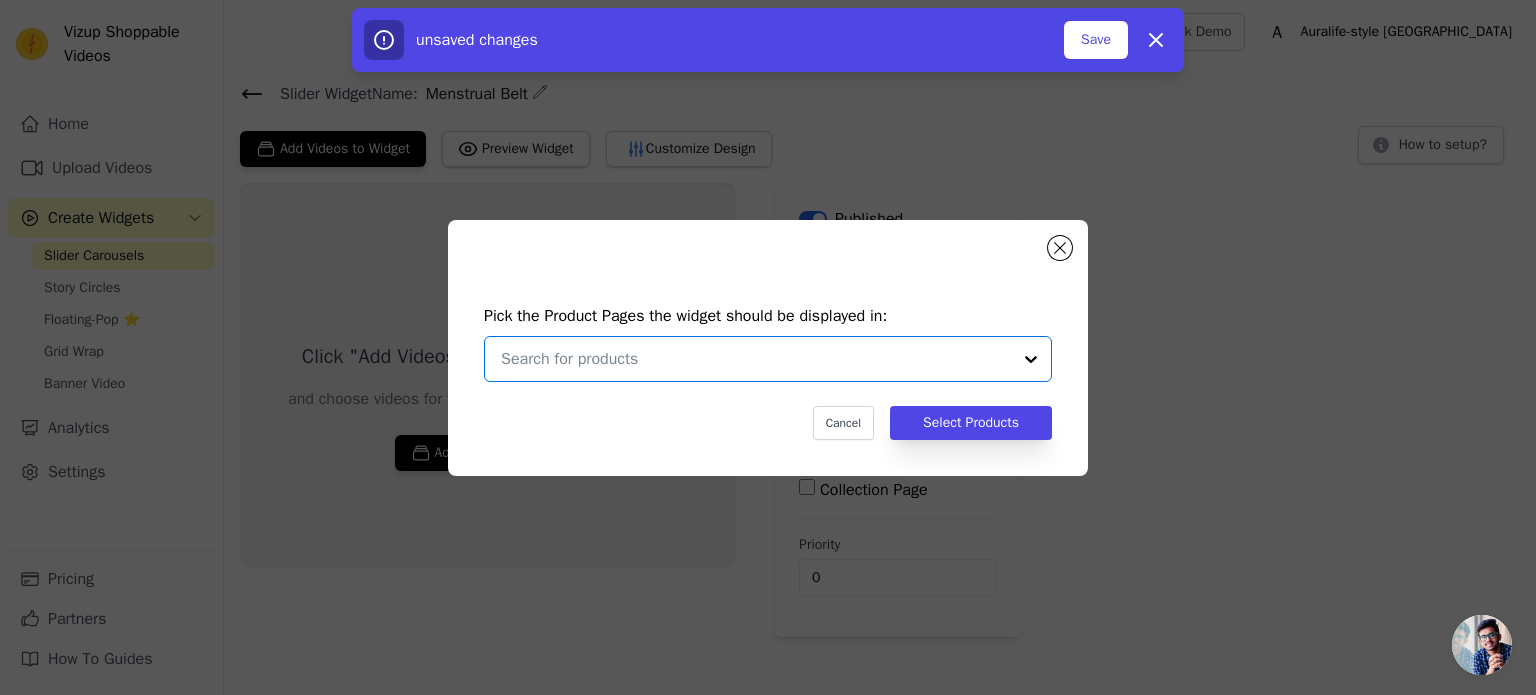 click at bounding box center (756, 359) 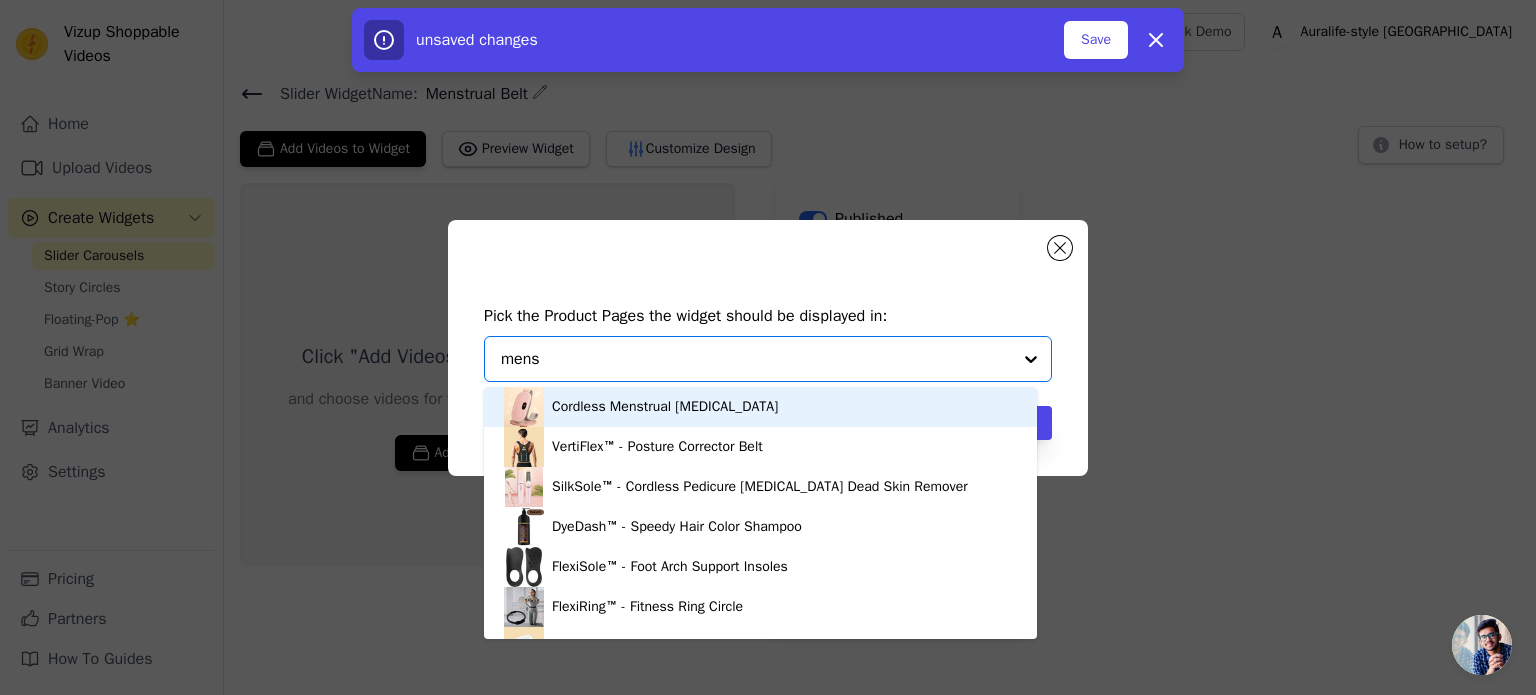 type on "menst" 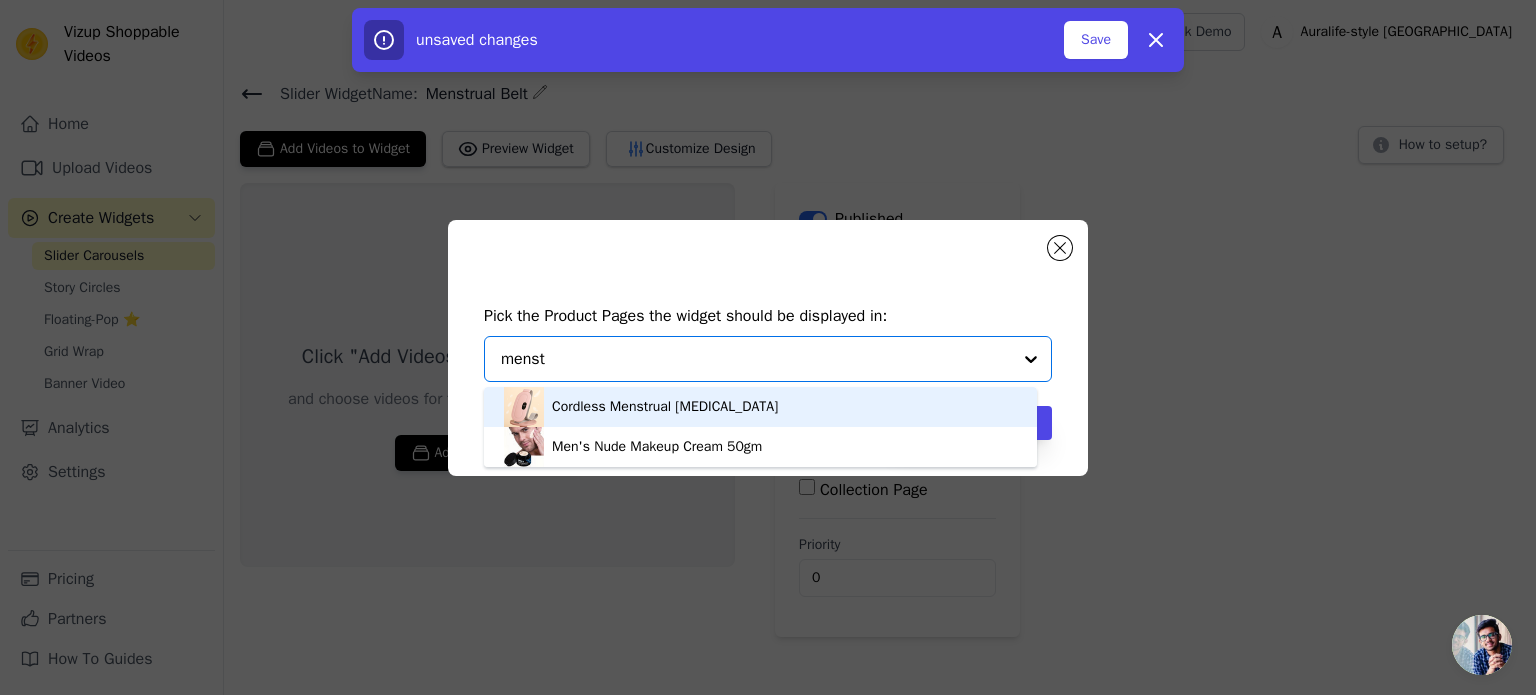 click on "Cordless Menstrual [MEDICAL_DATA]" at bounding box center (665, 407) 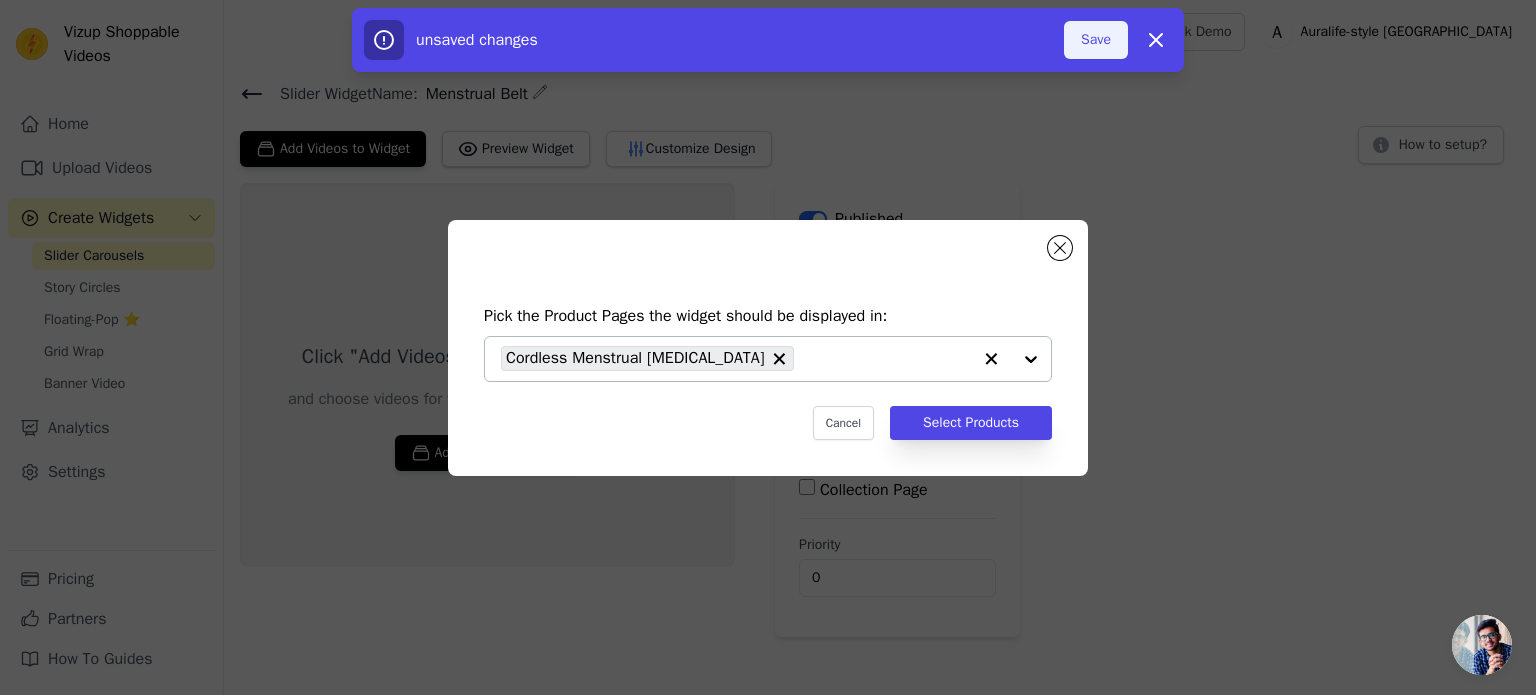 click on "Save" at bounding box center (1096, 40) 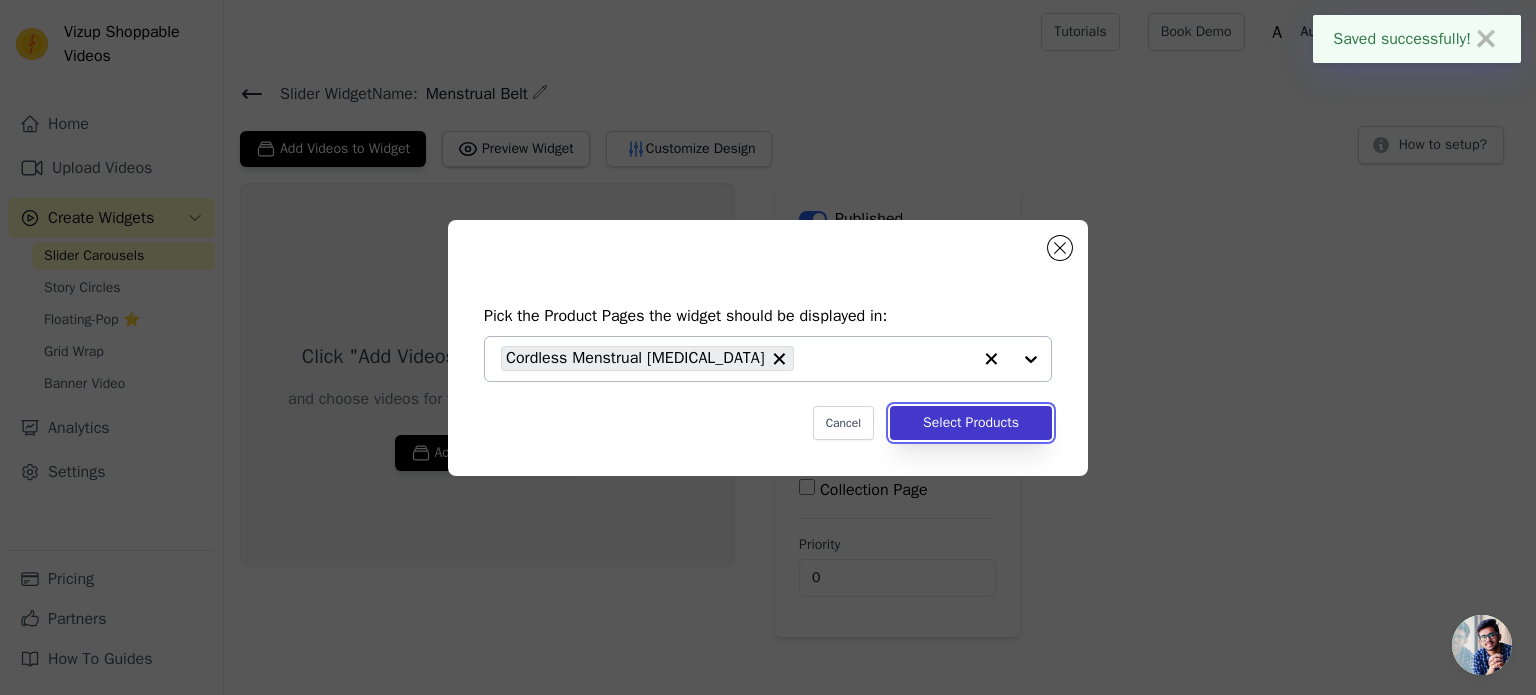 click on "Select Products" at bounding box center (971, 423) 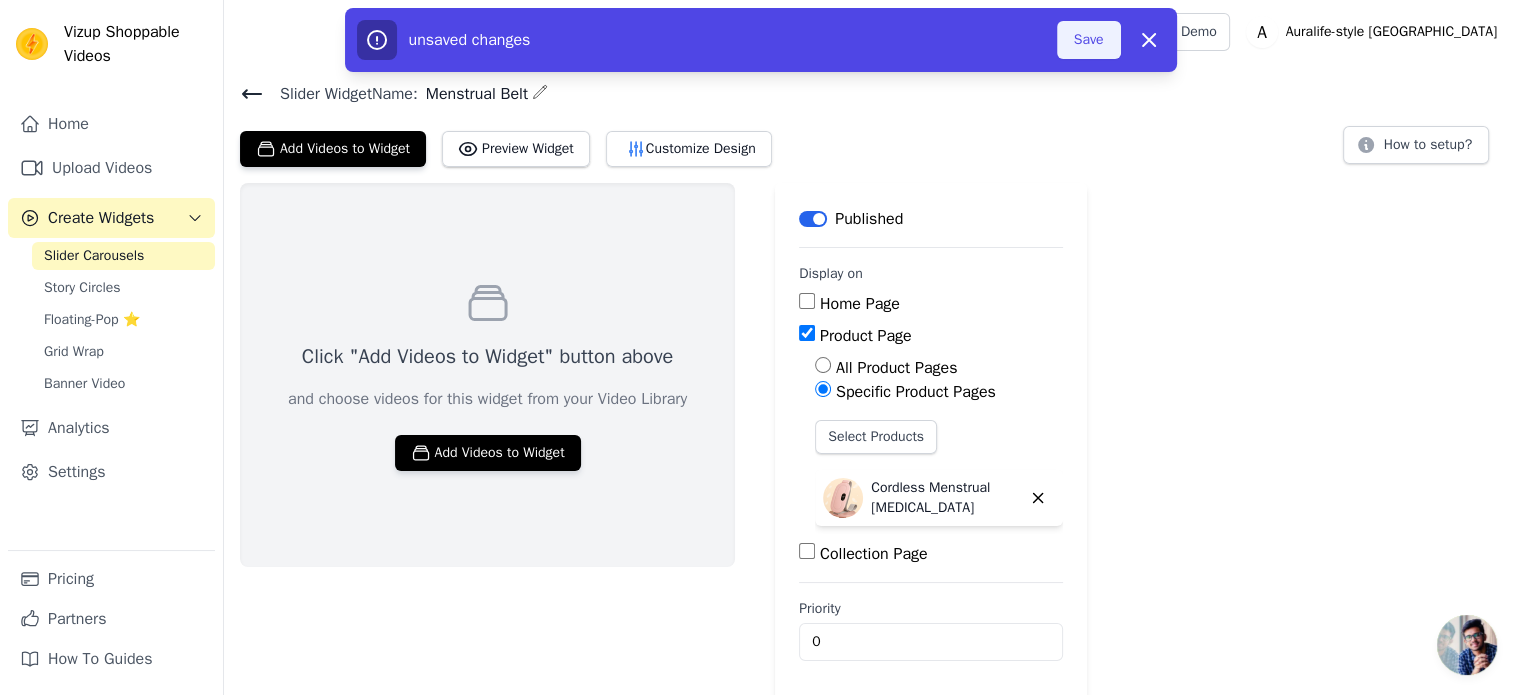 click on "Save" at bounding box center (1089, 40) 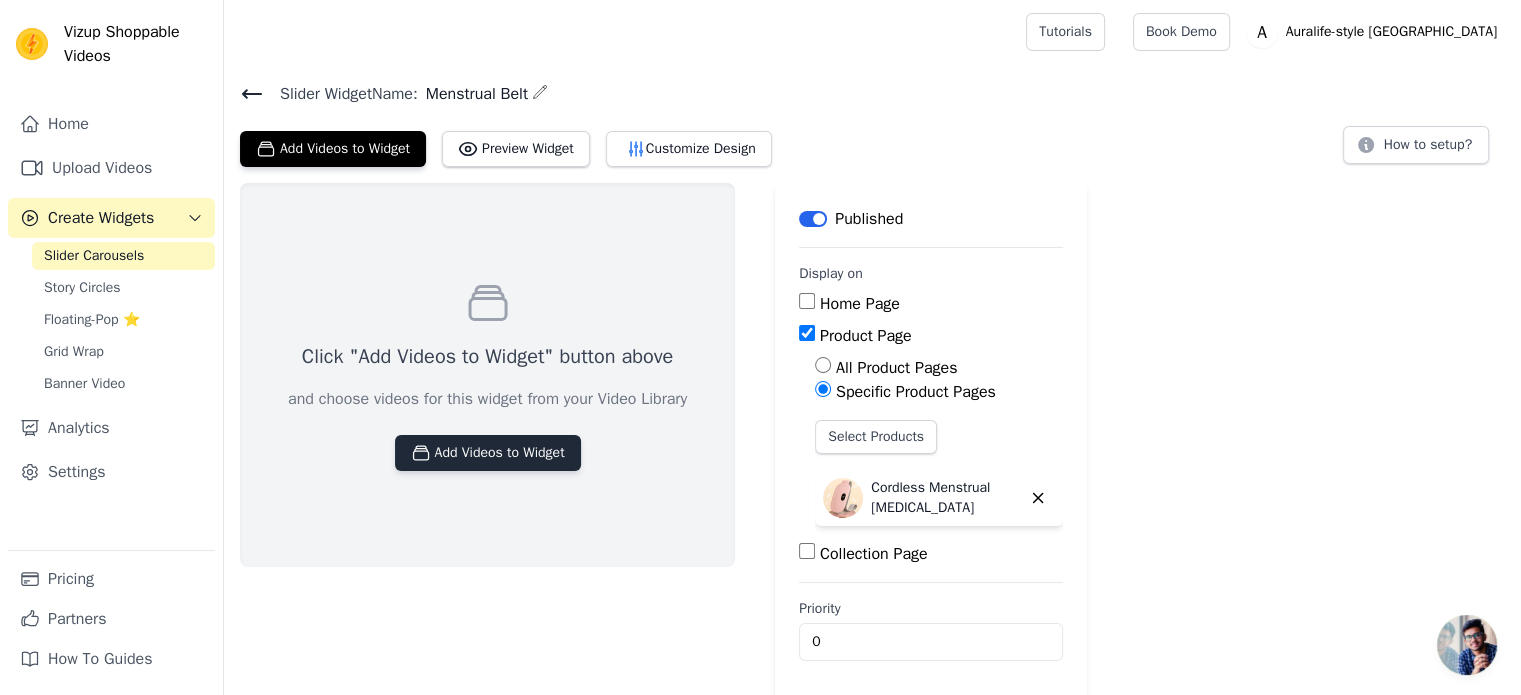 click on "Add Videos to Widget" at bounding box center [488, 453] 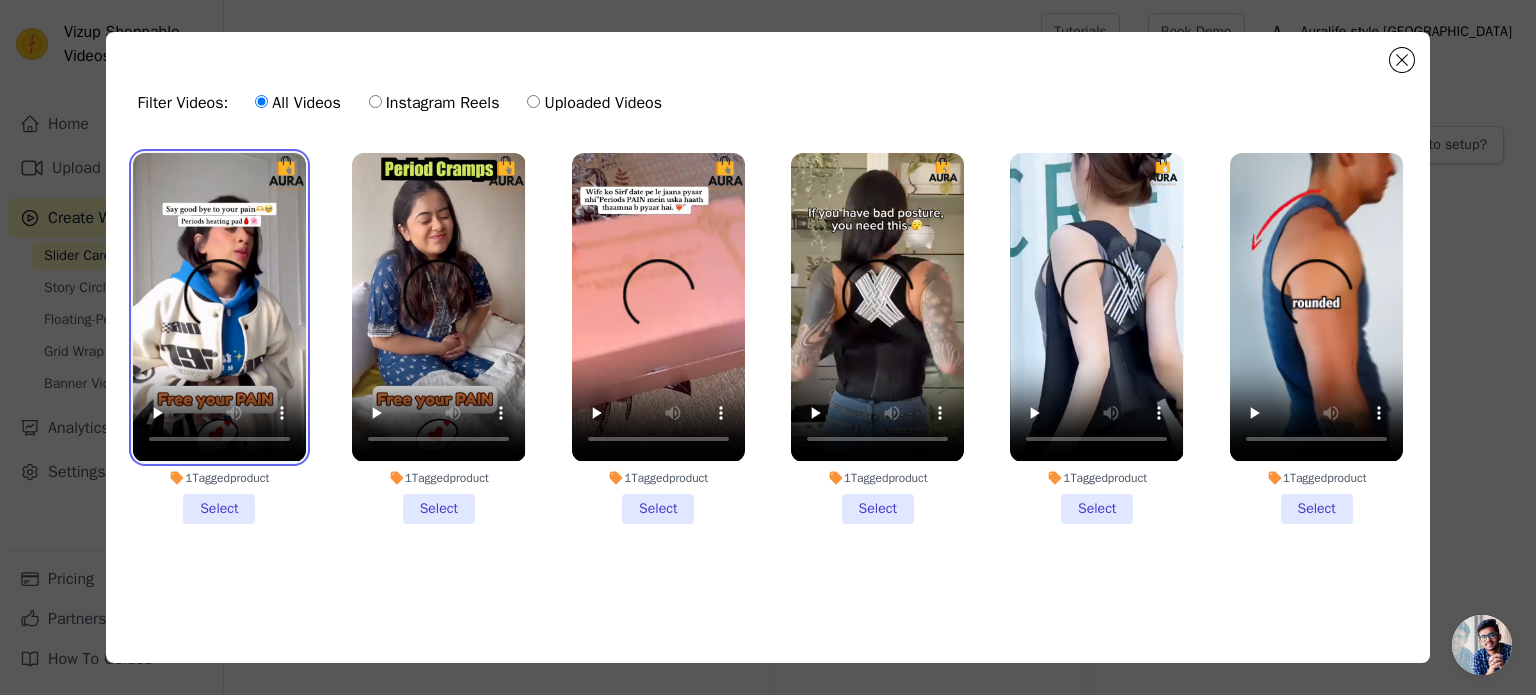 click at bounding box center [219, 307] 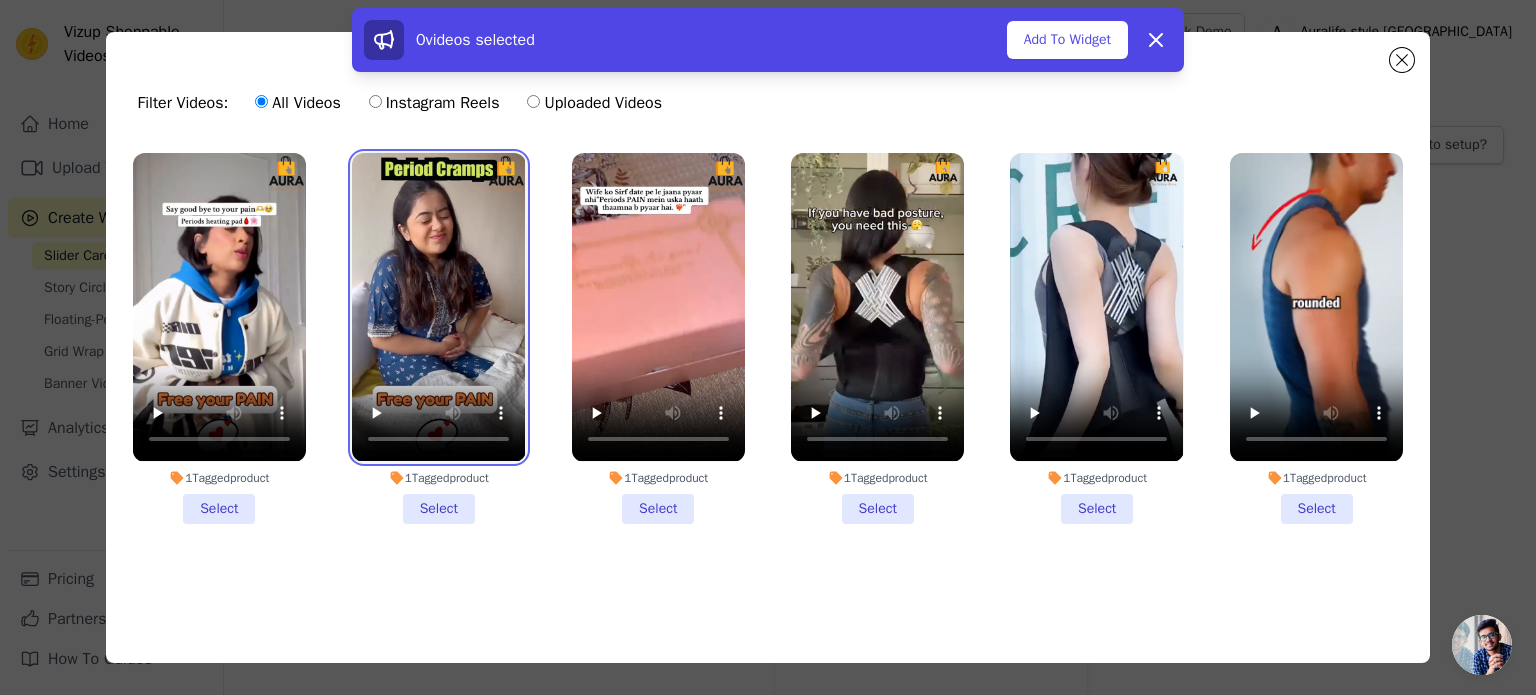 click at bounding box center (438, 307) 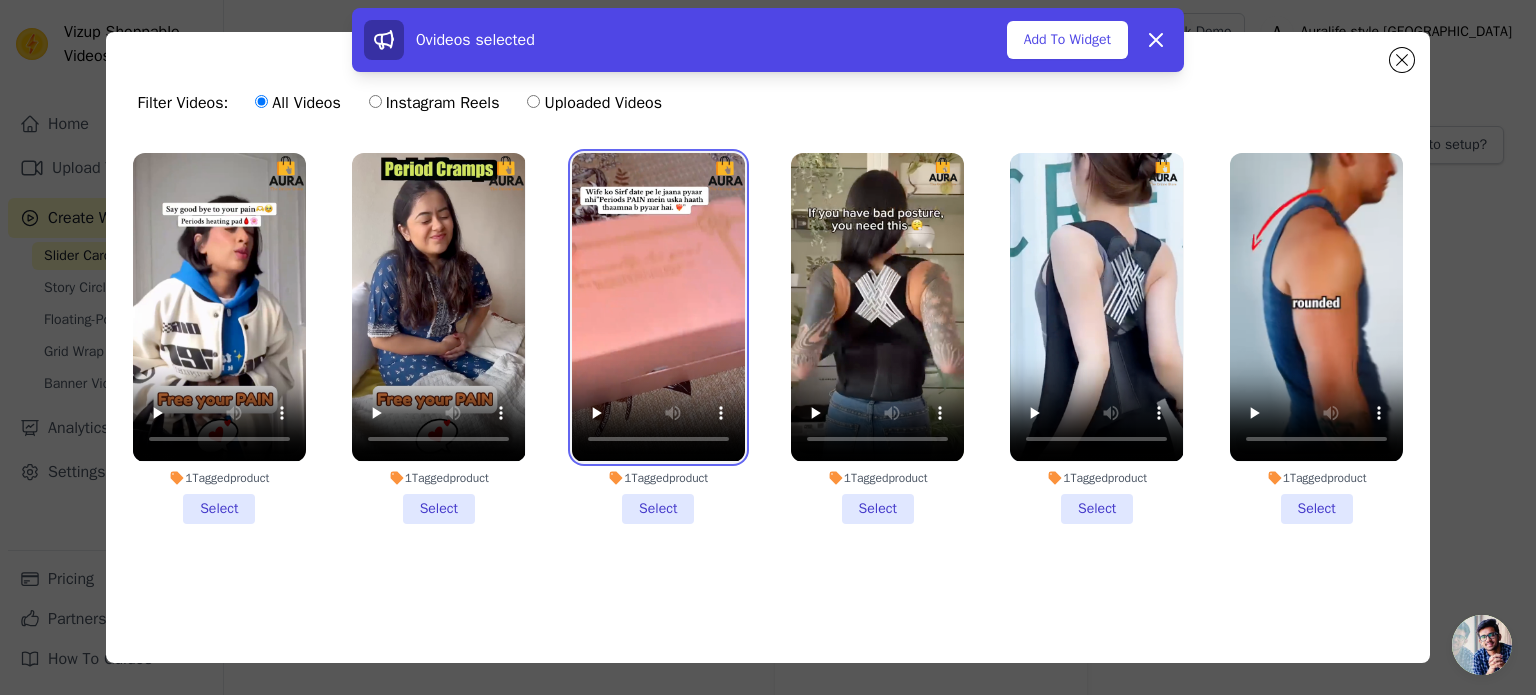 click at bounding box center (658, 307) 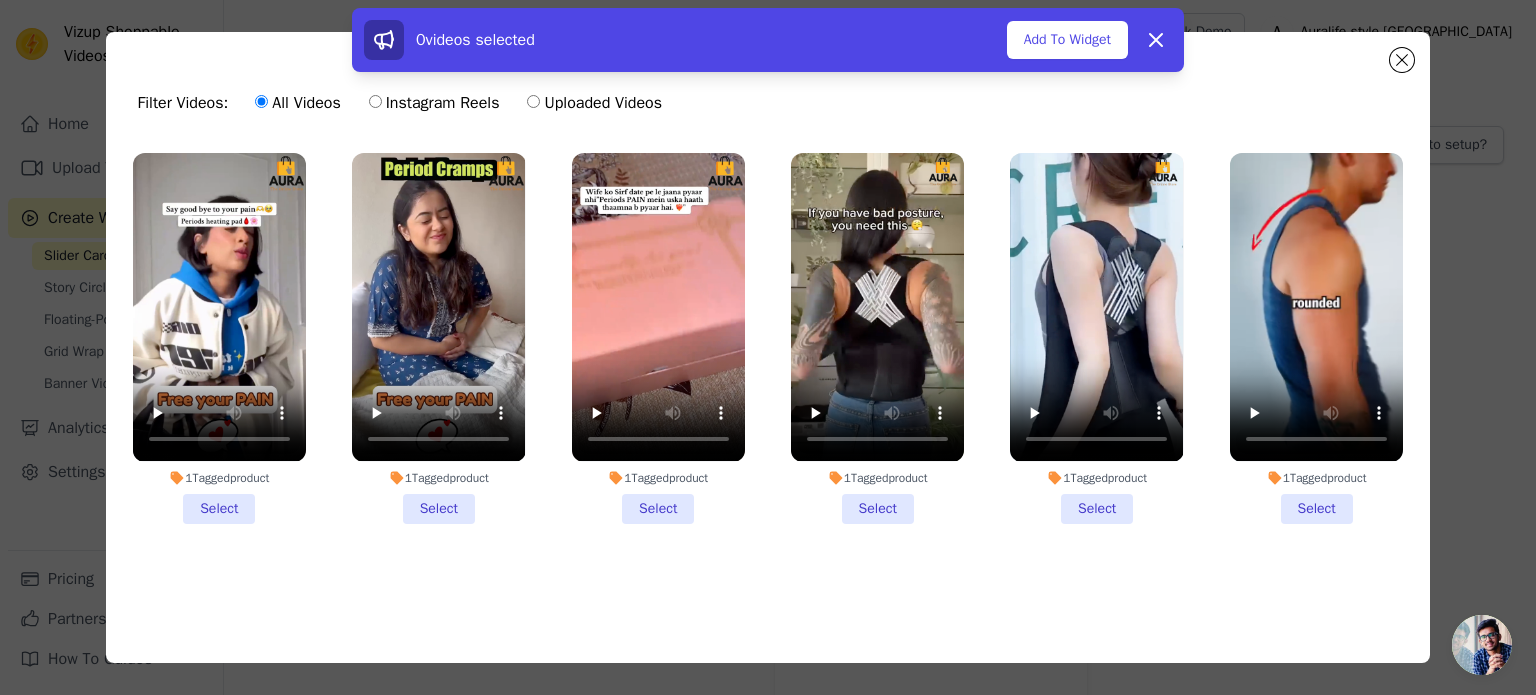 click on "1  Tagged  product     Select" at bounding box center [658, 338] 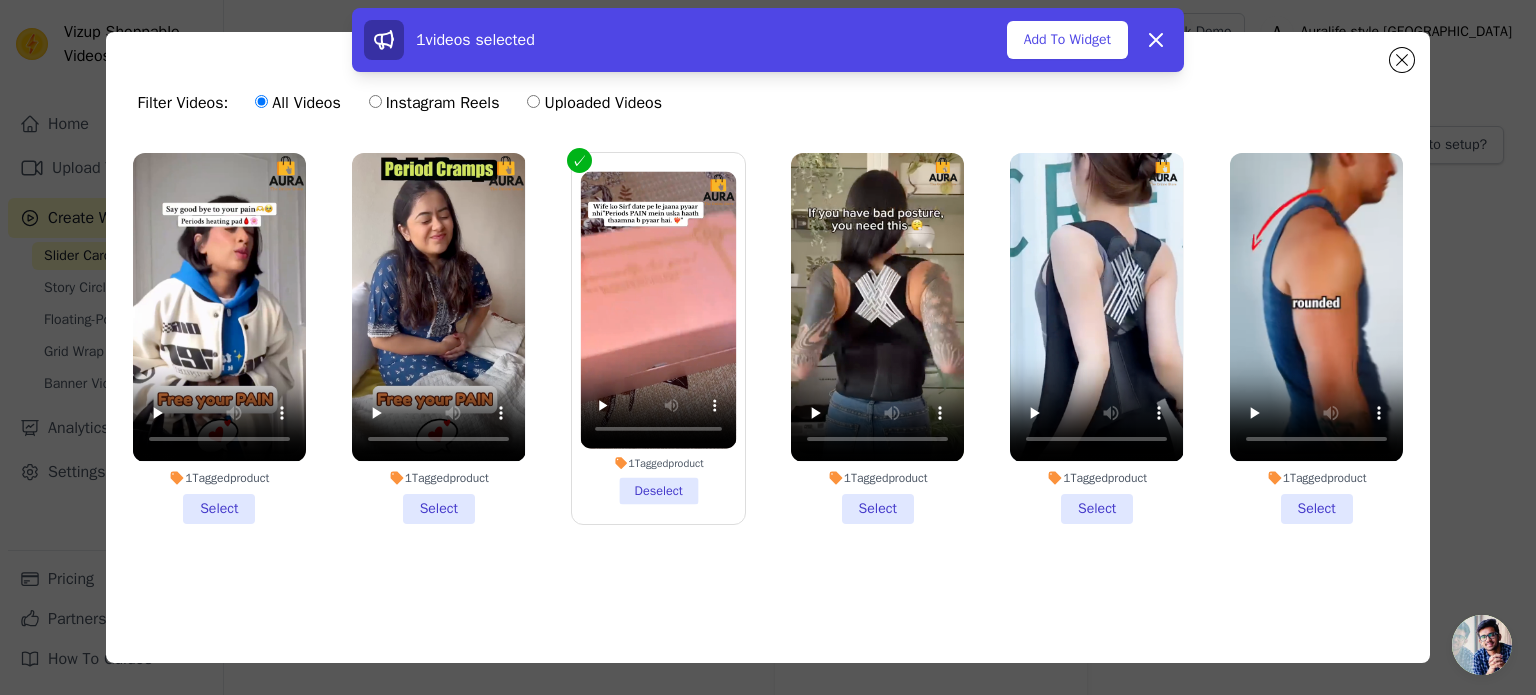click on "1  Tagged  product     Select" at bounding box center [438, 338] 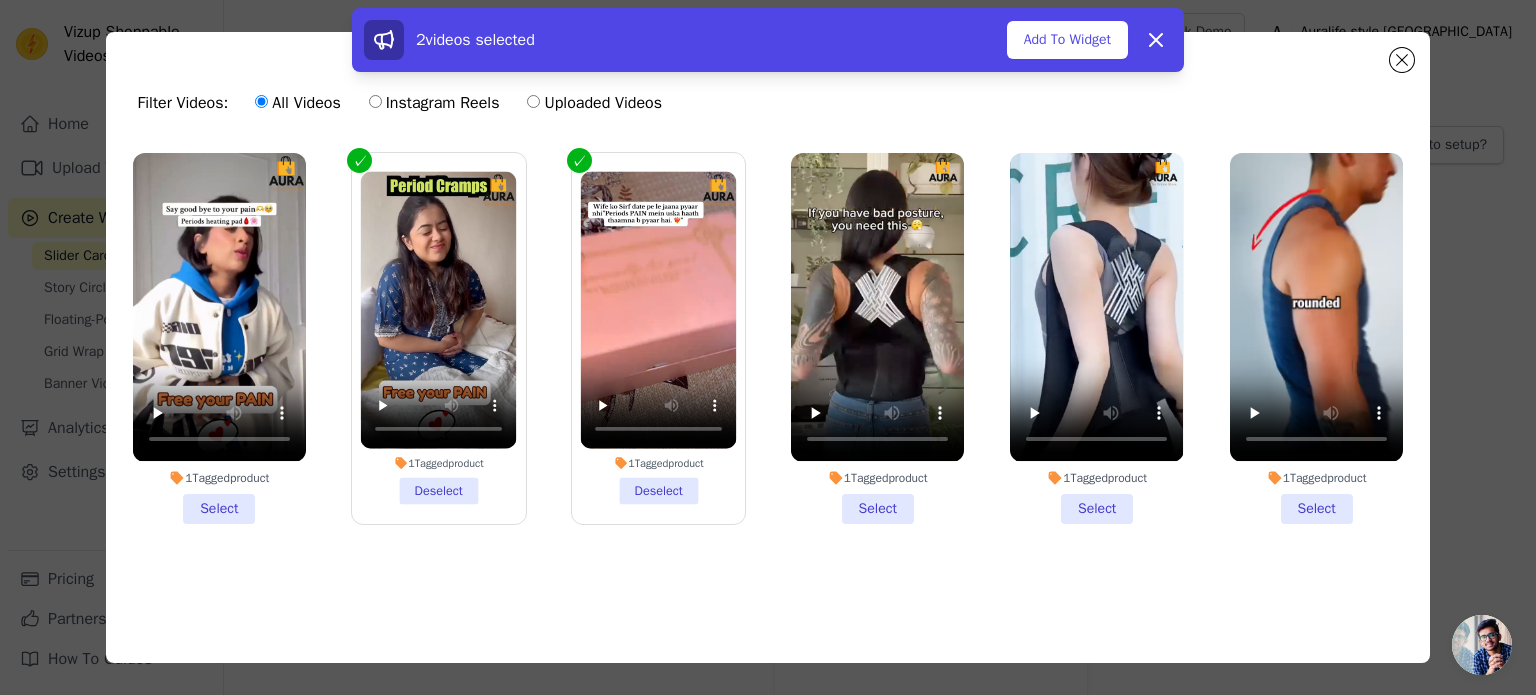click on "1  Tagged  product     Select" at bounding box center (219, 338) 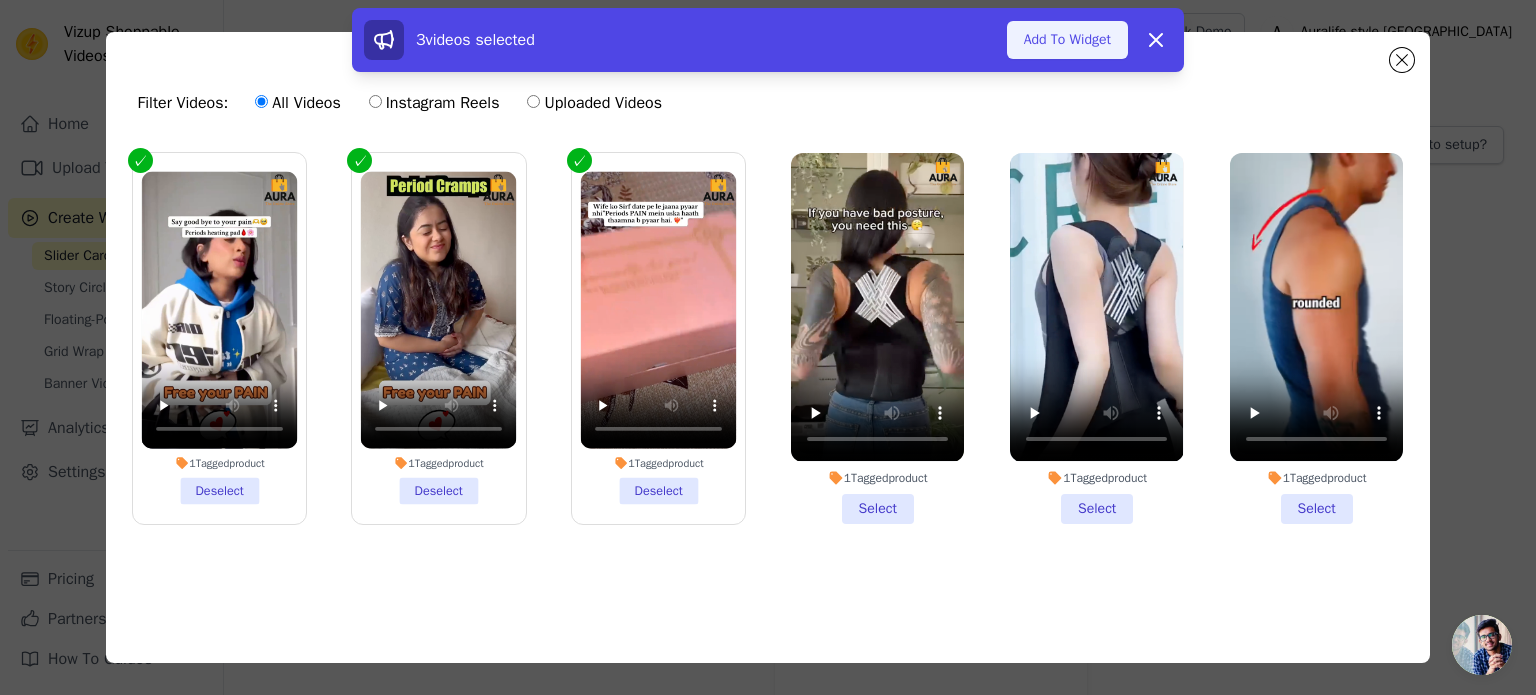 click on "Add To Widget" at bounding box center [1067, 40] 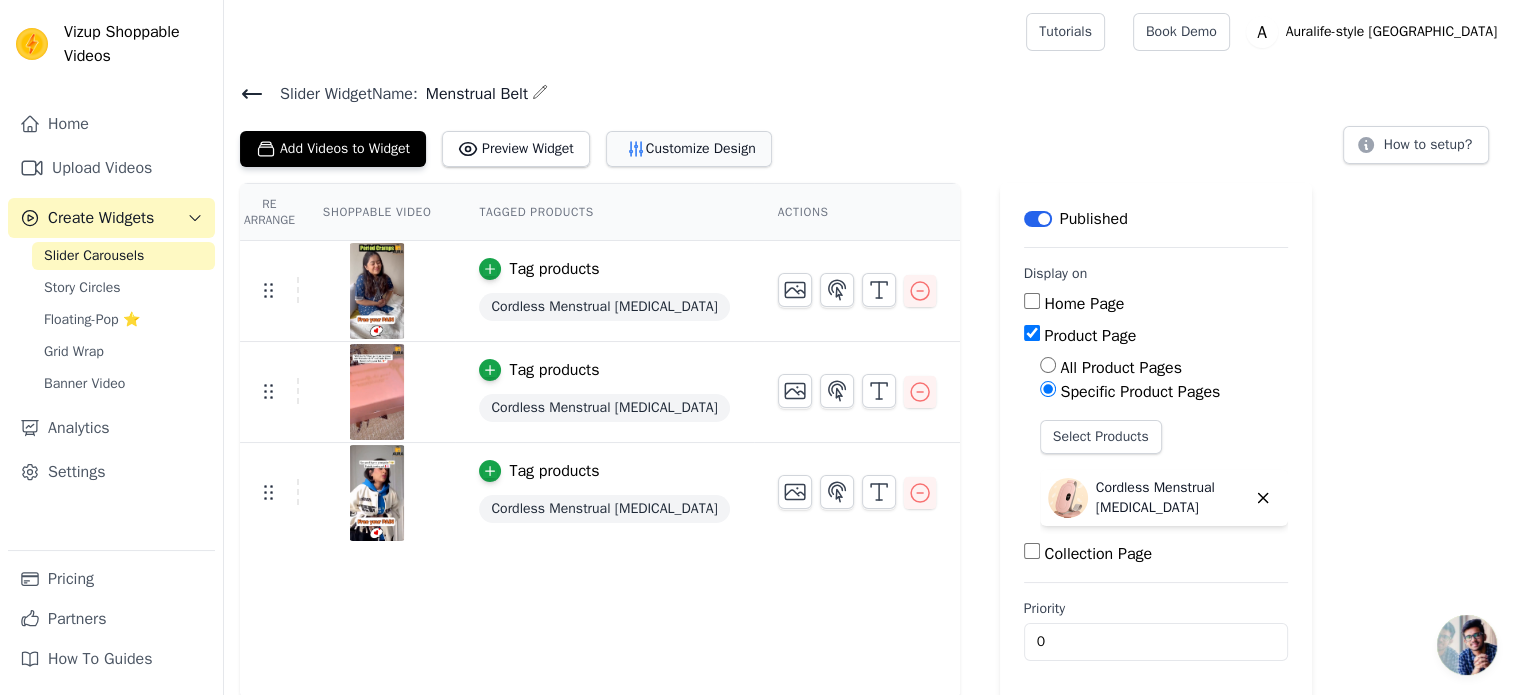 click on "Customize Design" at bounding box center (689, 149) 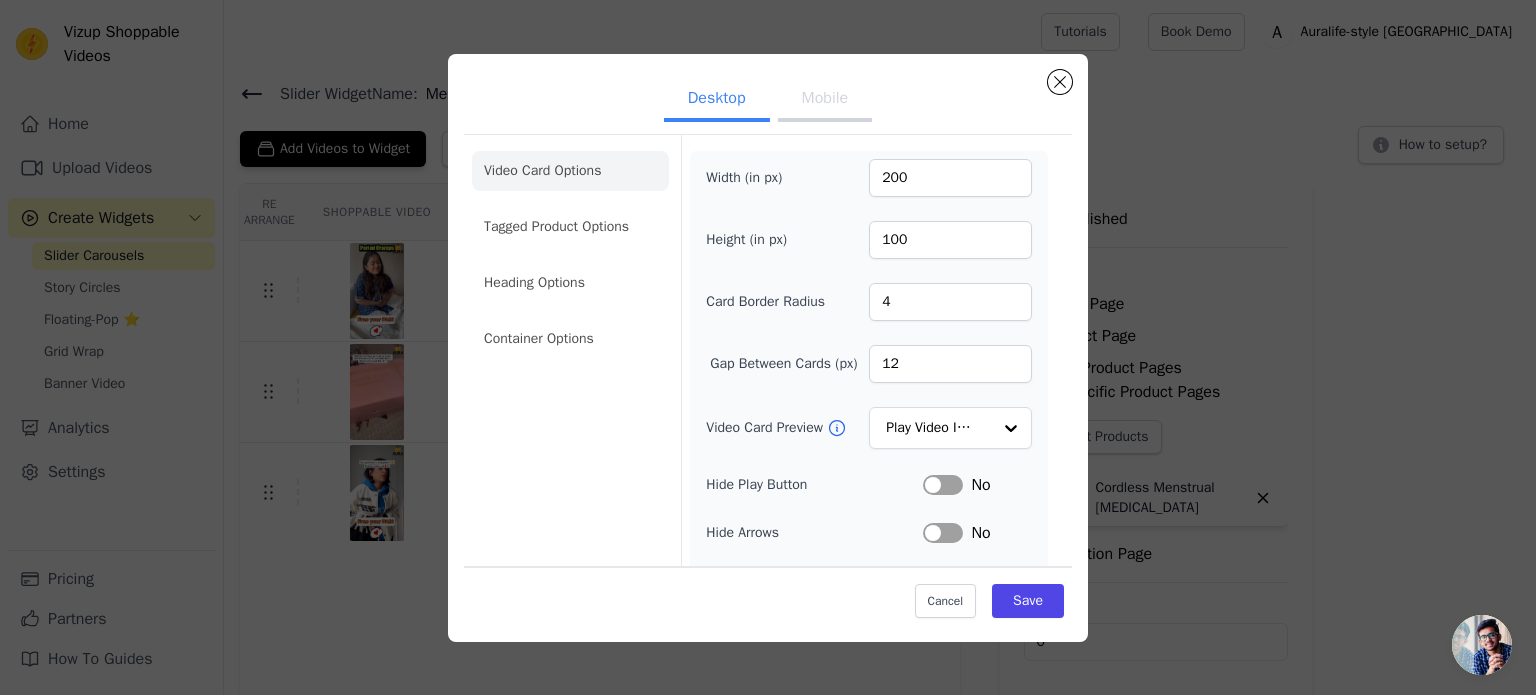 click on "Mobile" at bounding box center (825, 100) 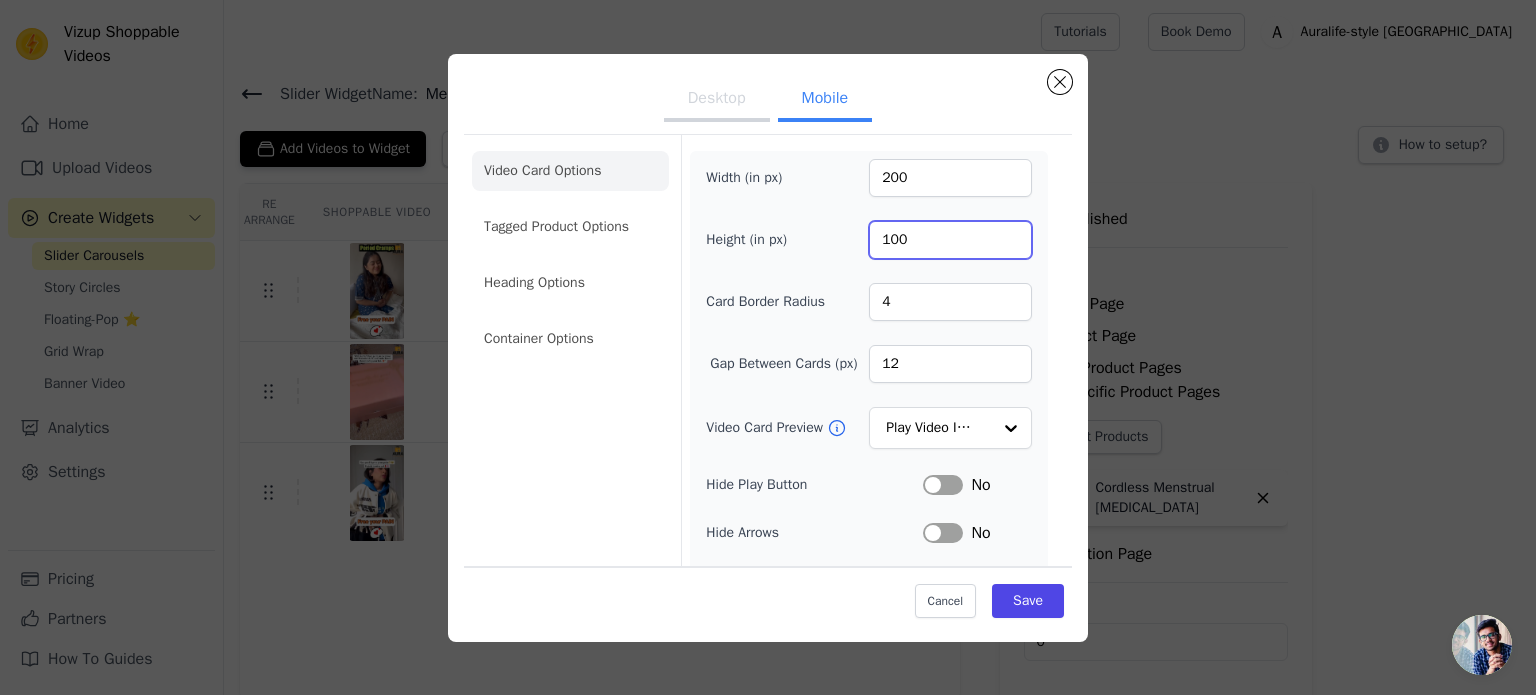 drag, startPoint x: 909, startPoint y: 233, endPoint x: 864, endPoint y: 233, distance: 45 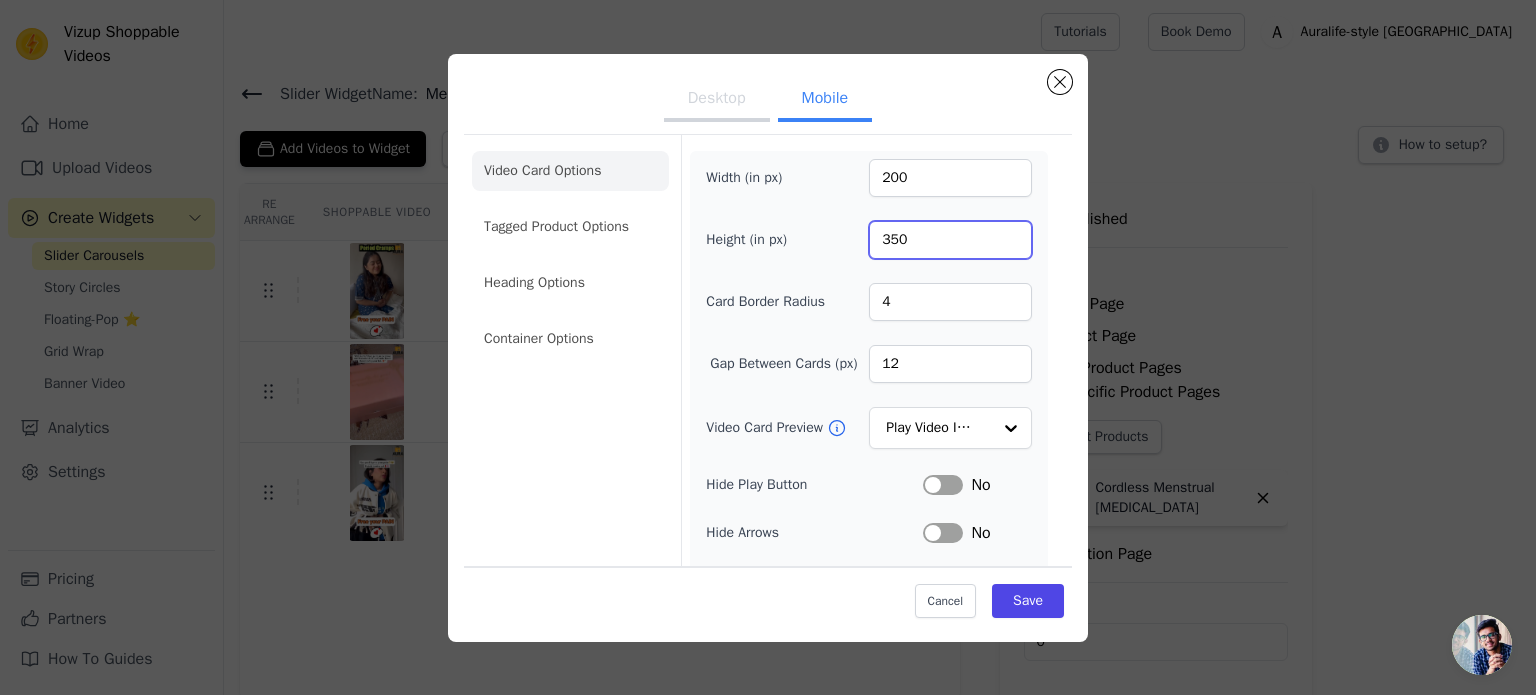 type on "350" 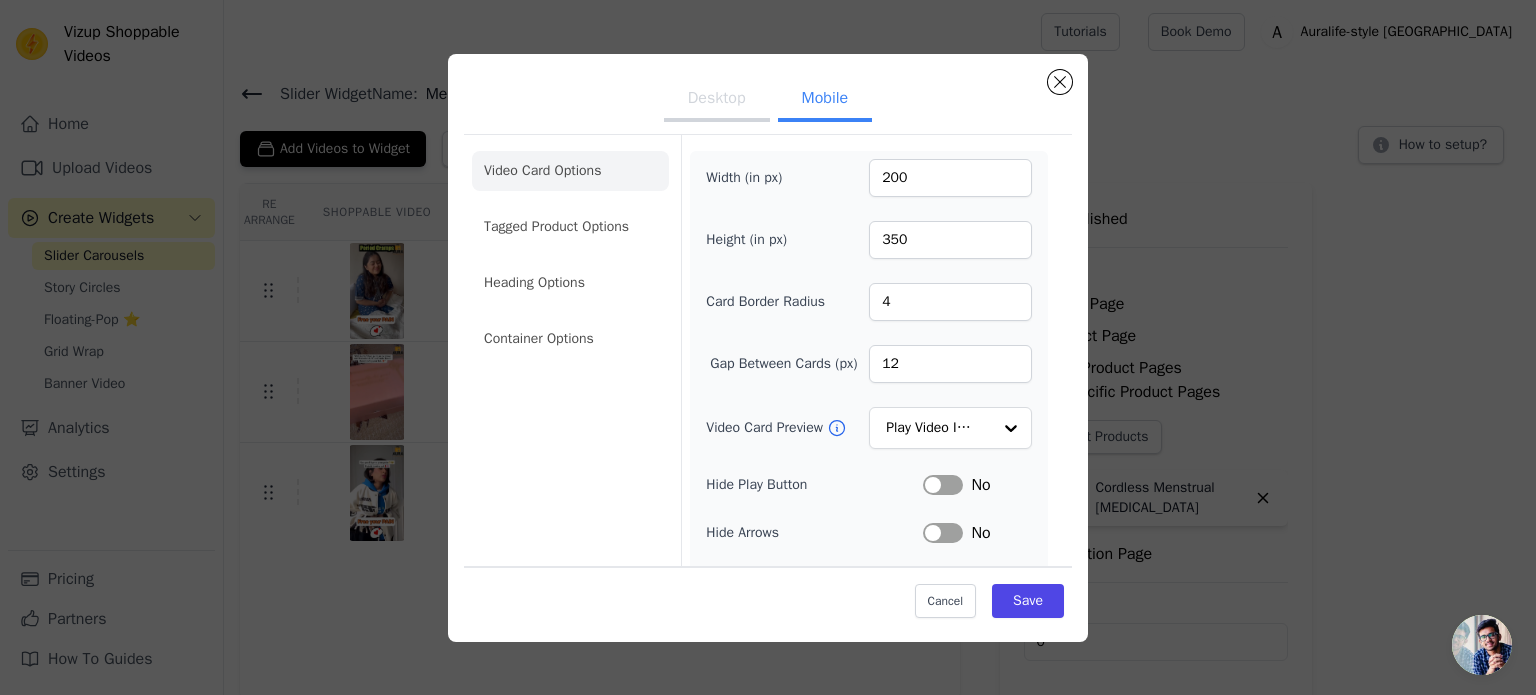 click on "Cancel     Save" at bounding box center (768, 596) 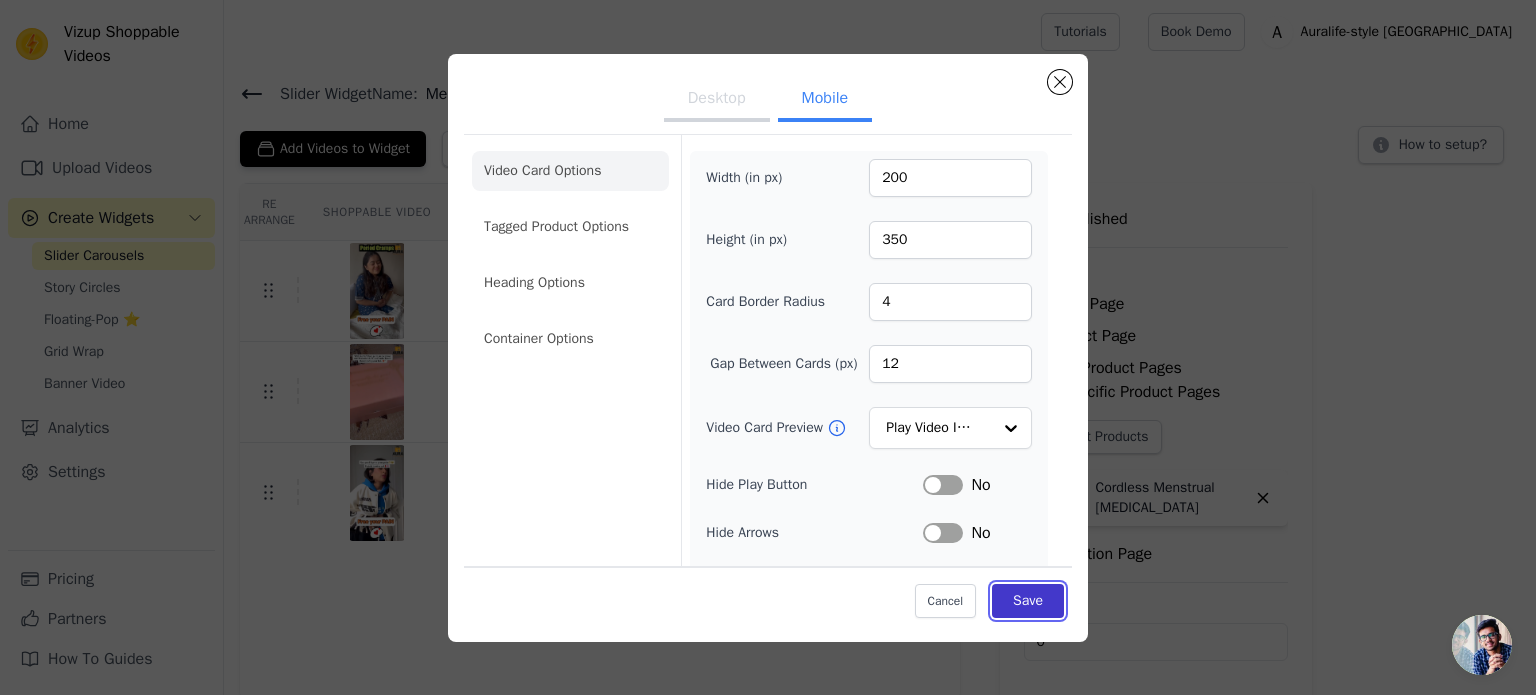 click on "Save" at bounding box center [1028, 601] 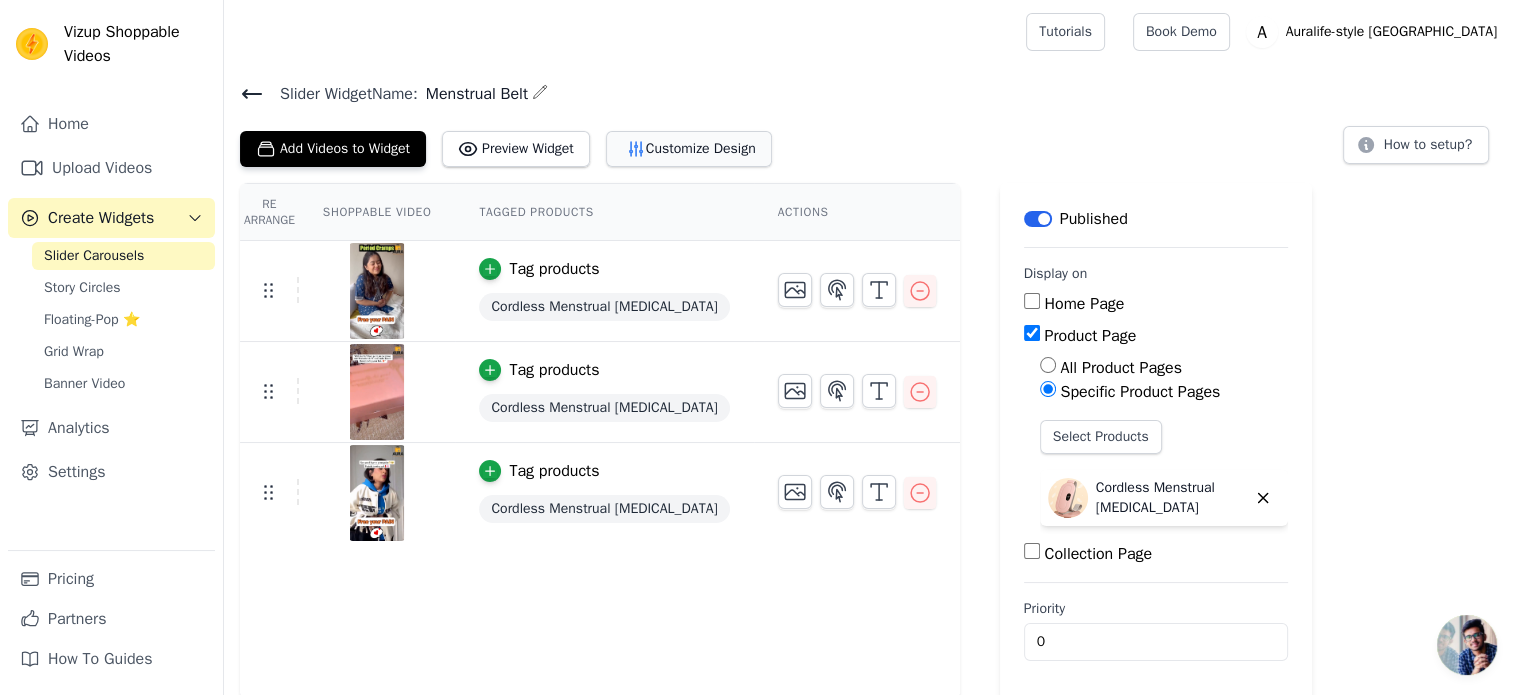 click on "Customize Design" at bounding box center (689, 149) 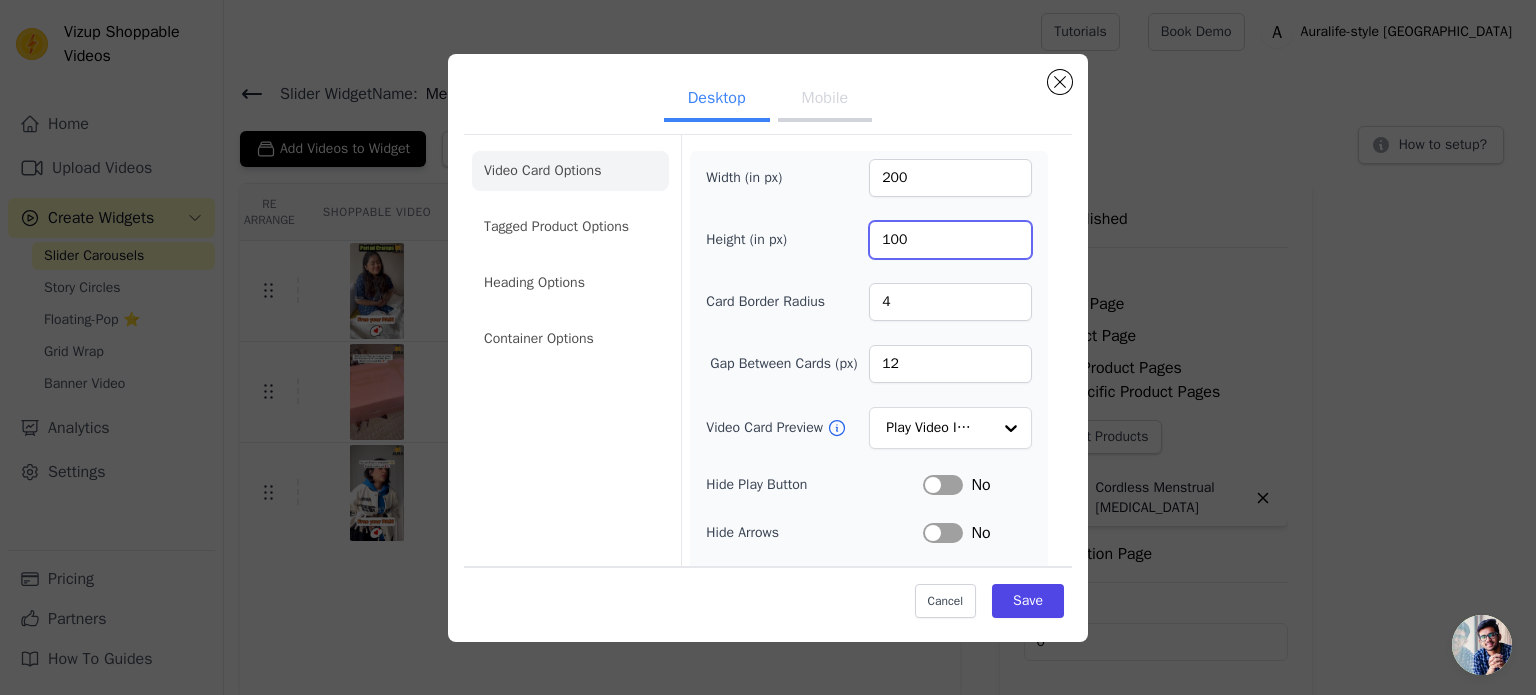 drag, startPoint x: 907, startPoint y: 235, endPoint x: 832, endPoint y: 237, distance: 75.026665 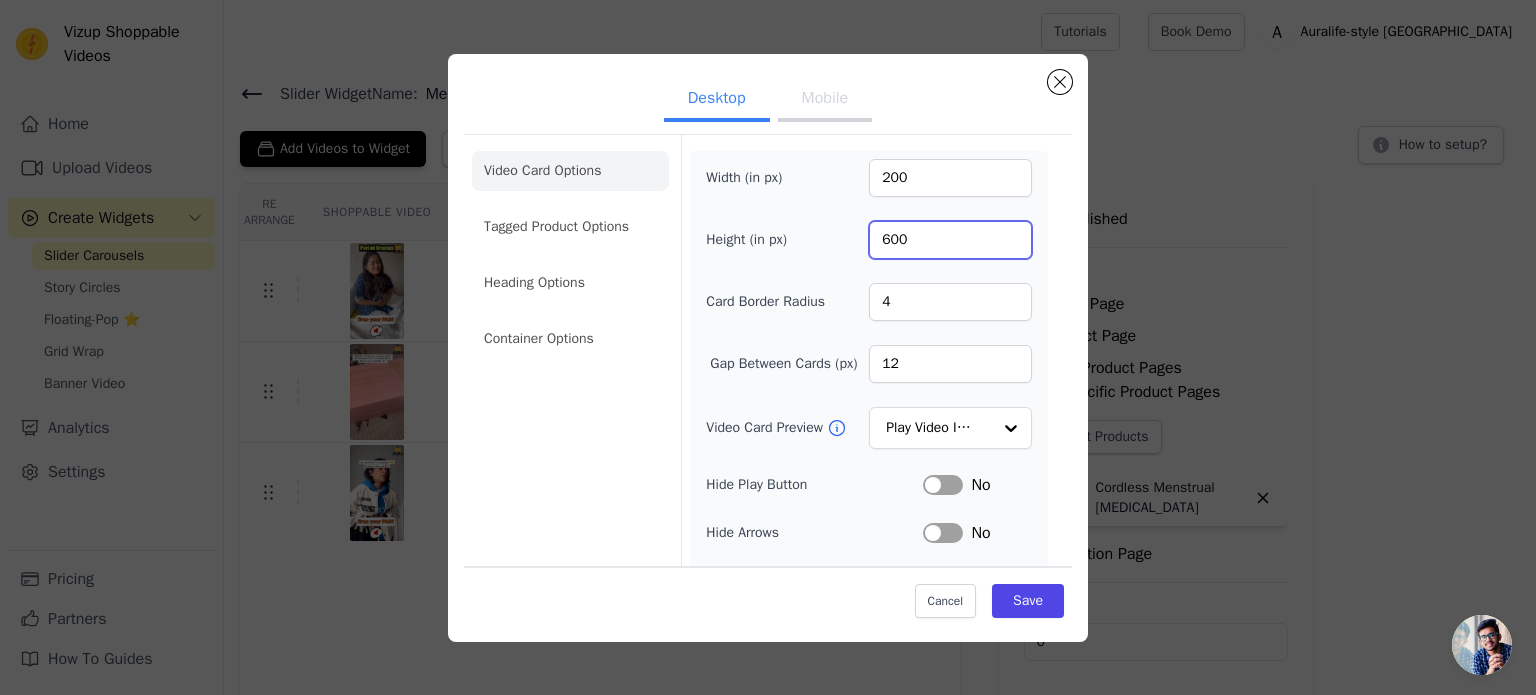 type on "600" 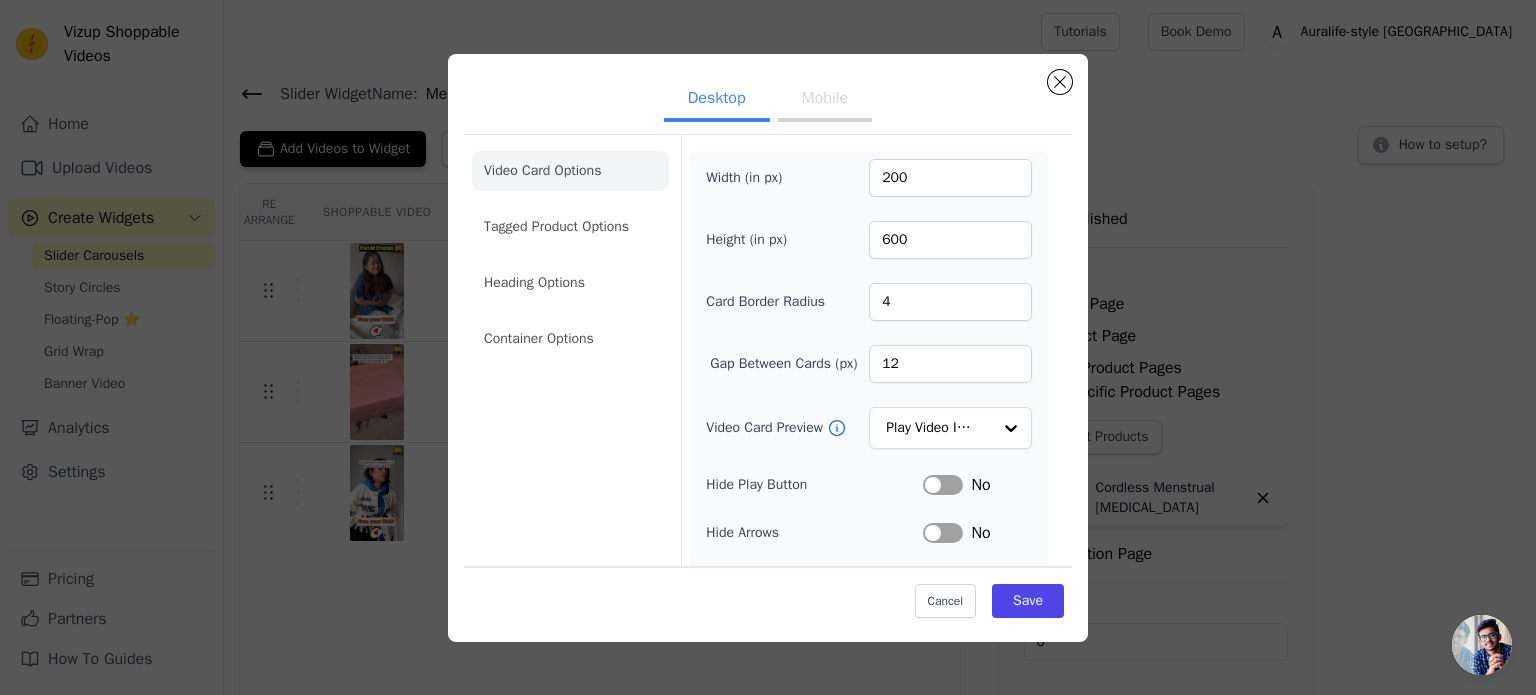 click on "Mobile" at bounding box center (825, 100) 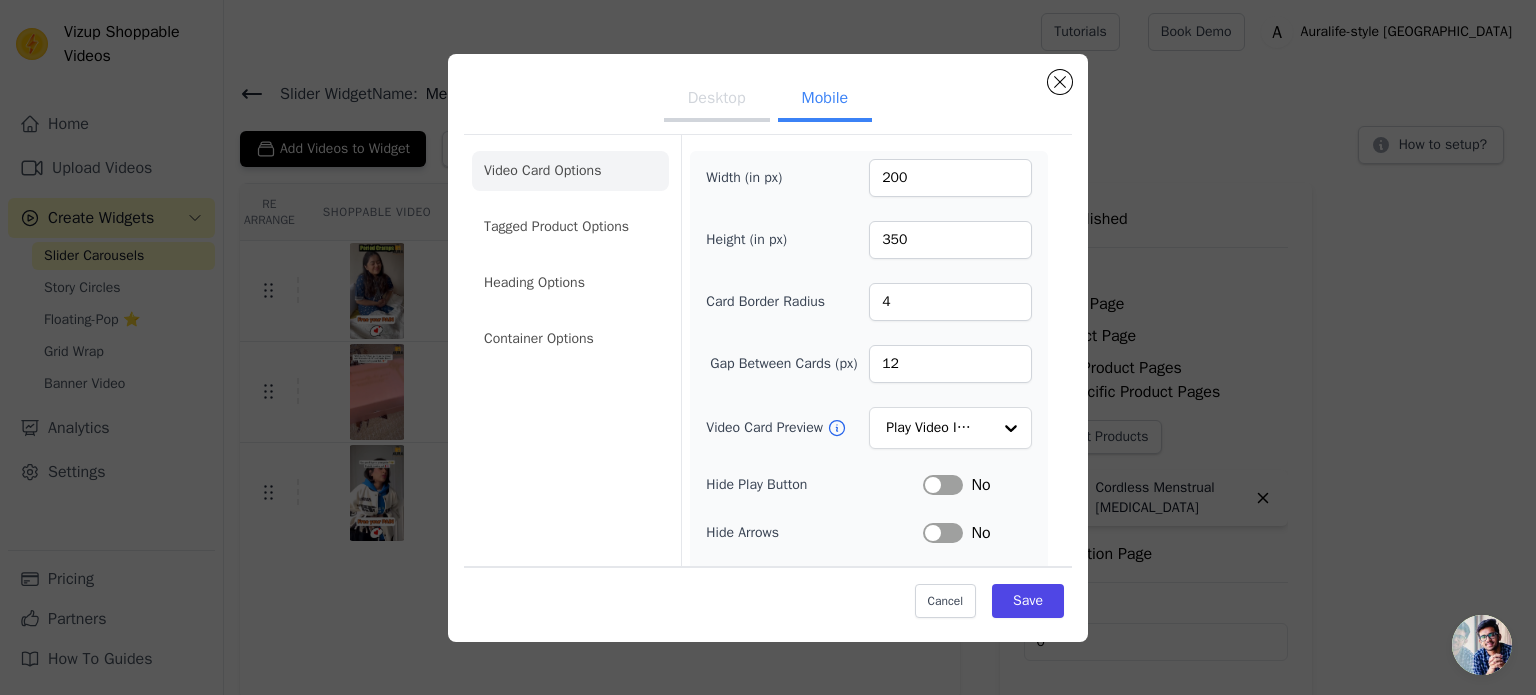 click on "Desktop" at bounding box center [717, 100] 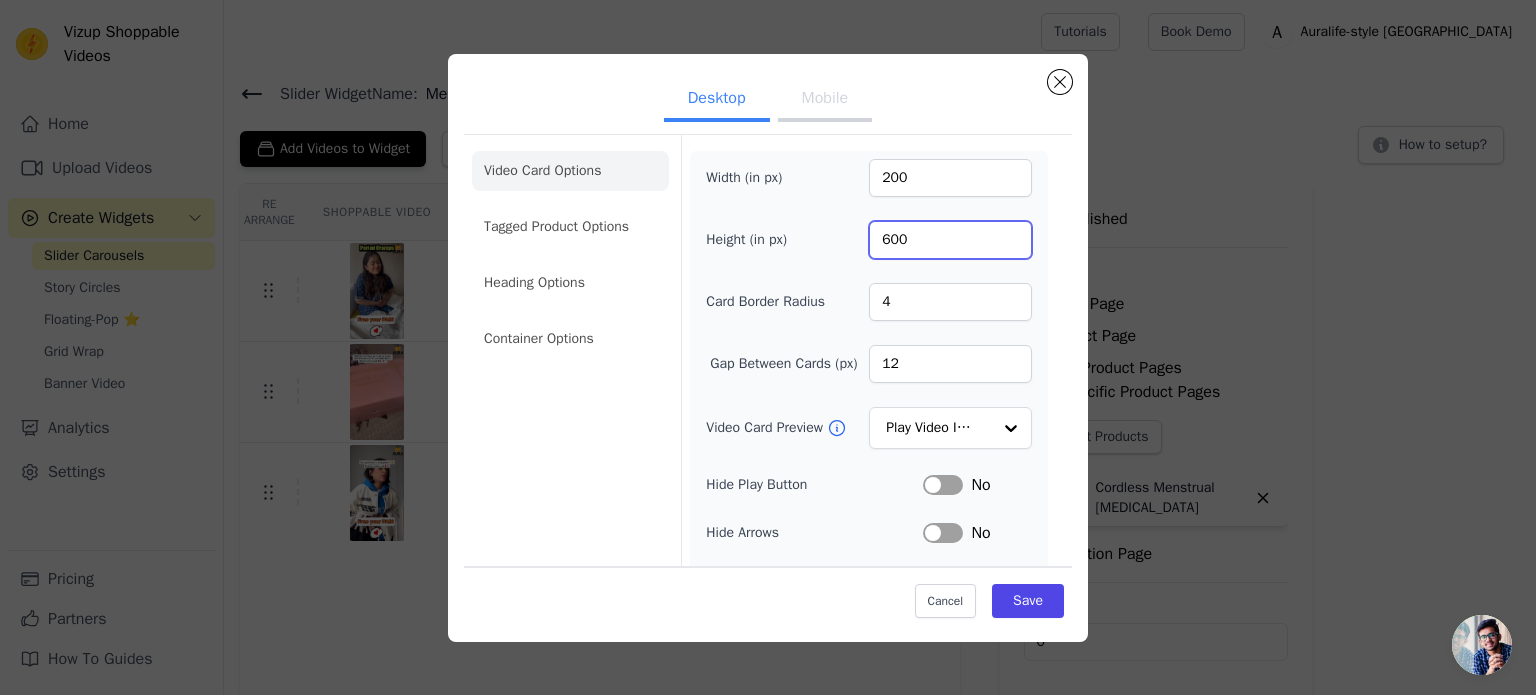 drag, startPoint x: 907, startPoint y: 238, endPoint x: 792, endPoint y: 242, distance: 115.06954 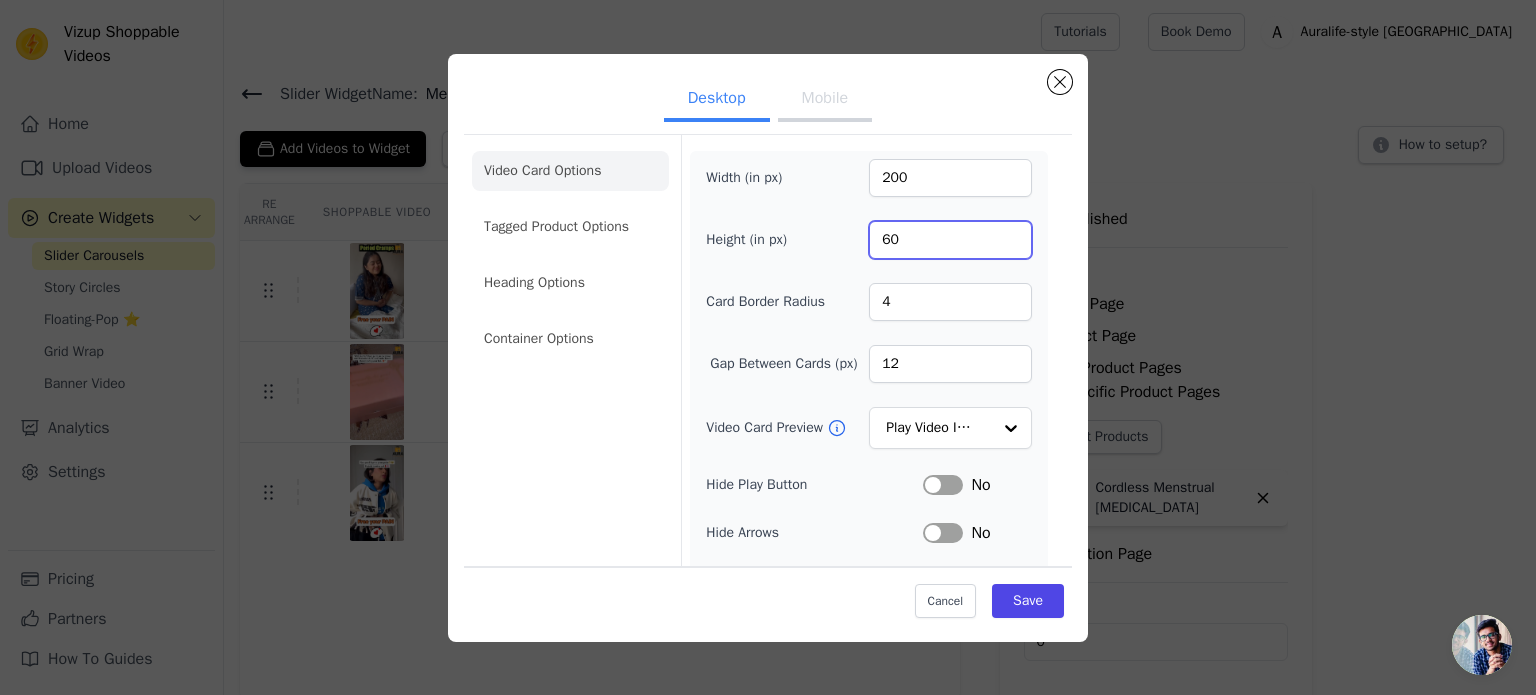 type on "600" 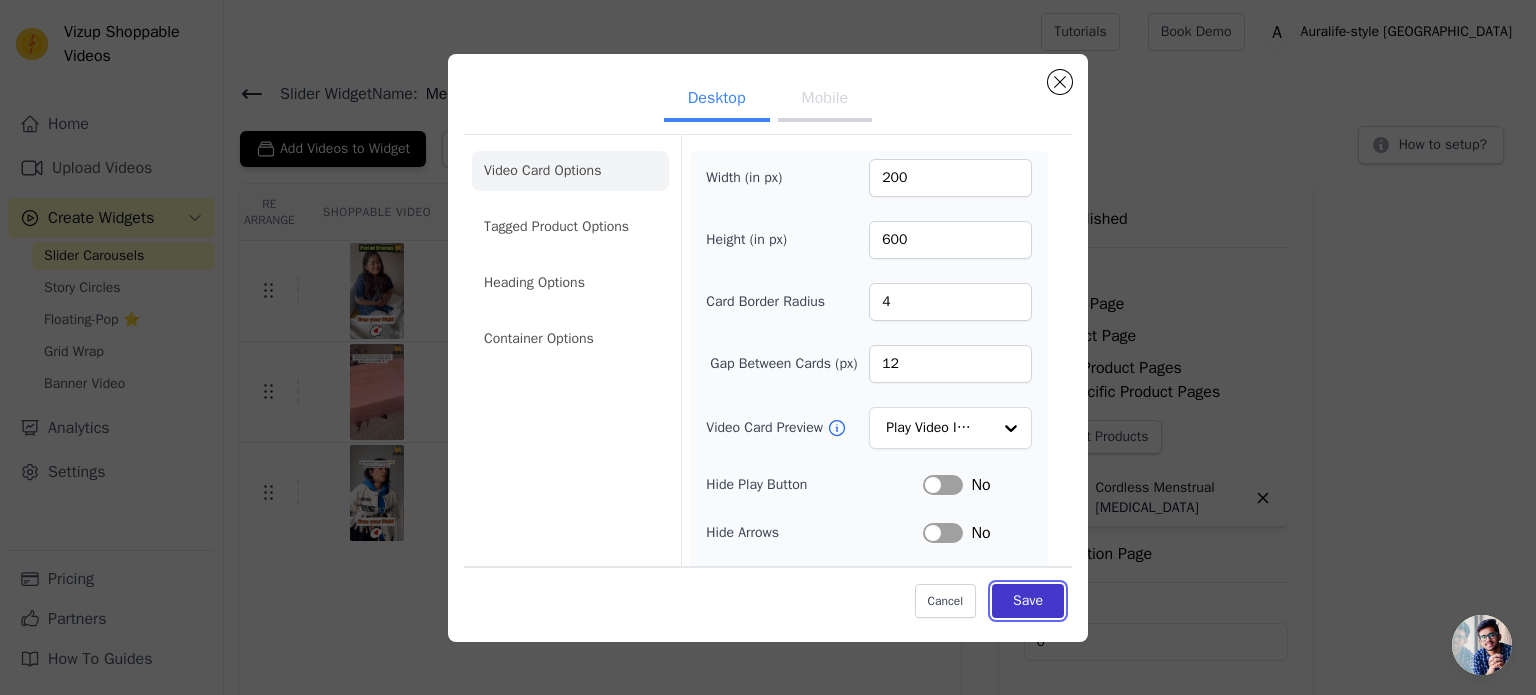 click on "Save" at bounding box center [1028, 601] 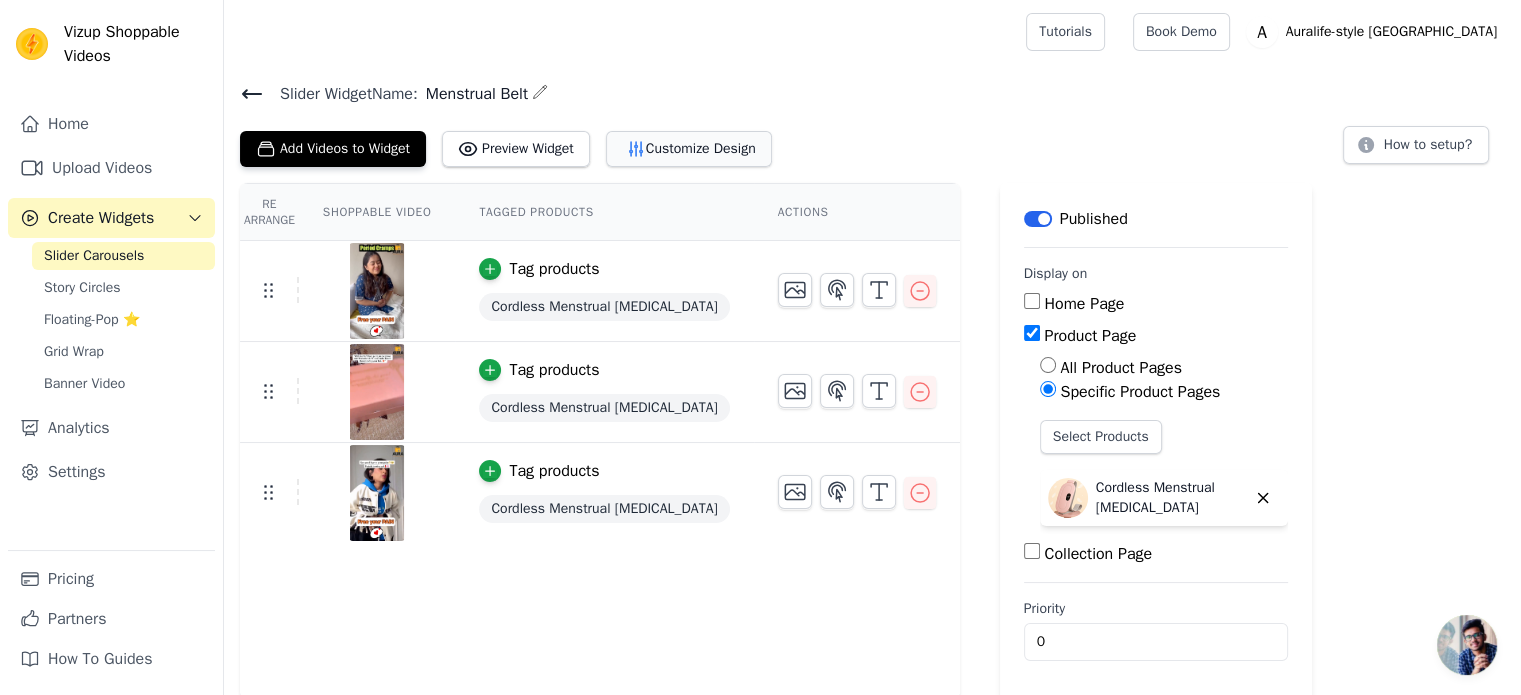 click on "Customize Design" at bounding box center [689, 149] 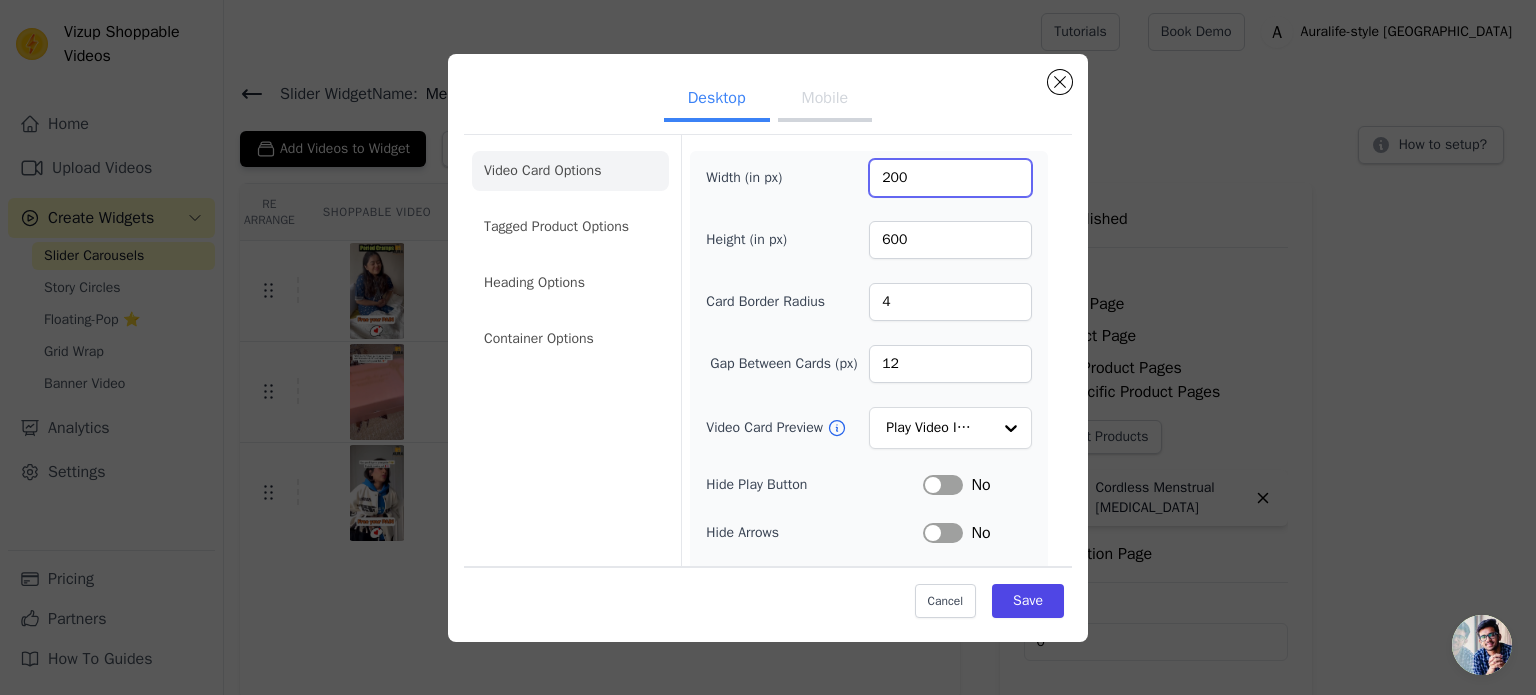 drag, startPoint x: 897, startPoint y: 170, endPoint x: 832, endPoint y: 160, distance: 65.76473 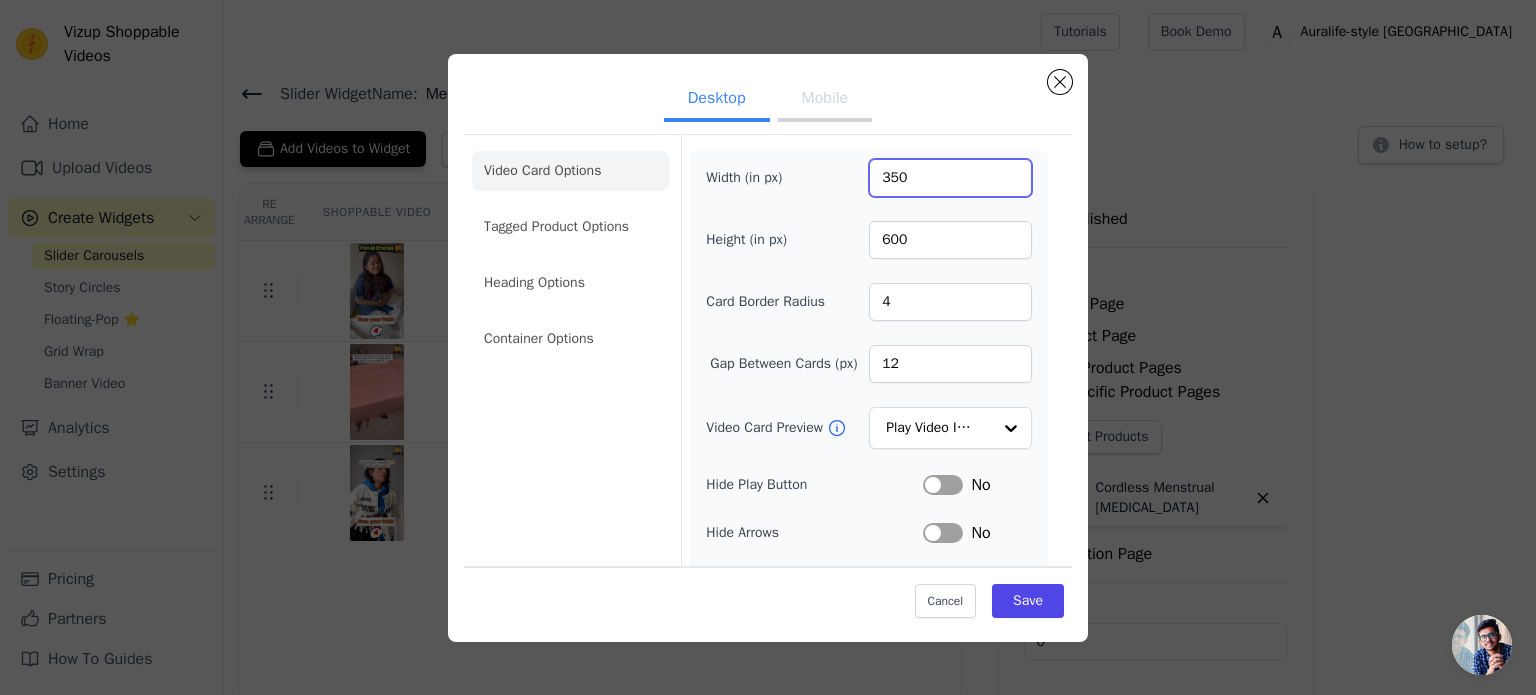 type on "350" 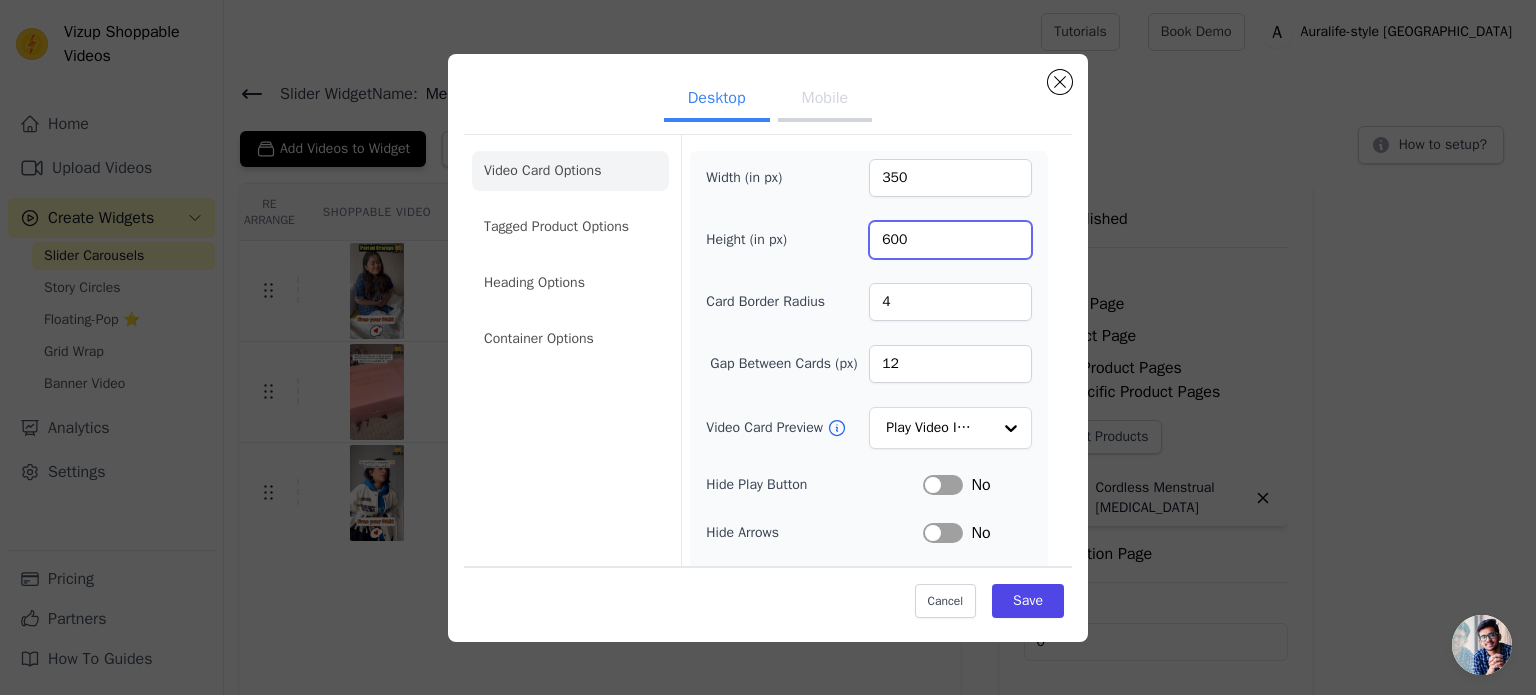 drag, startPoint x: 906, startPoint y: 240, endPoint x: 789, endPoint y: 233, distance: 117.20921 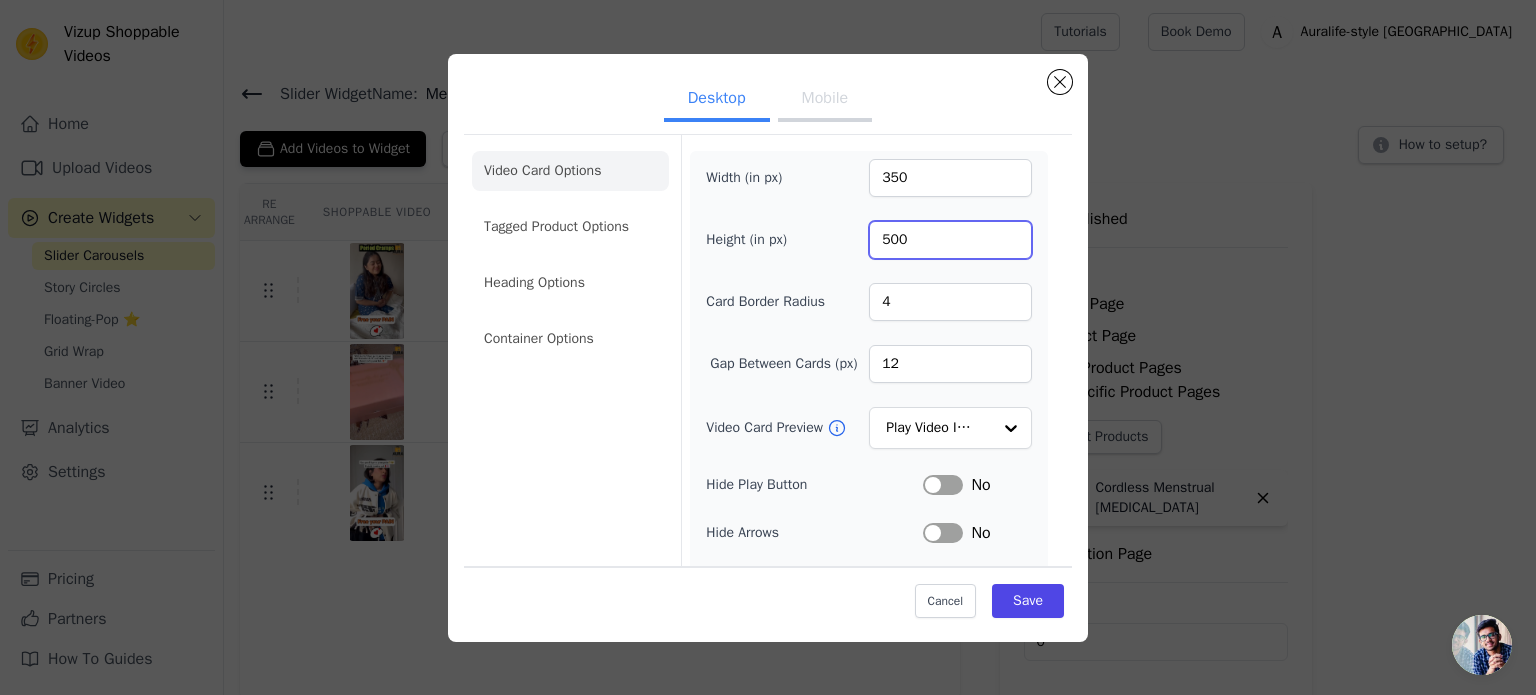 type on "500" 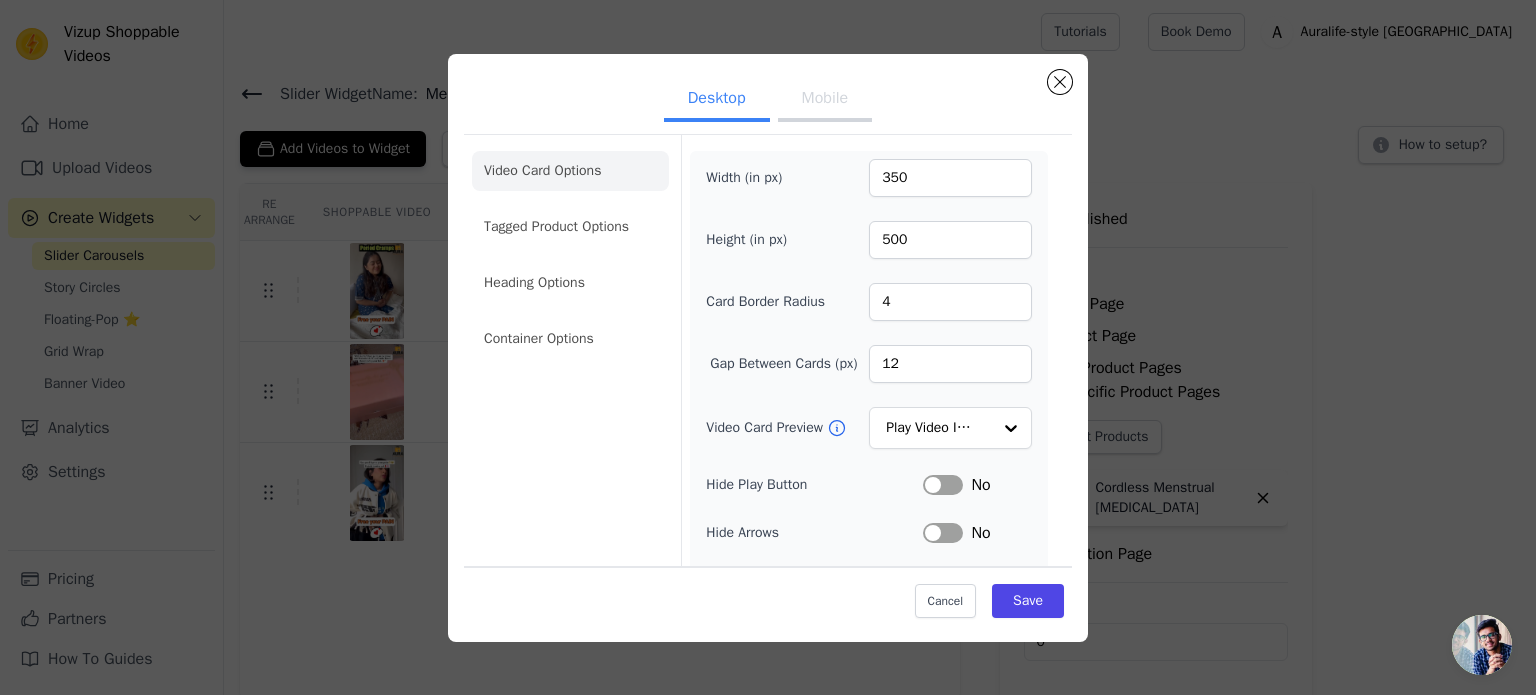 click on "Mobile" at bounding box center (825, 100) 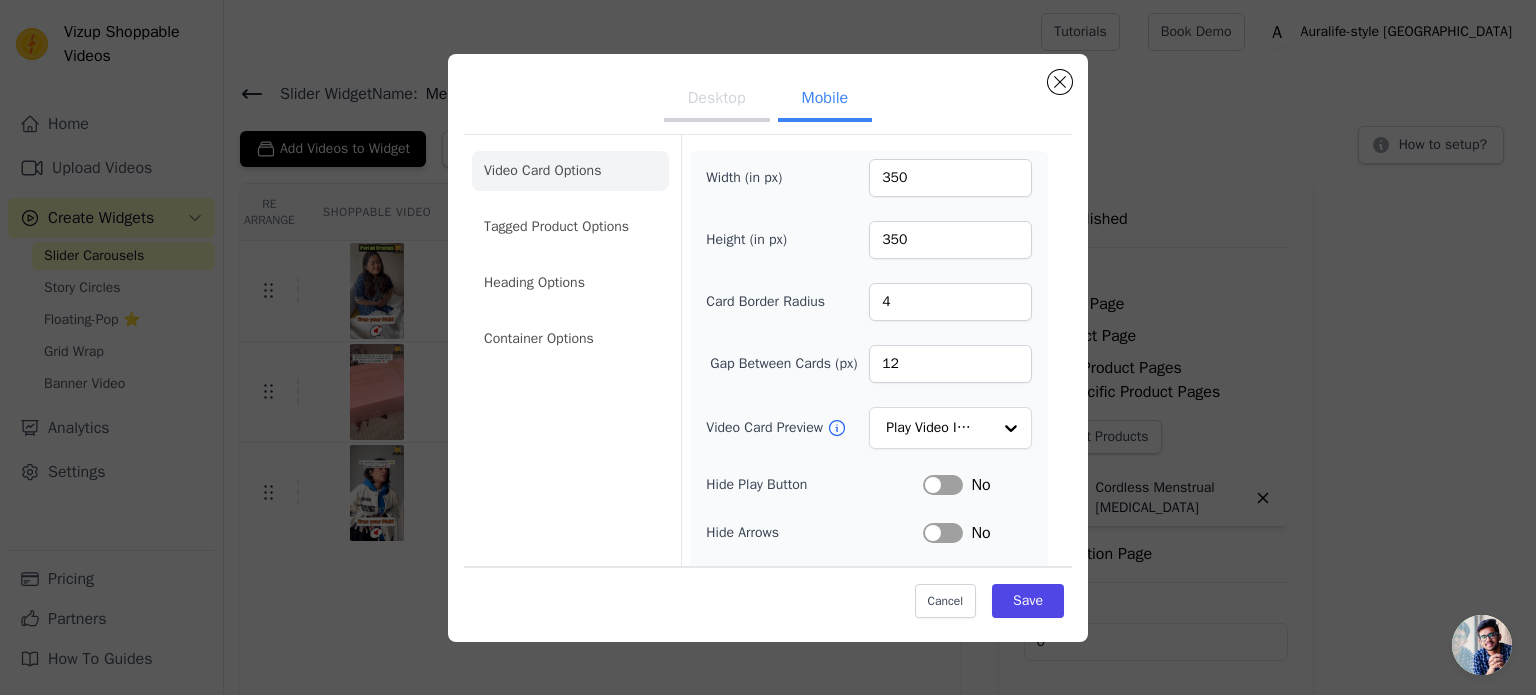 click on "Desktop" at bounding box center [717, 100] 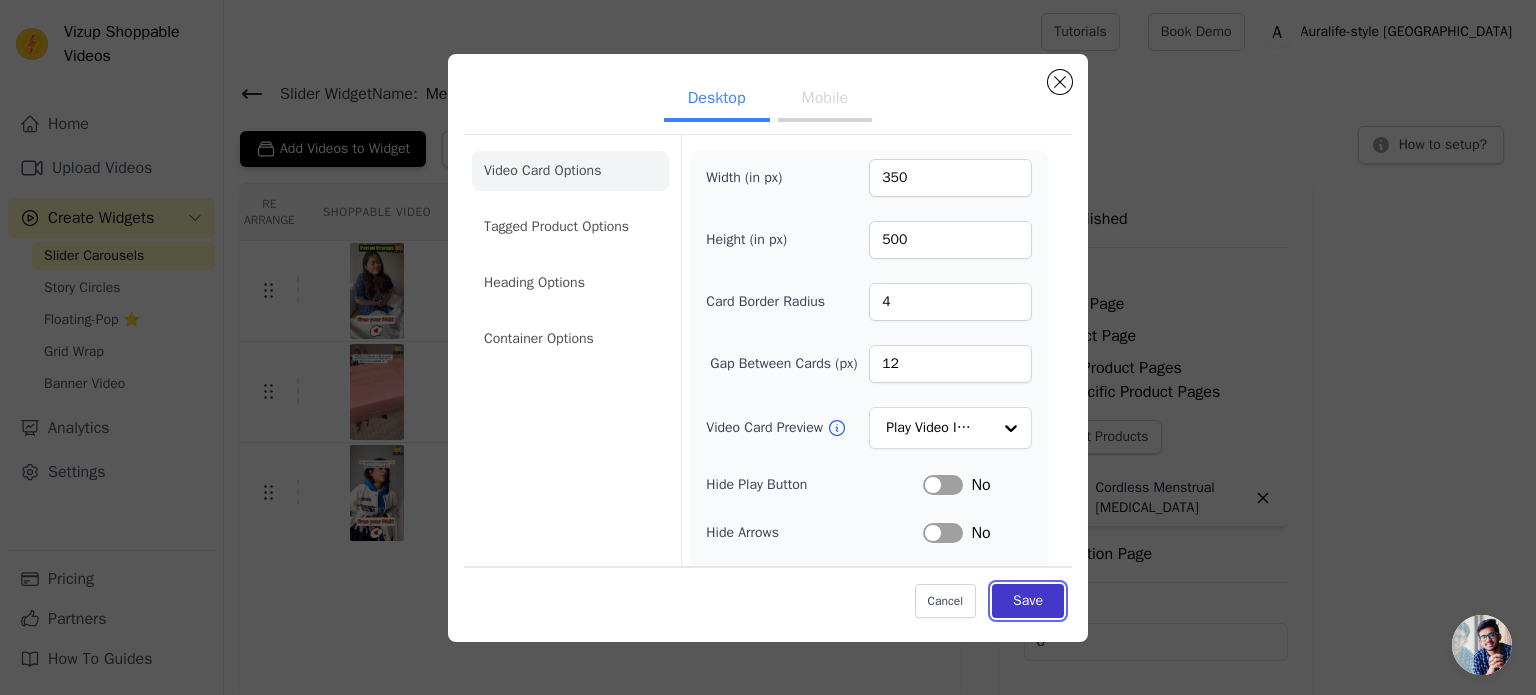 click on "Save" at bounding box center [1028, 601] 